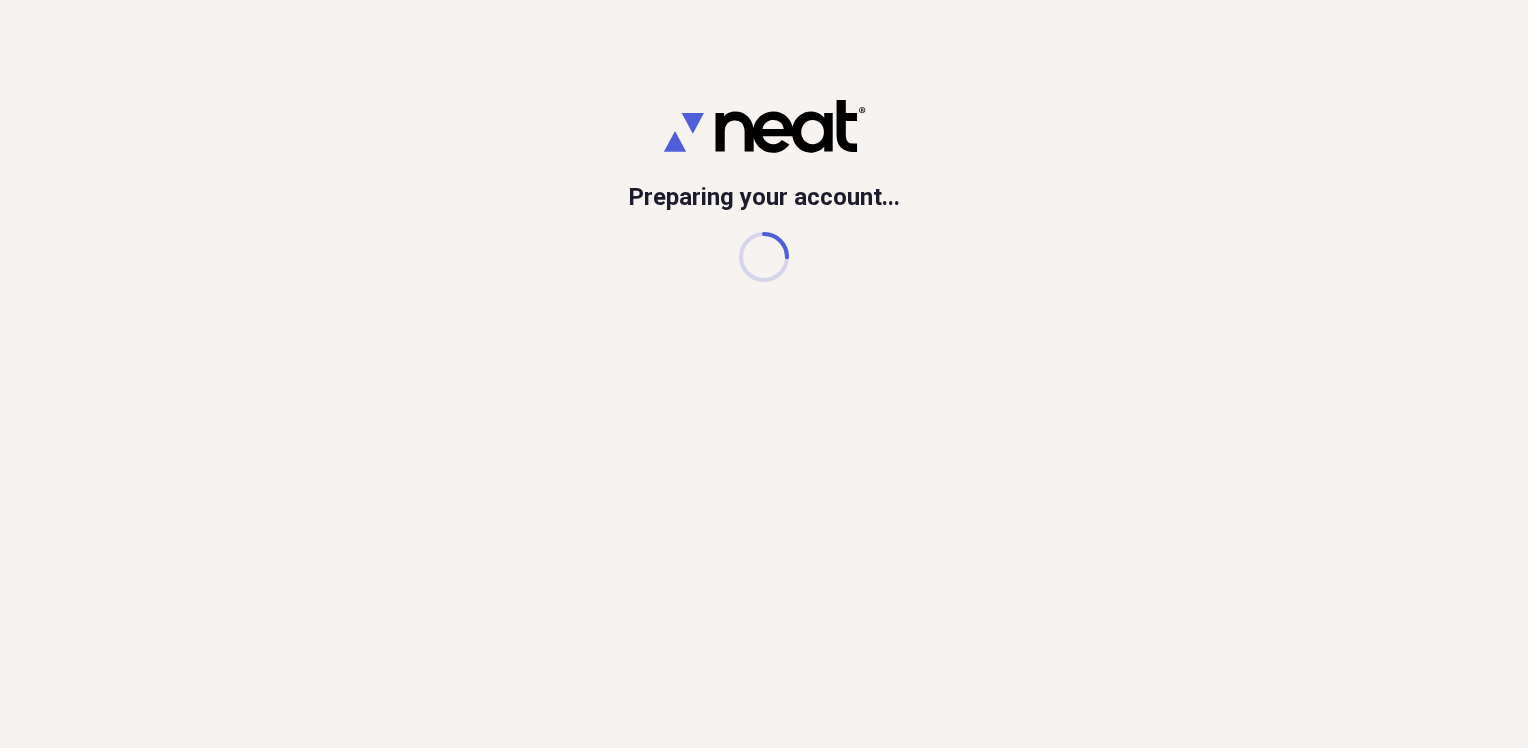 scroll, scrollTop: 0, scrollLeft: 0, axis: both 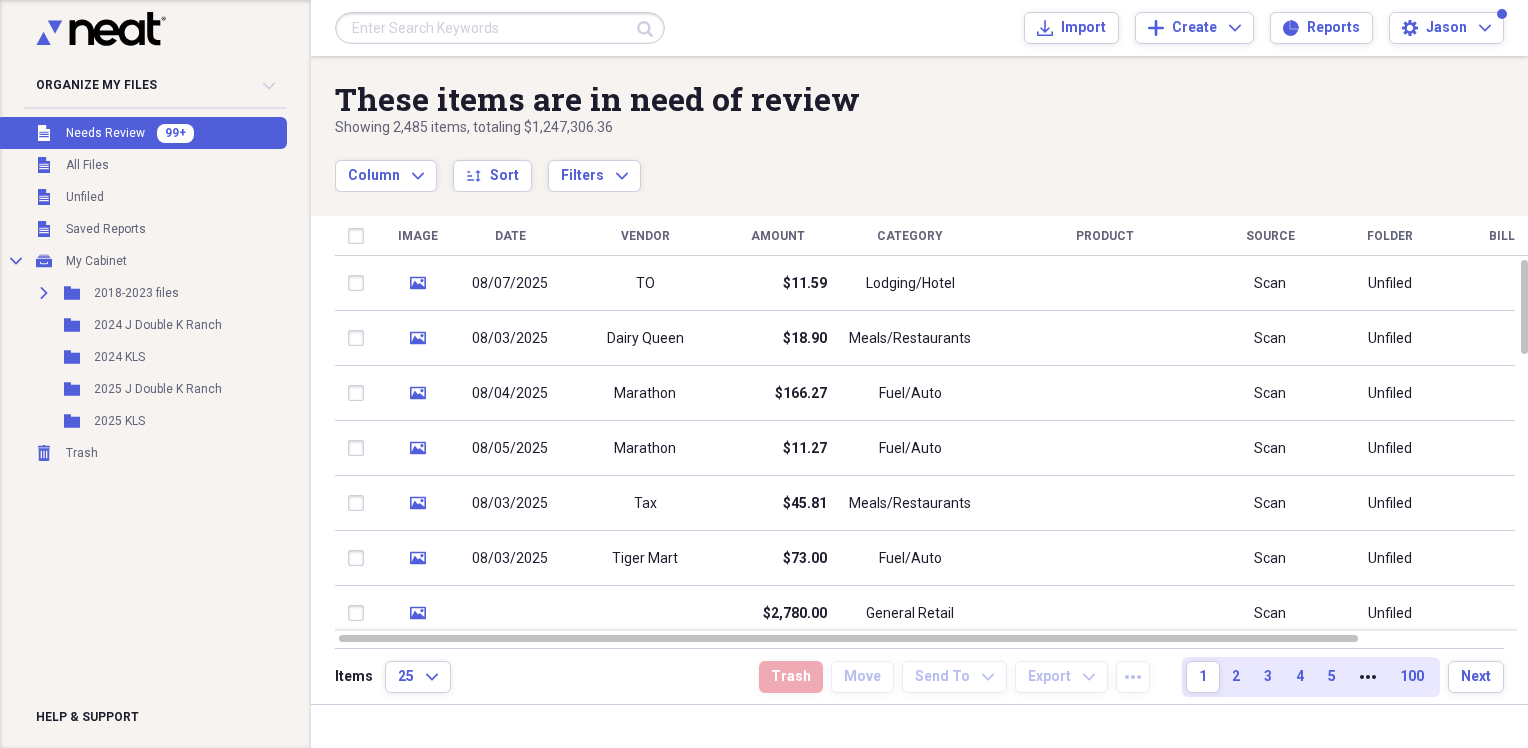 click on "Date" at bounding box center [510, 236] 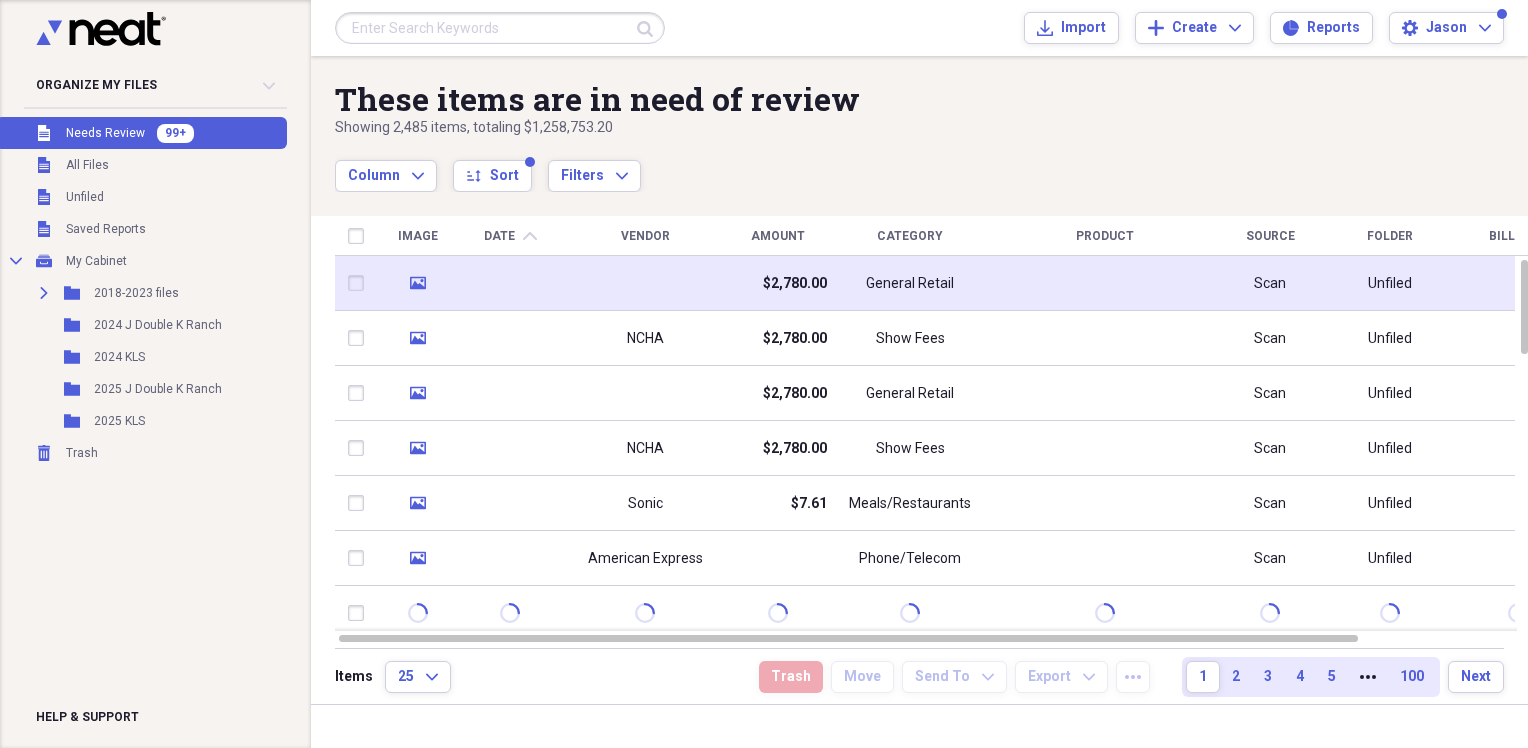 click at bounding box center [645, 283] 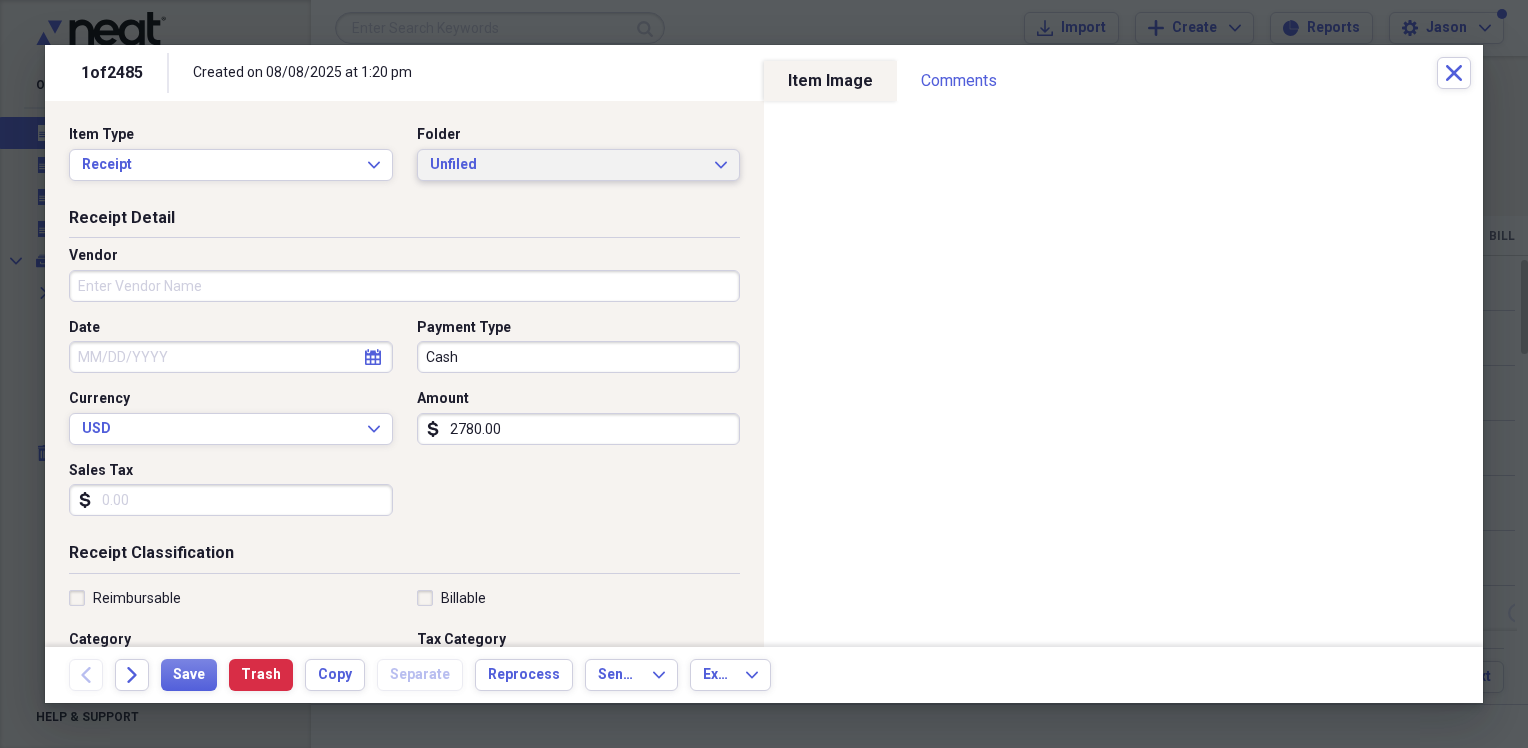 click on "Unfiled" at bounding box center [567, 165] 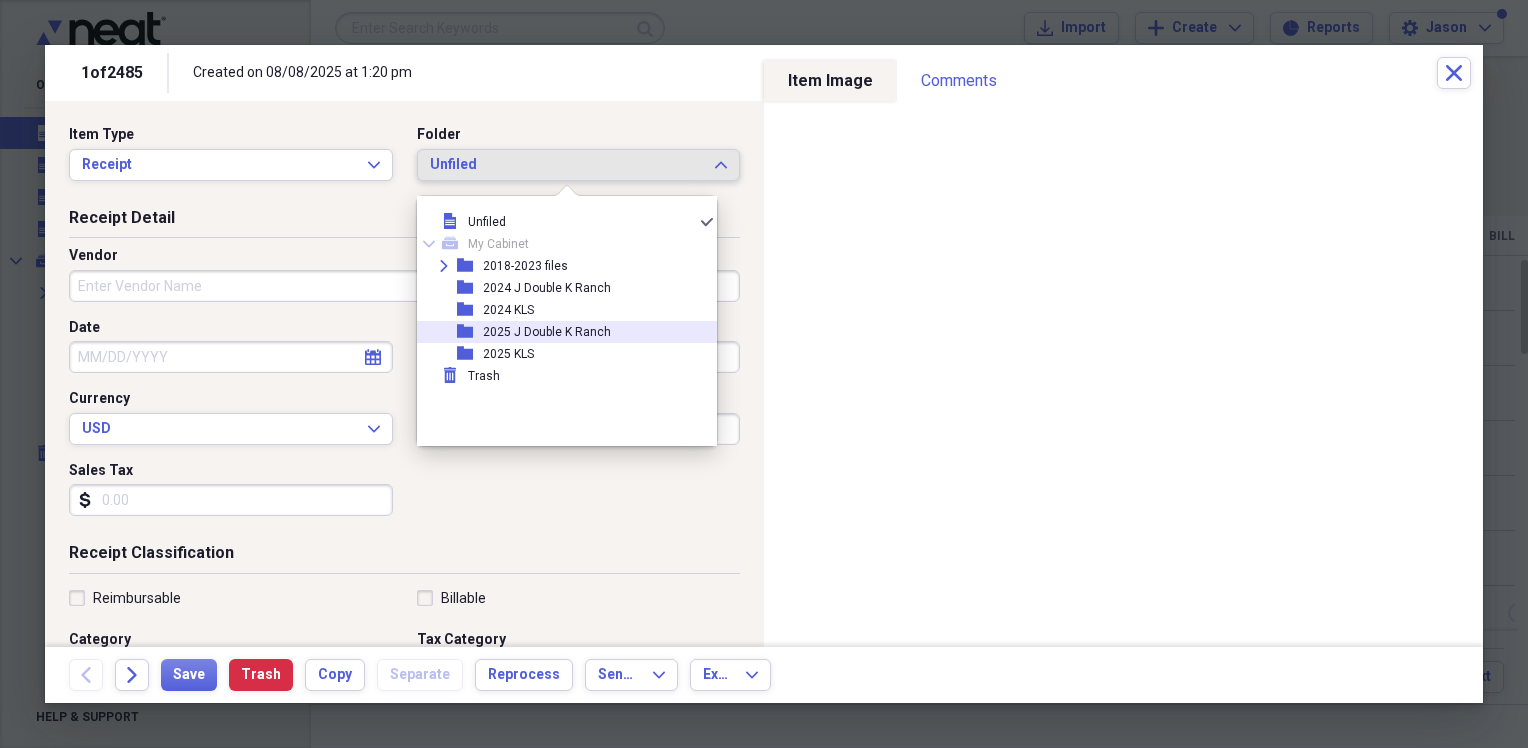 click on "2025 J Double K Ranch" at bounding box center [547, 332] 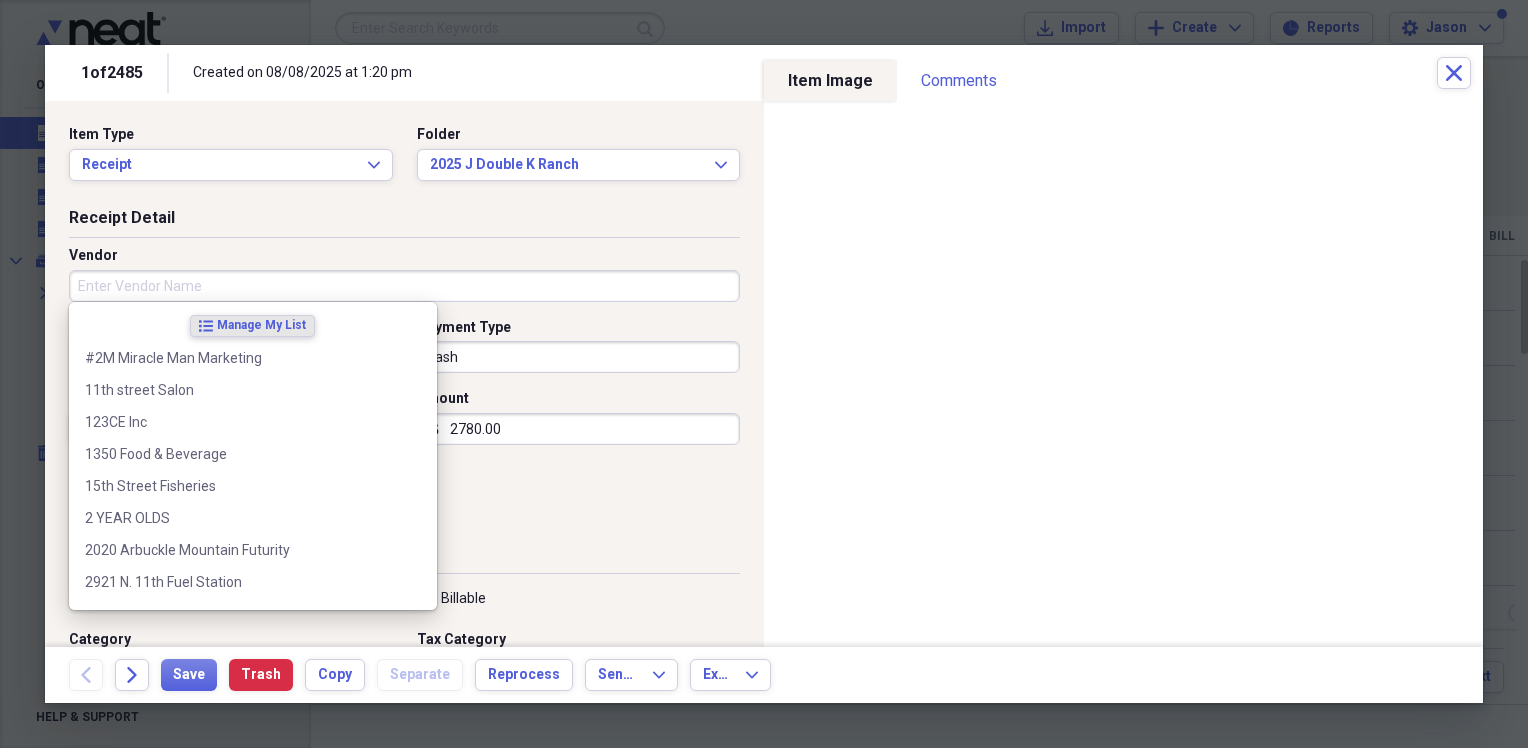 click on "Vendor" at bounding box center (404, 286) 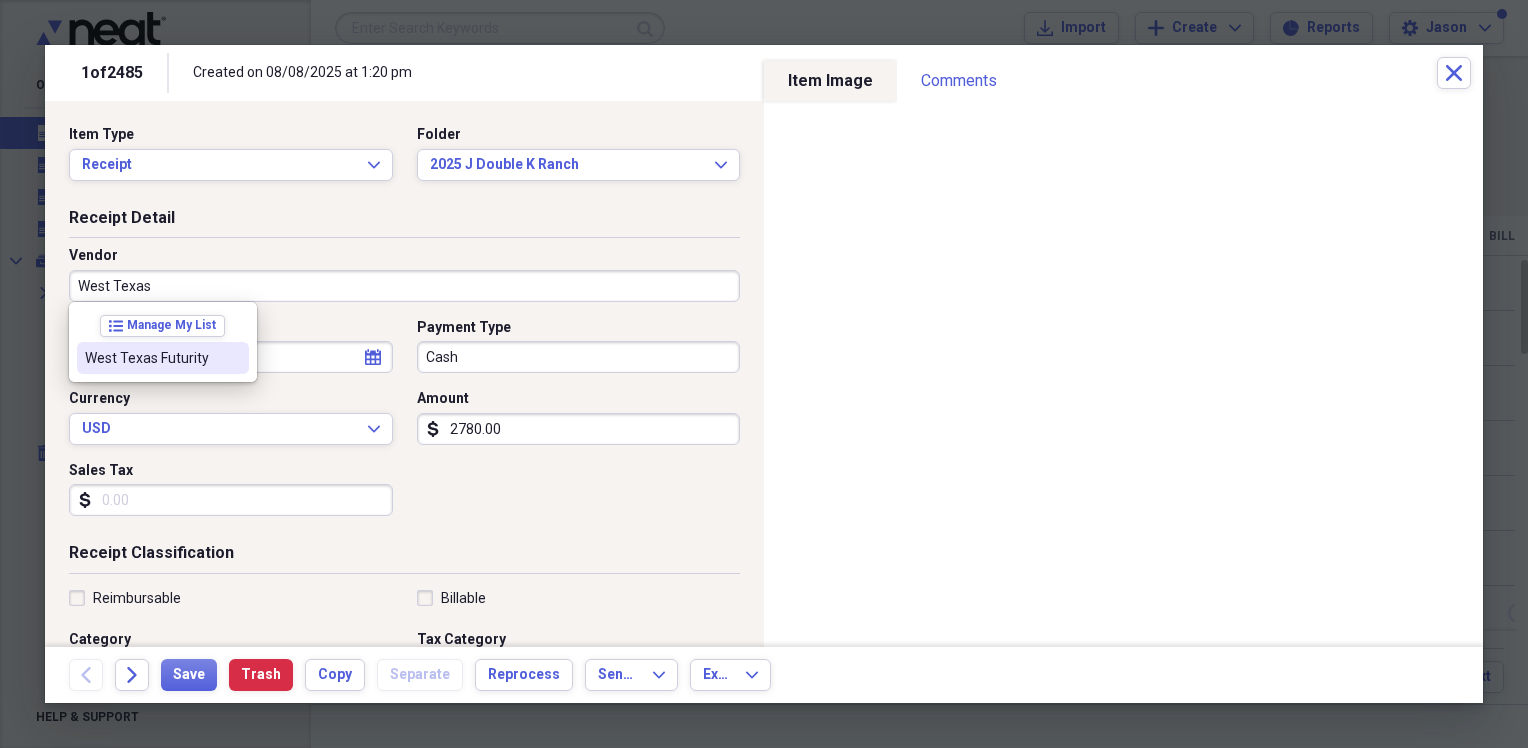 click on "West Texas Futurity" at bounding box center (151, 358) 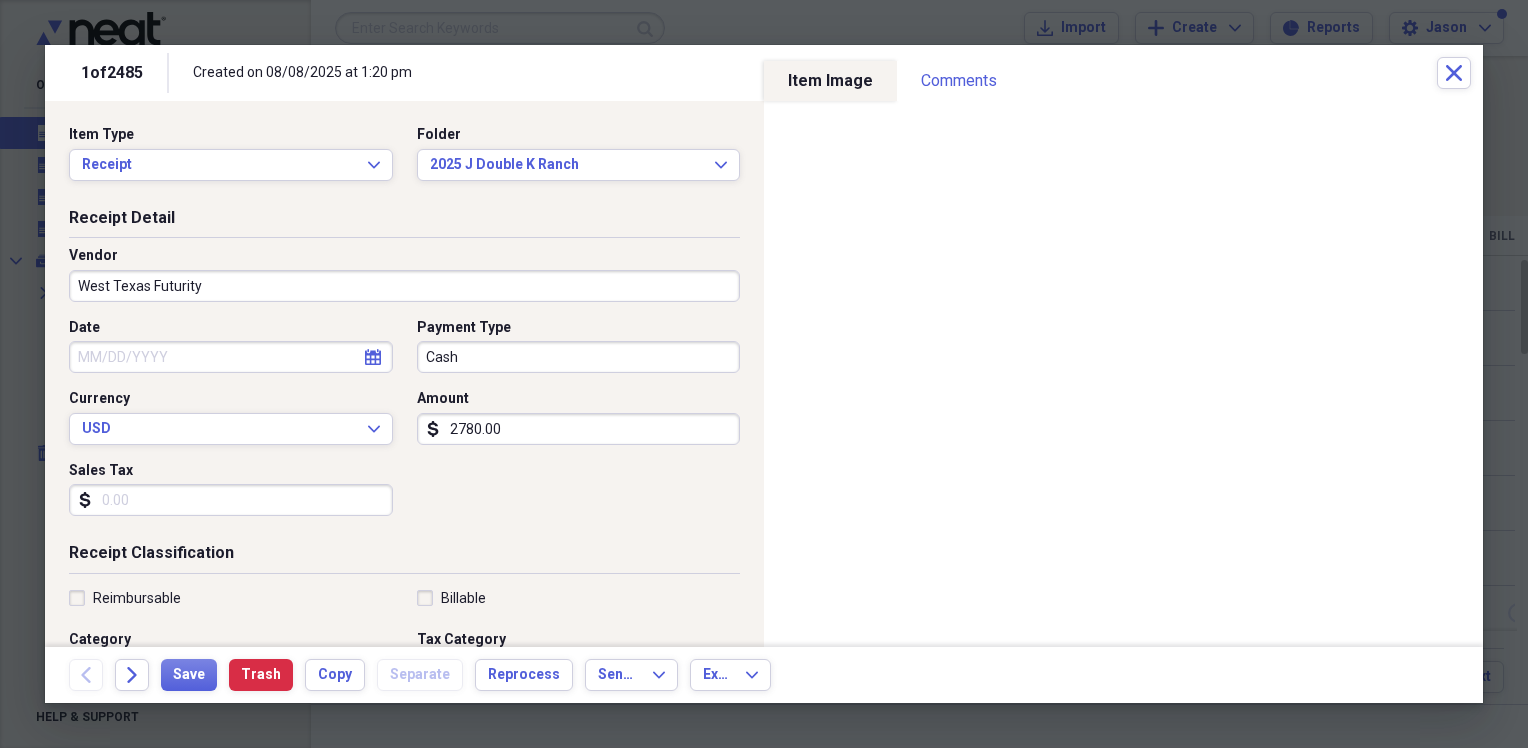 type on "Entry Fees" 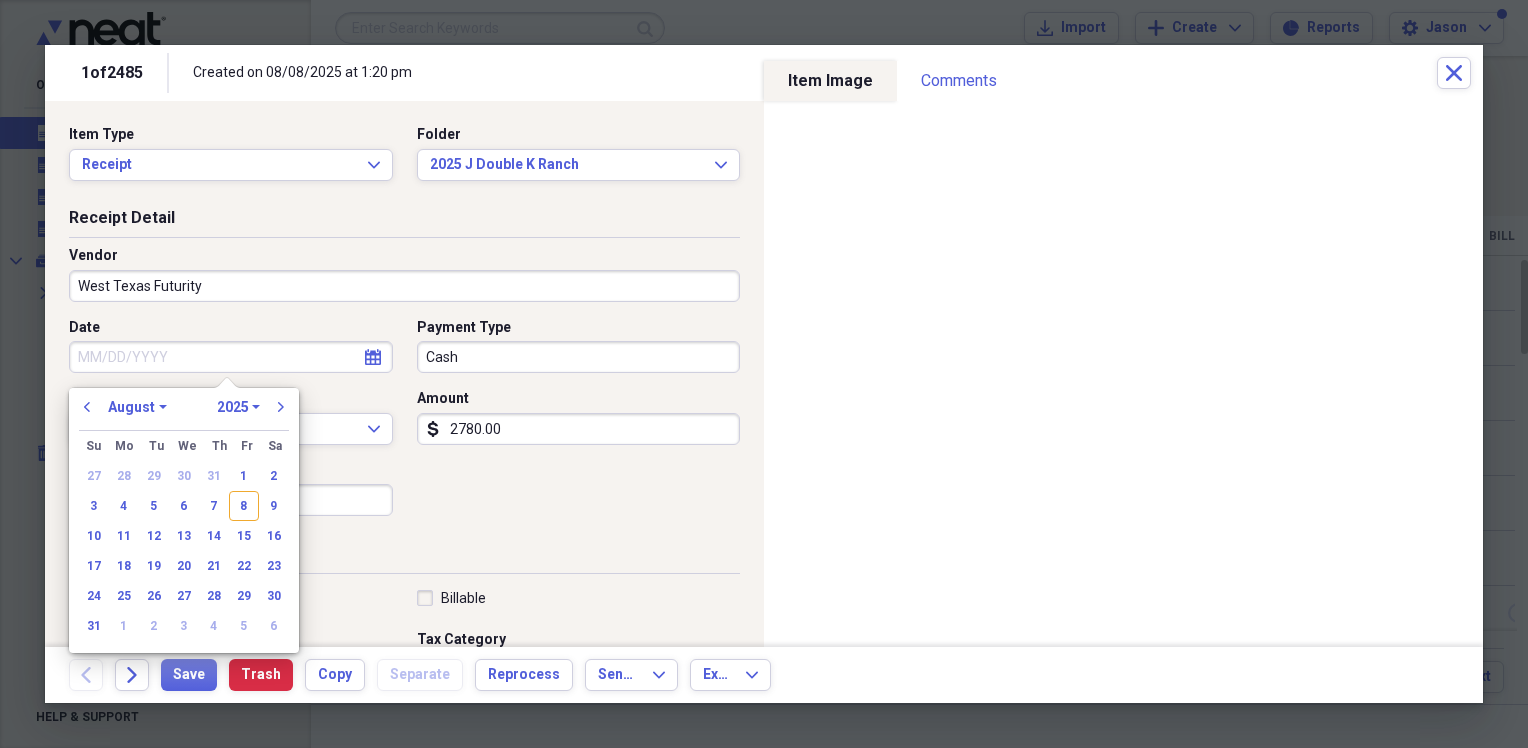 click on "Date" at bounding box center (231, 357) 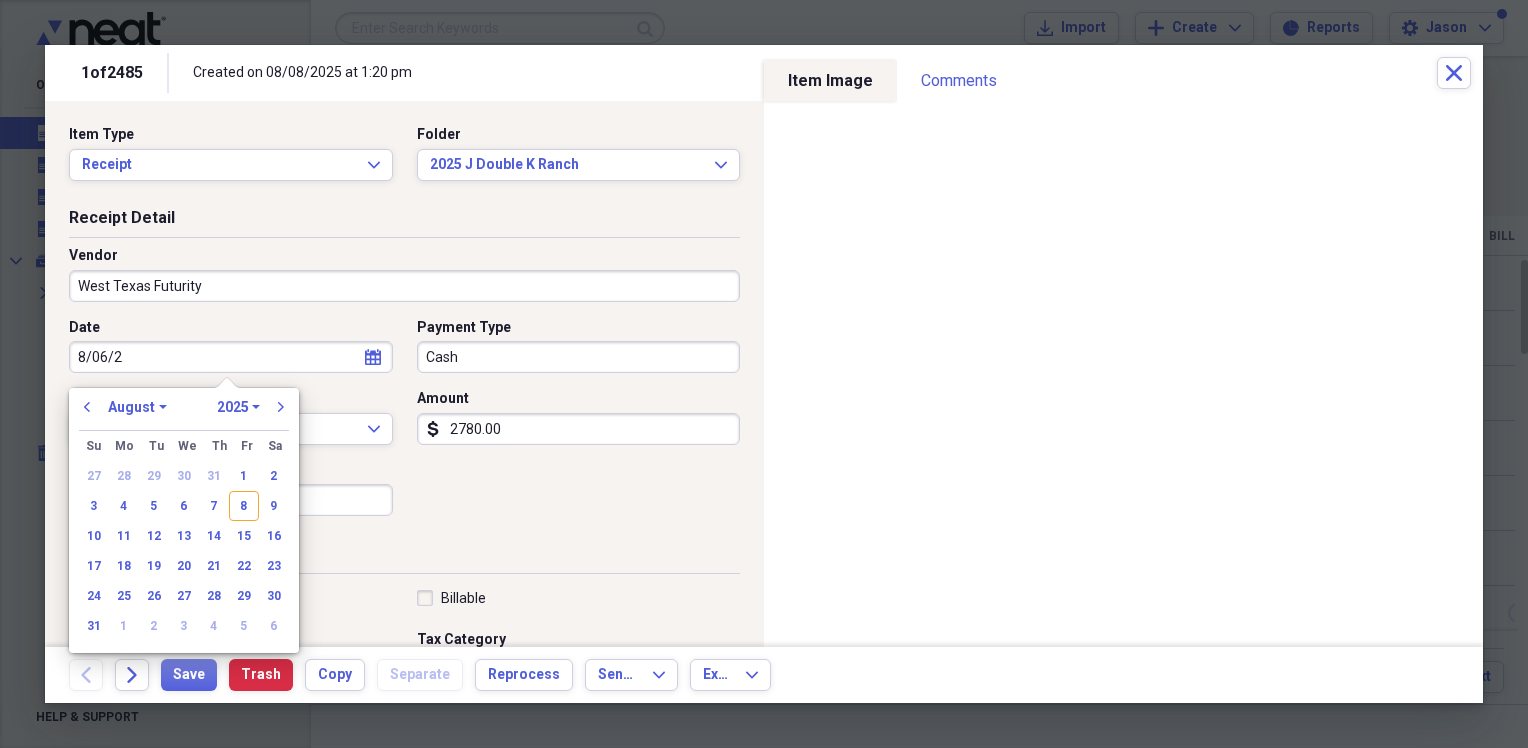 type on "8/06/20" 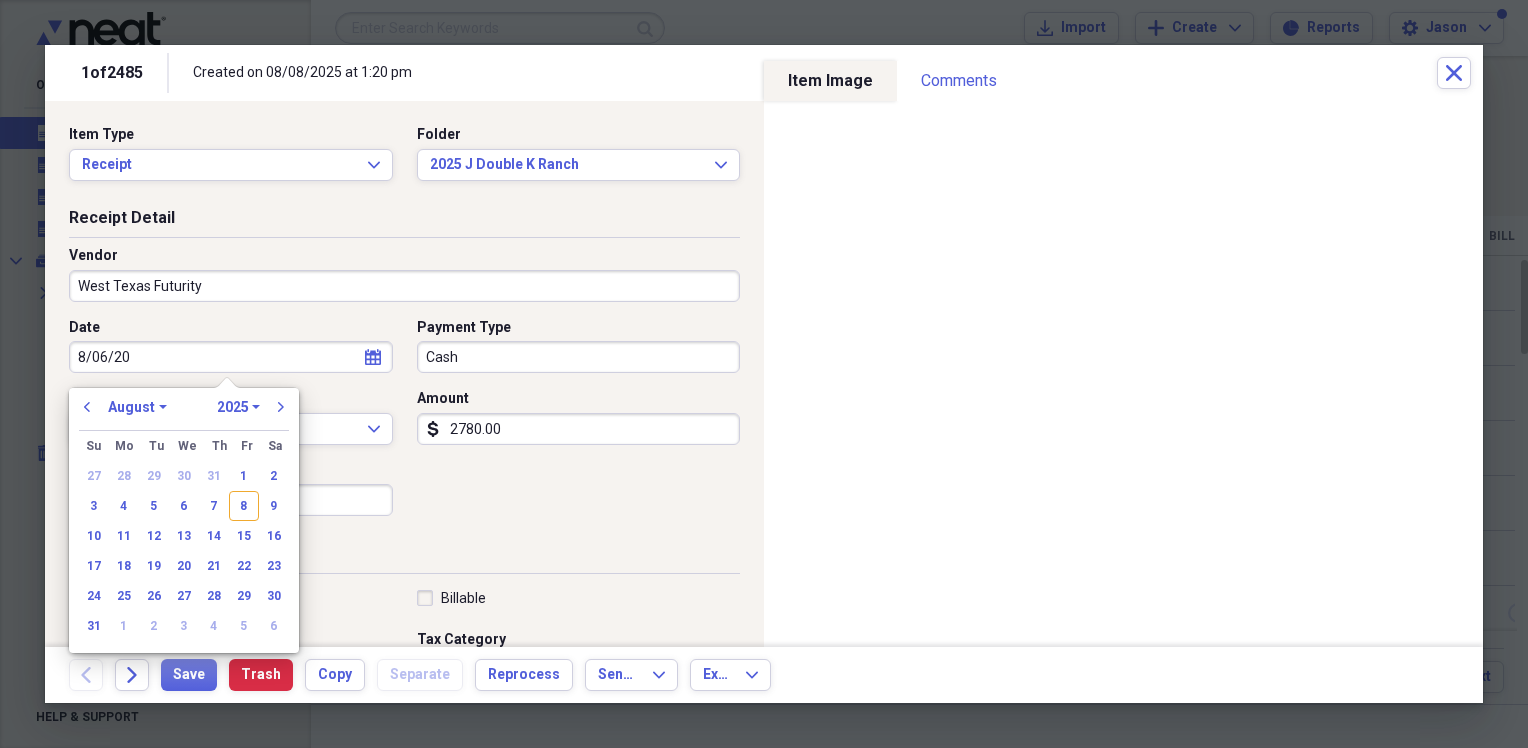 select on "2020" 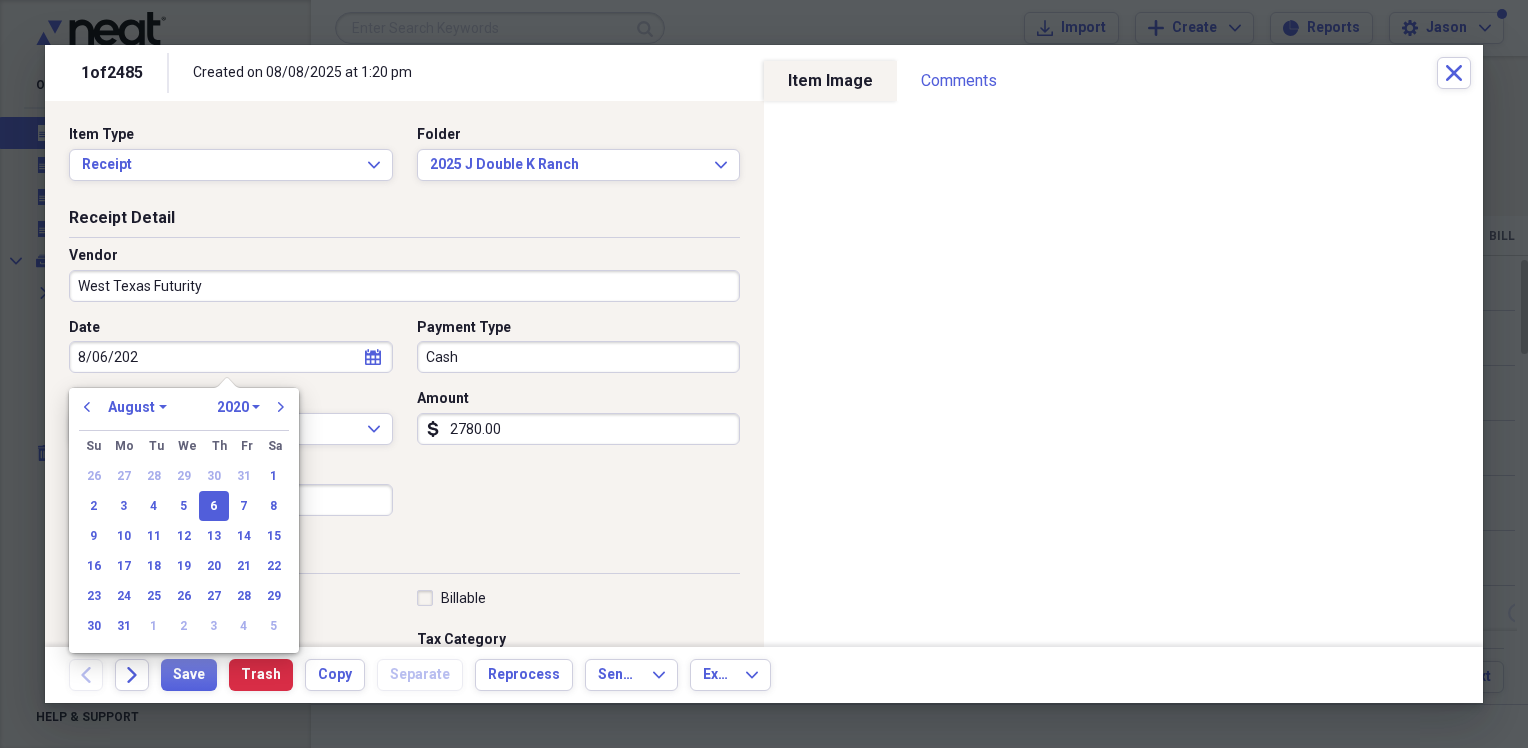 type on "8/06/2025" 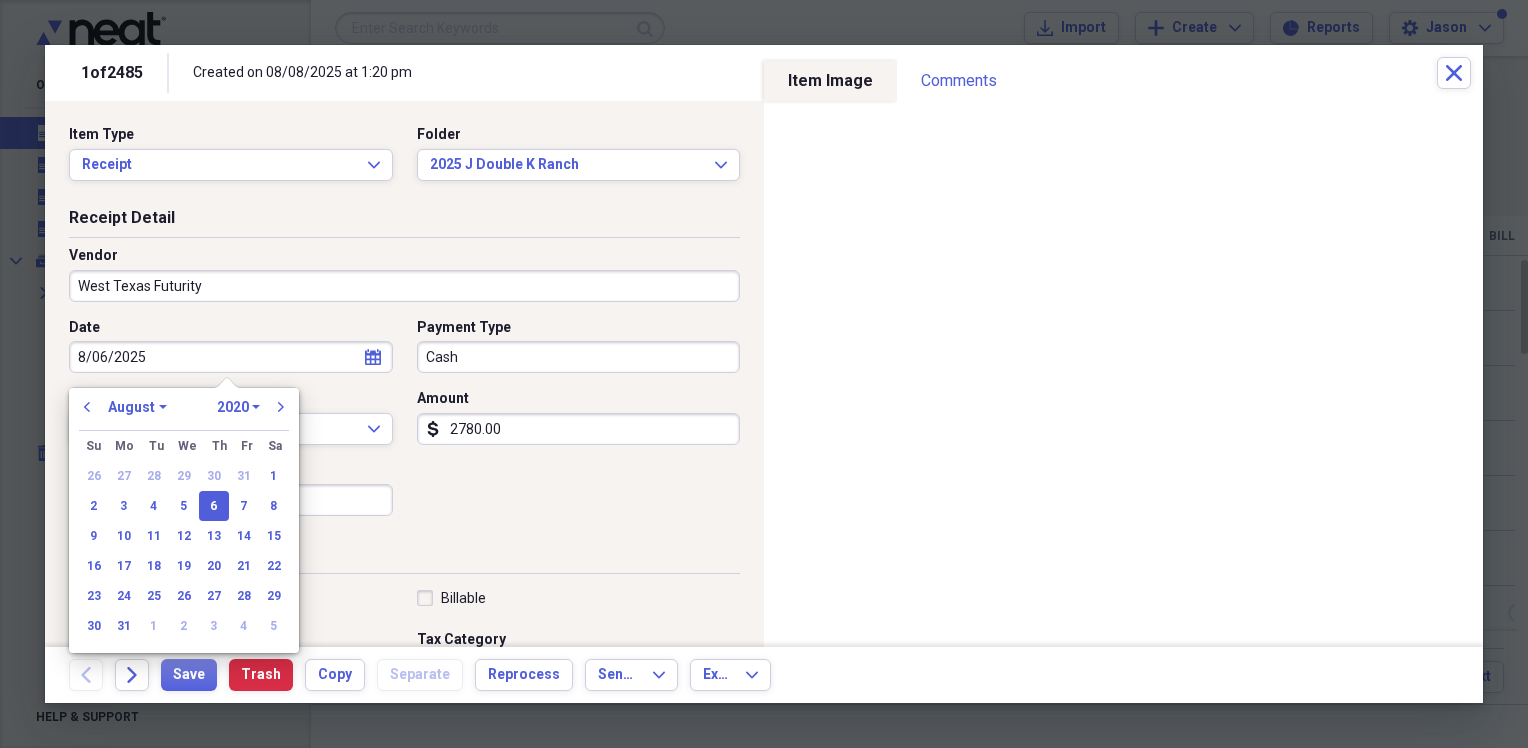 select on "2025" 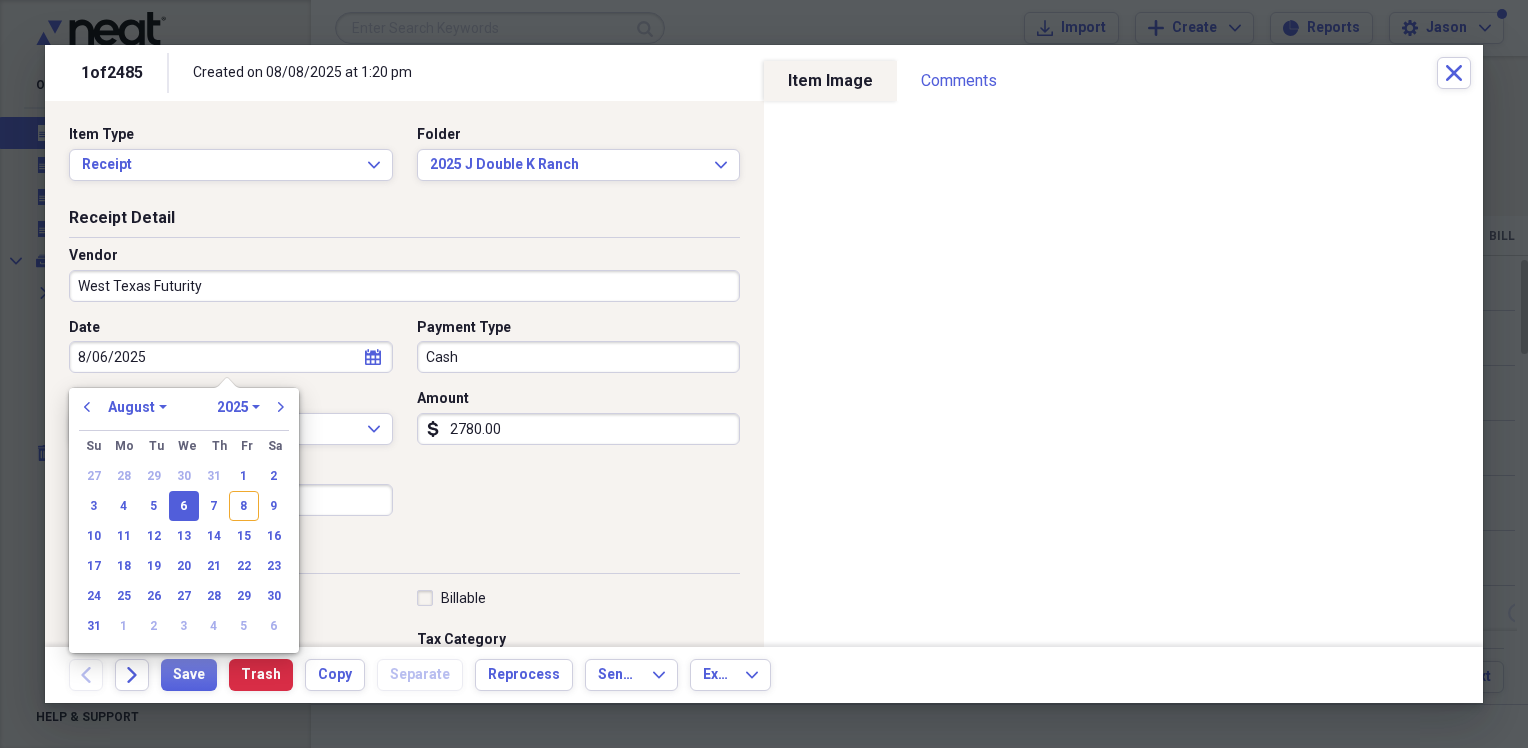 type on "08/06/2025" 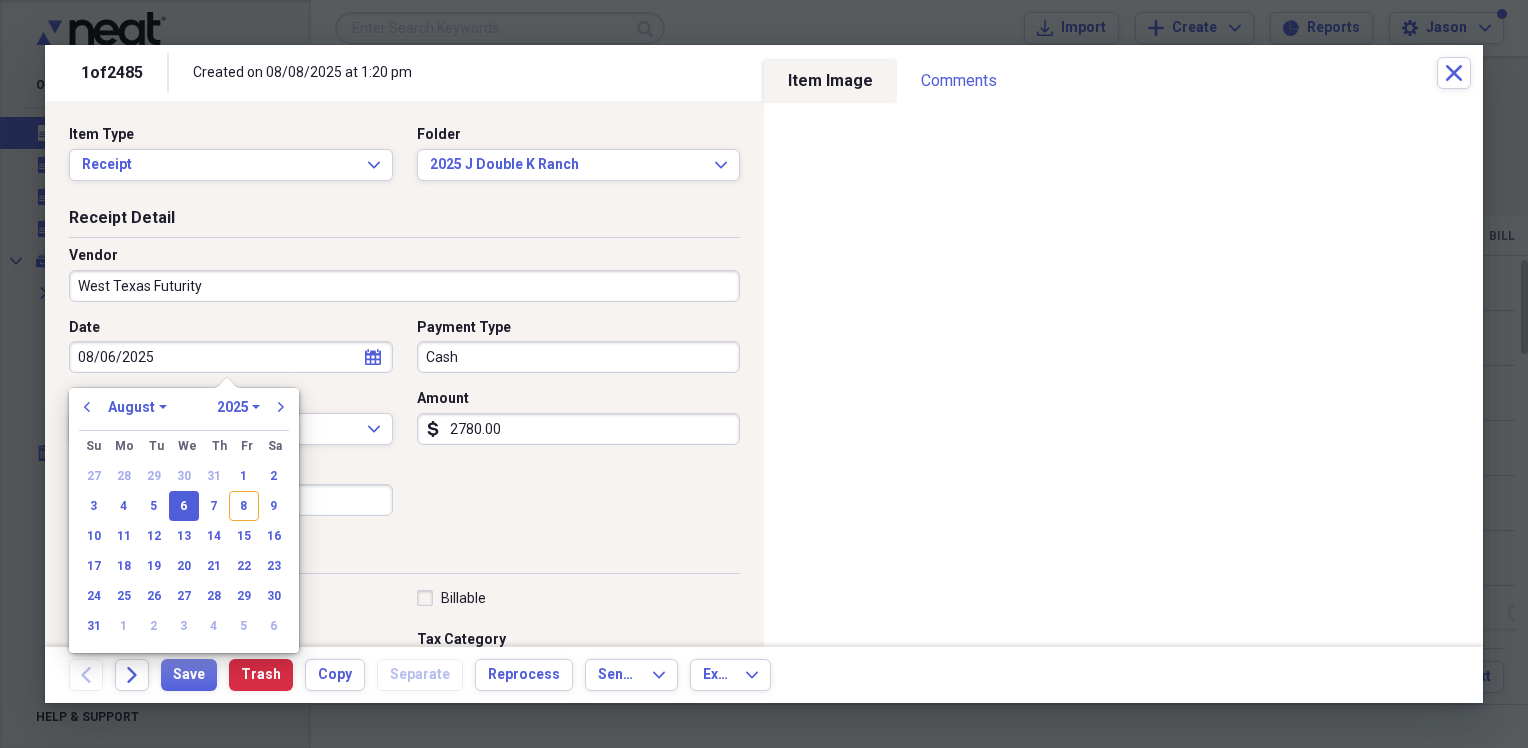 type 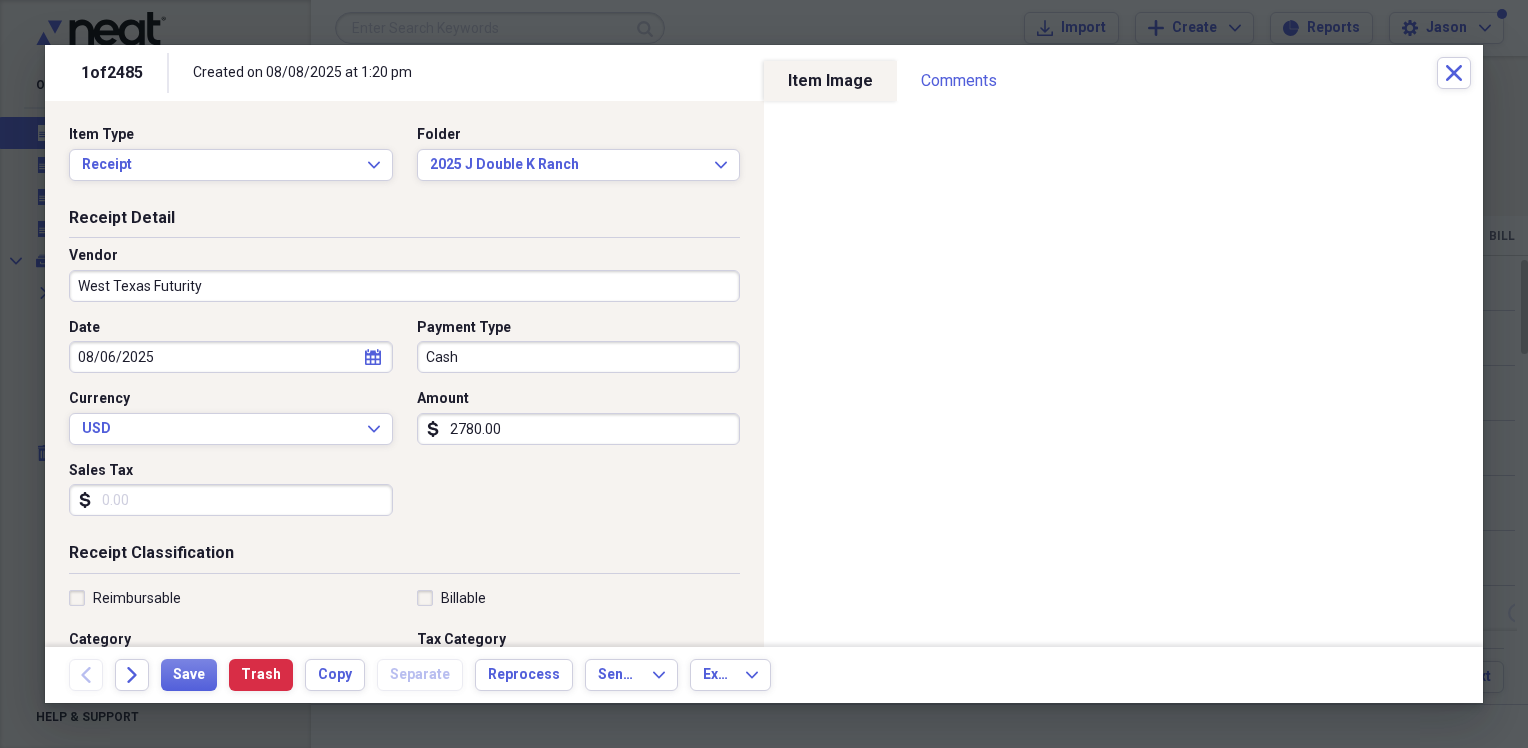 click on "Date 08/06/2025 calendar Calendar Payment Type Cash Currency USD Expand Amount dollar-sign 2780.00 Sales Tax dollar-sign" at bounding box center [404, 425] 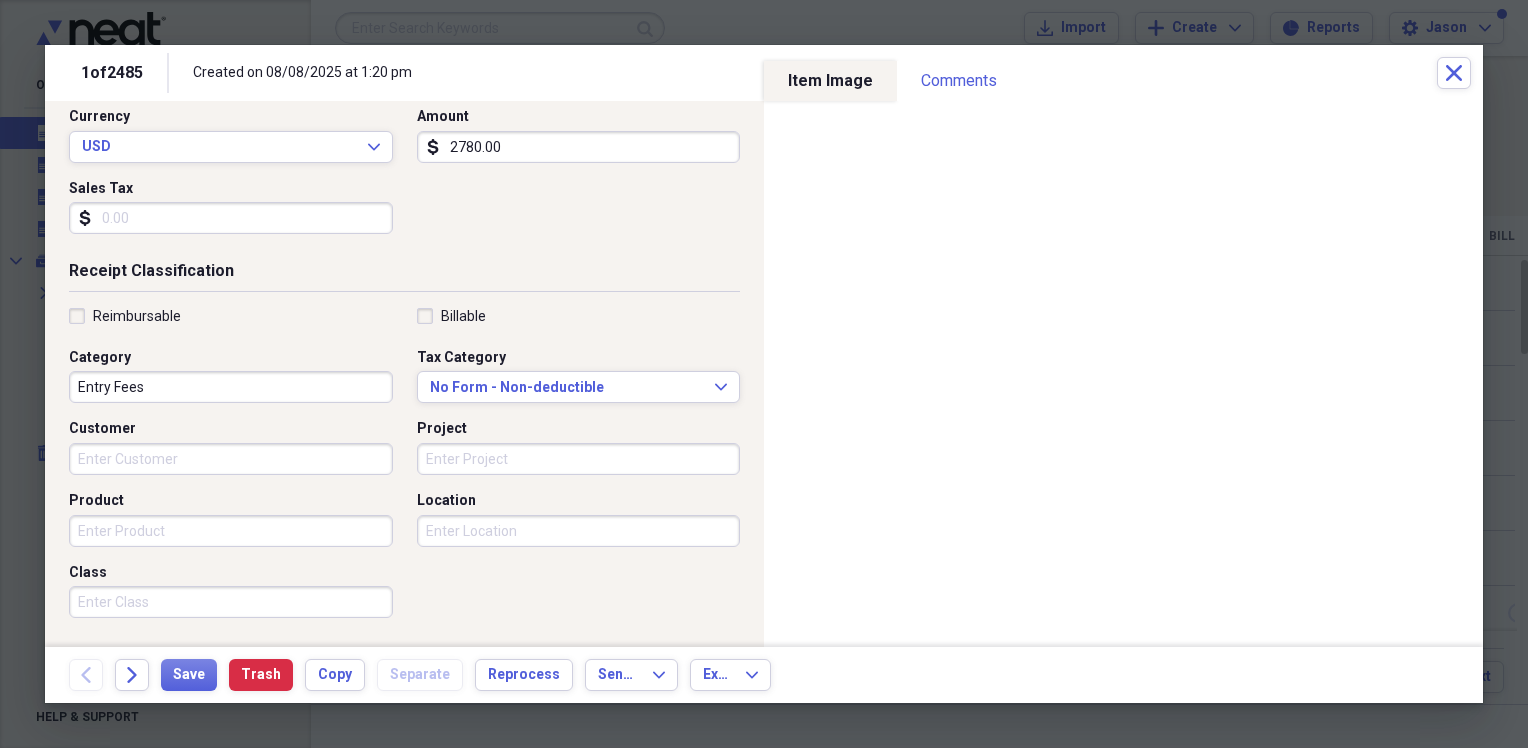 scroll, scrollTop: 300, scrollLeft: 0, axis: vertical 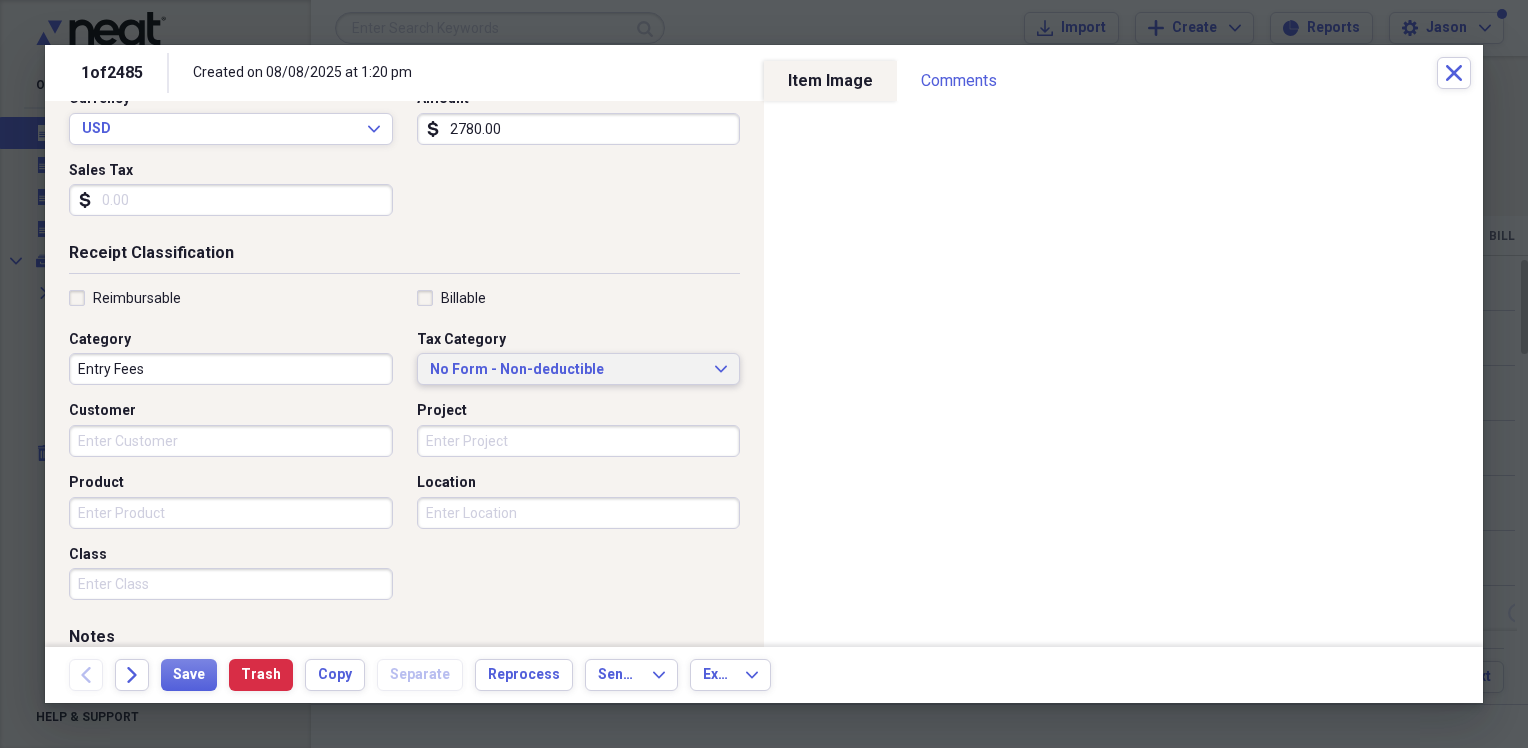 click on "No Form - Non-deductible Expand" at bounding box center [579, 369] 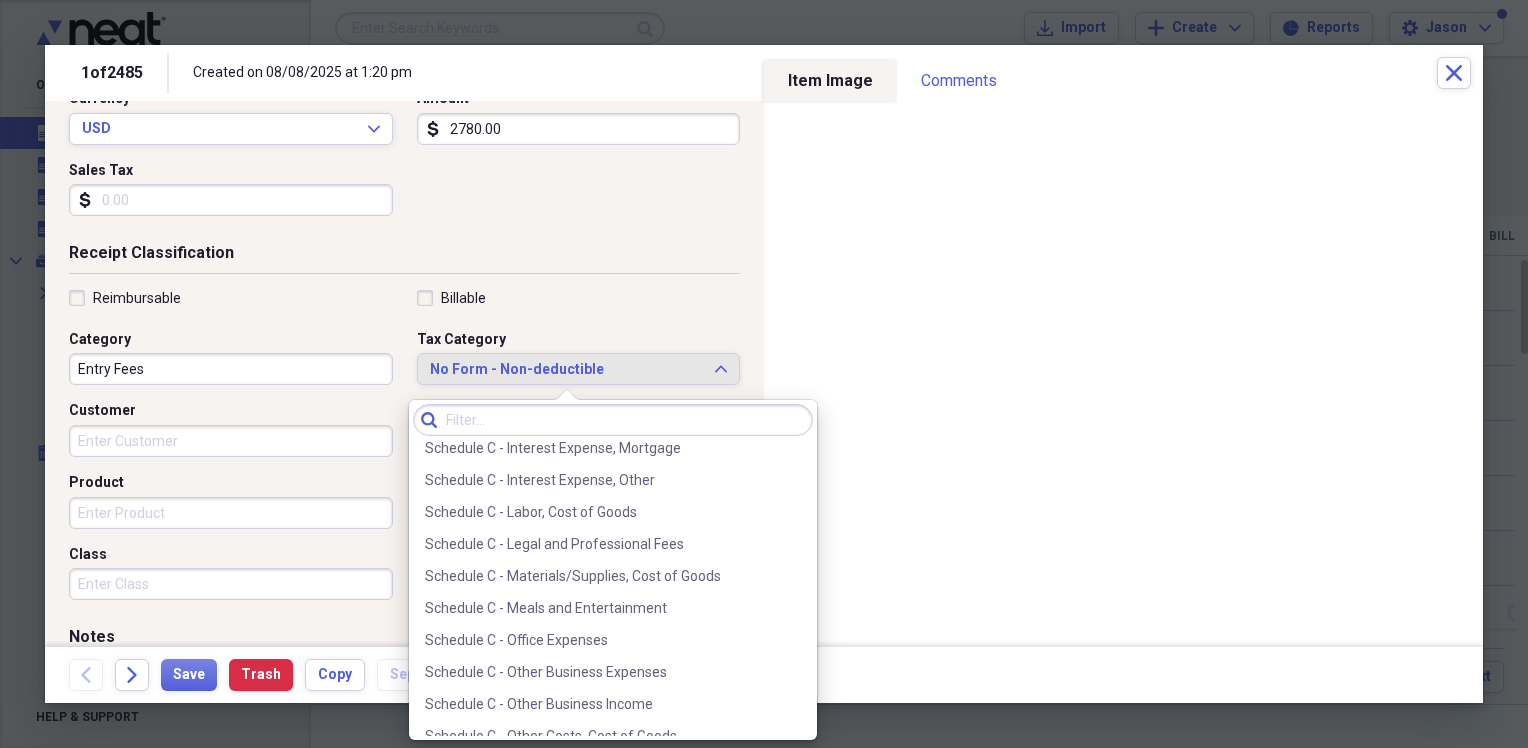 scroll, scrollTop: 3910, scrollLeft: 0, axis: vertical 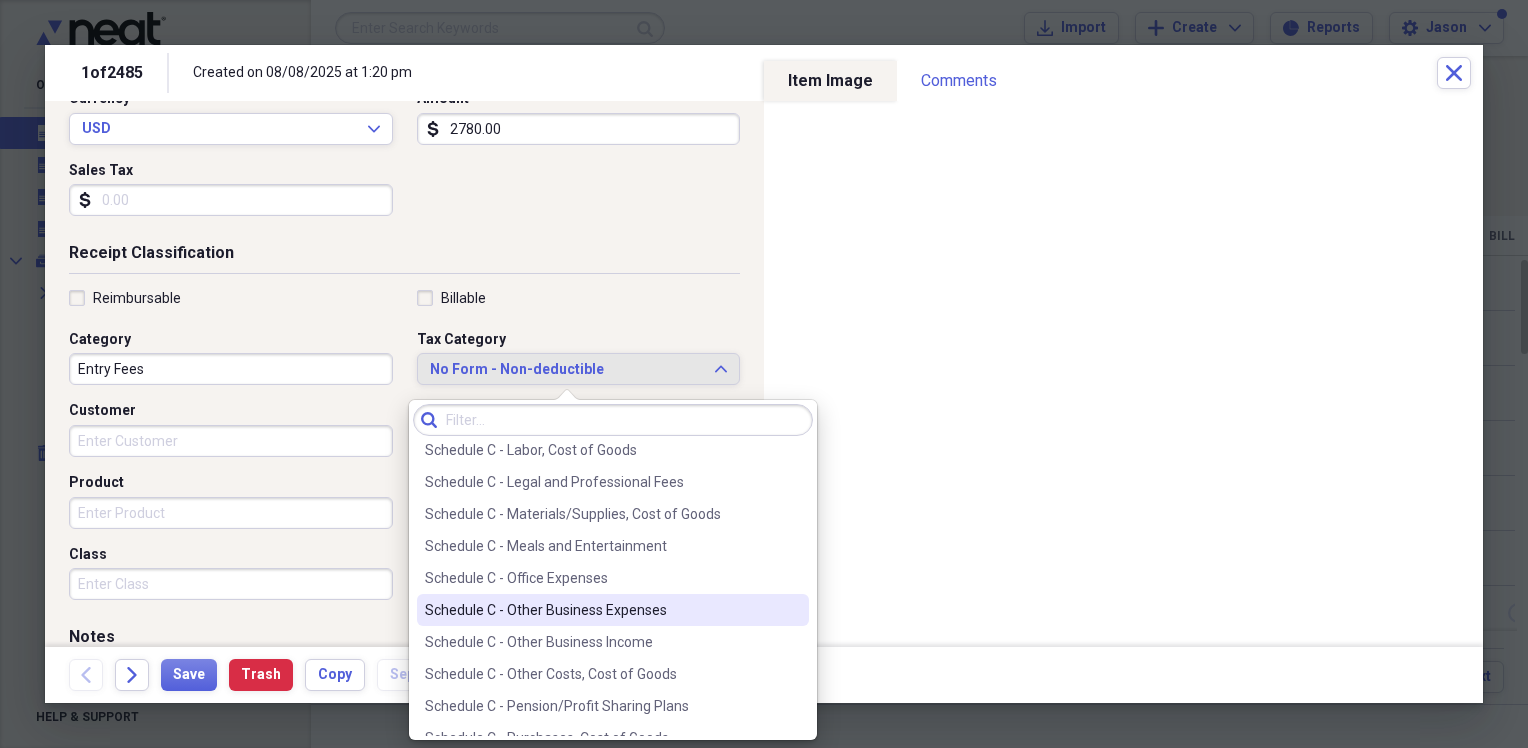 click on "Schedule C - Other Business Expenses" at bounding box center (601, 610) 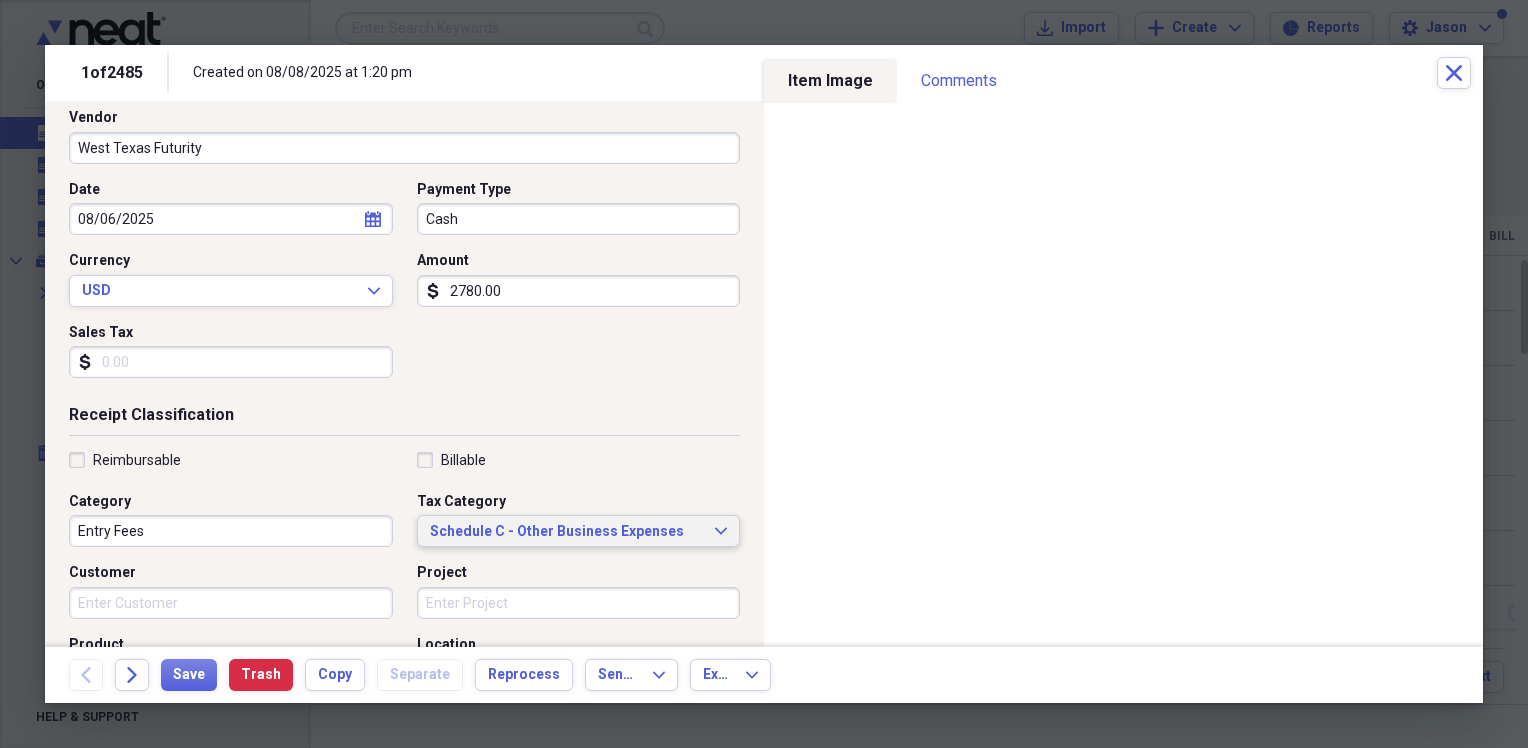 scroll, scrollTop: 200, scrollLeft: 0, axis: vertical 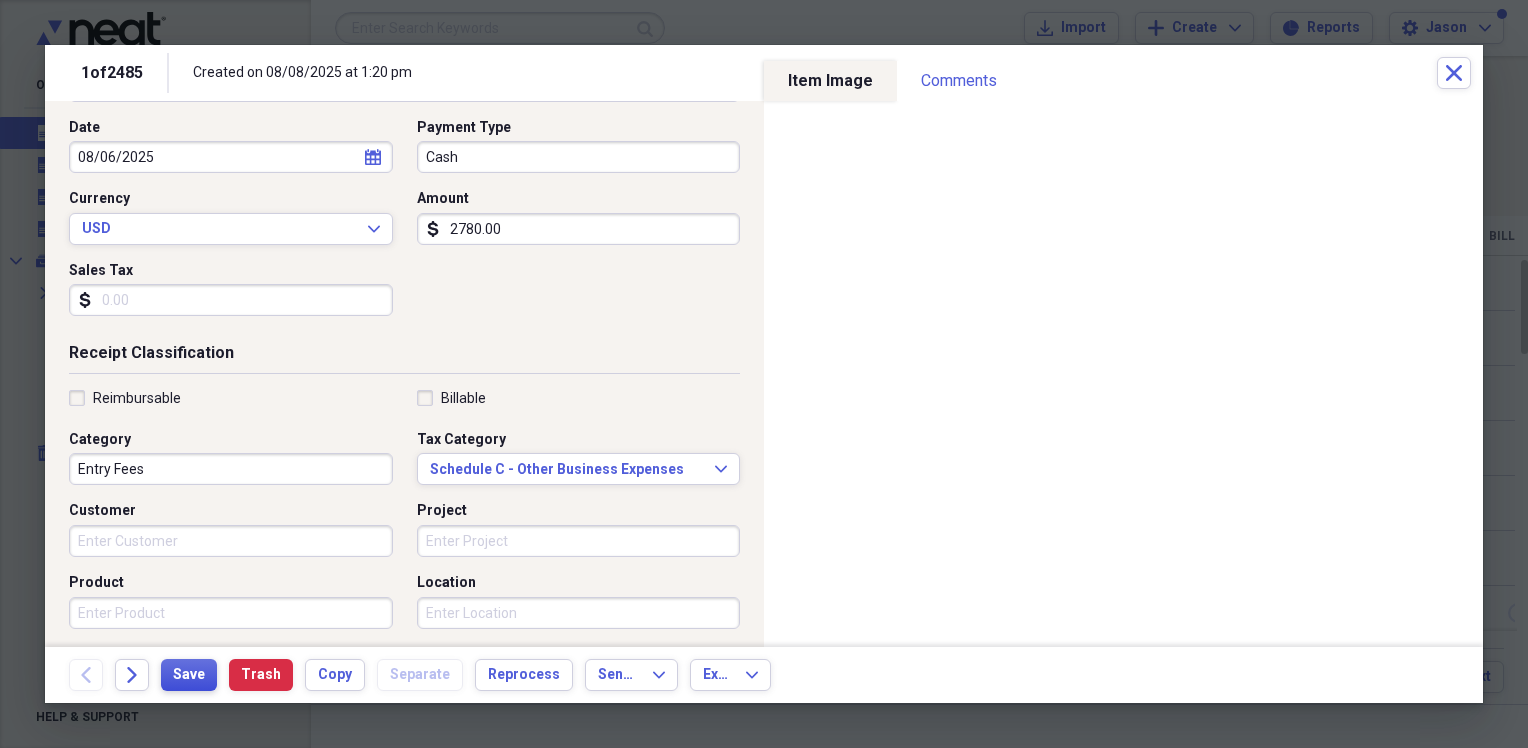 click on "Save" at bounding box center (189, 675) 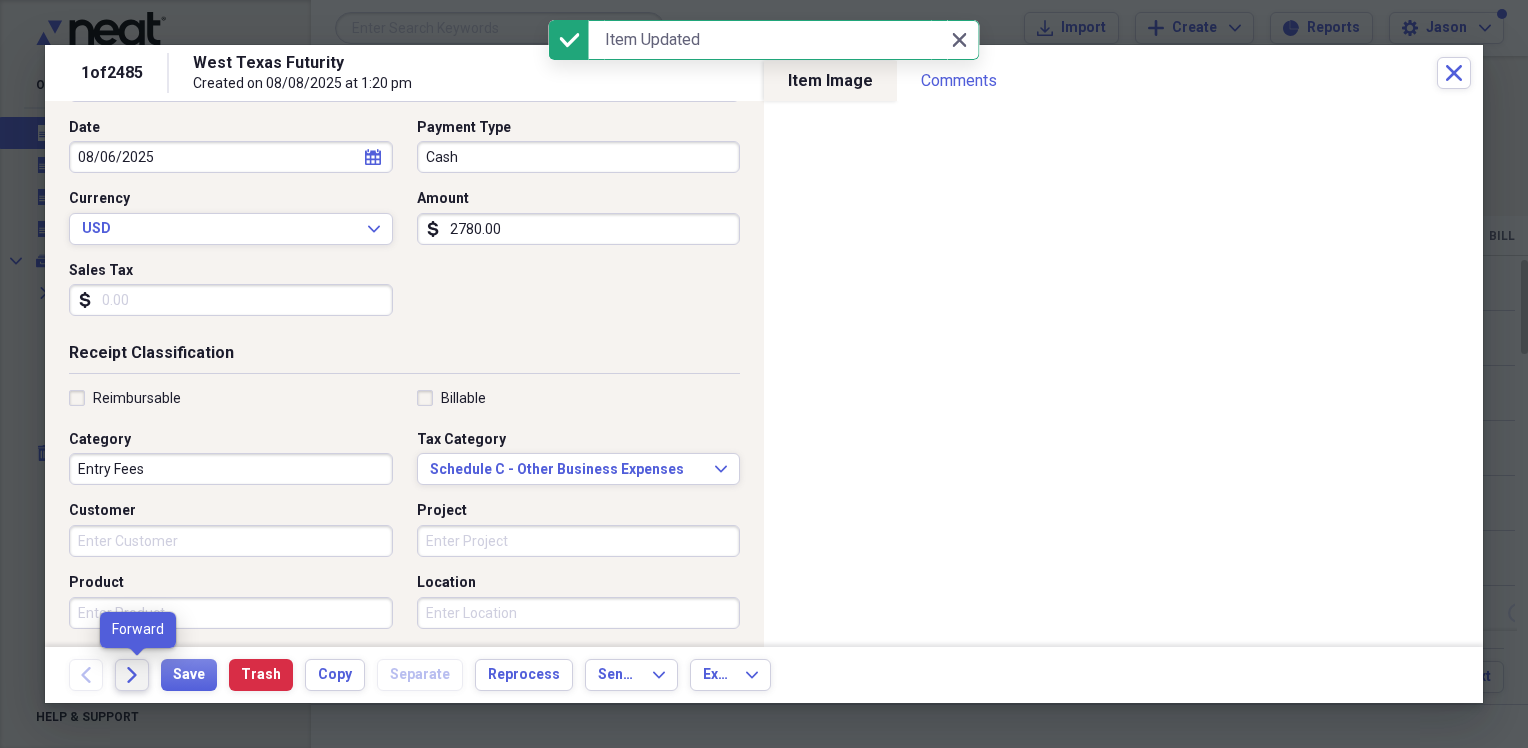 click on "Forward" 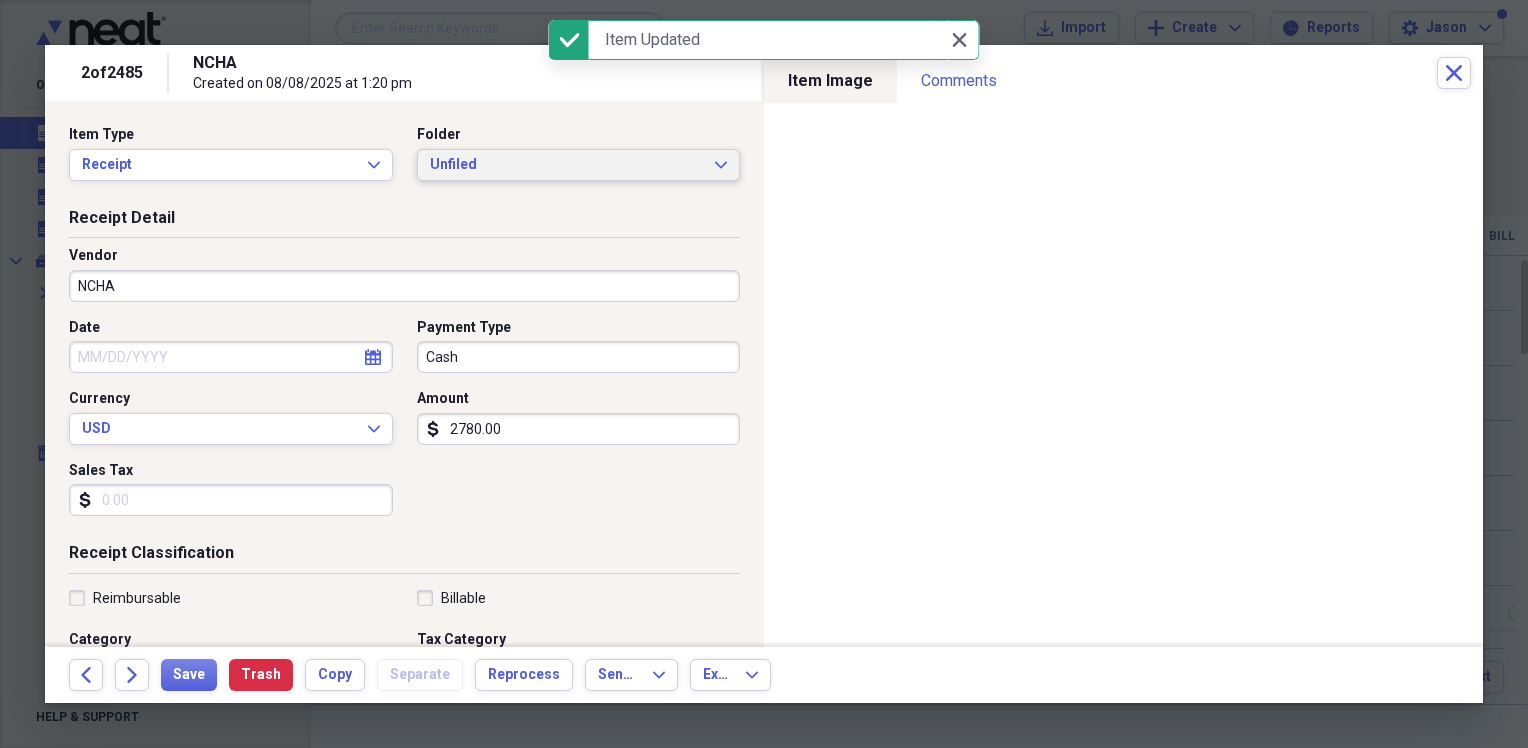 click on "Unfiled" at bounding box center [567, 165] 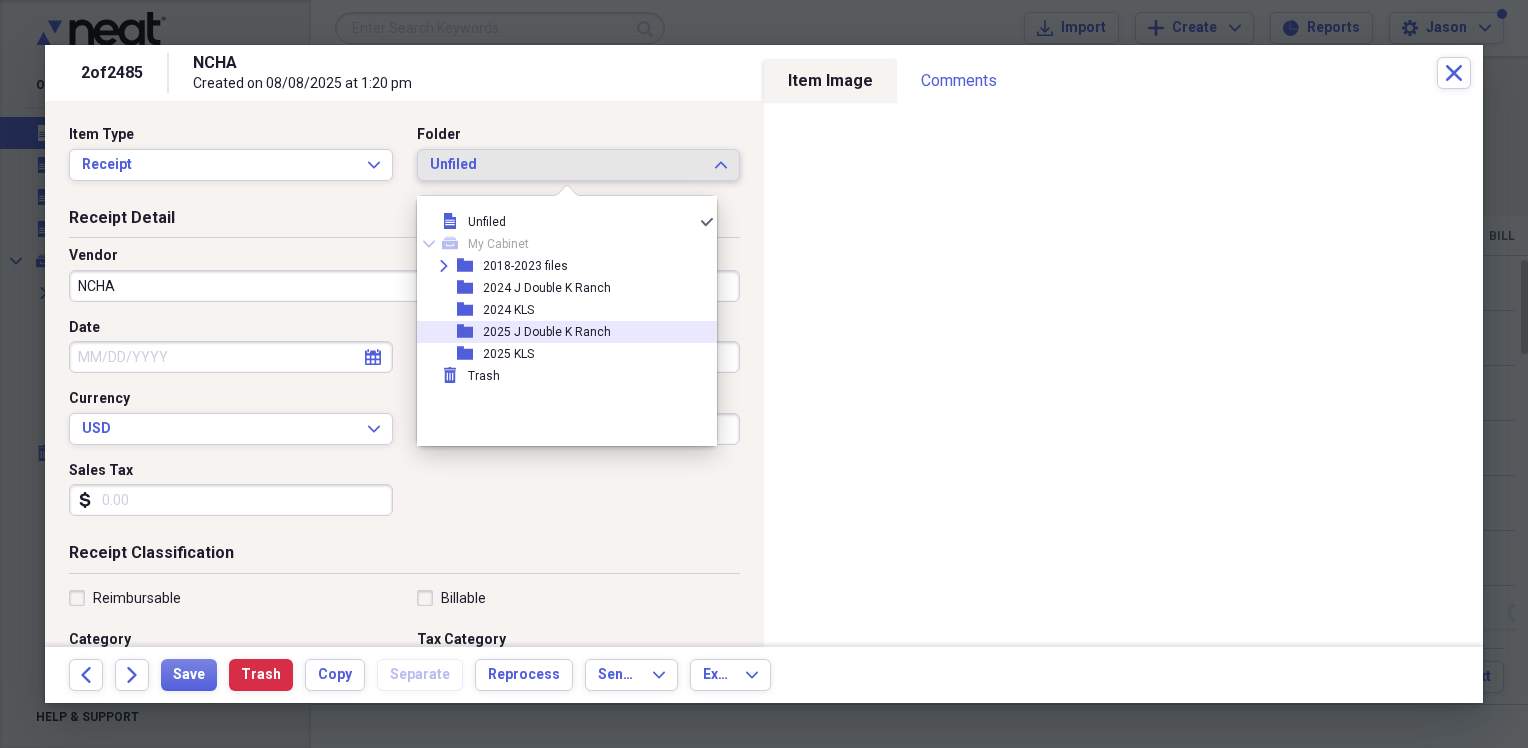click on "2025 J Double K Ranch" at bounding box center [547, 332] 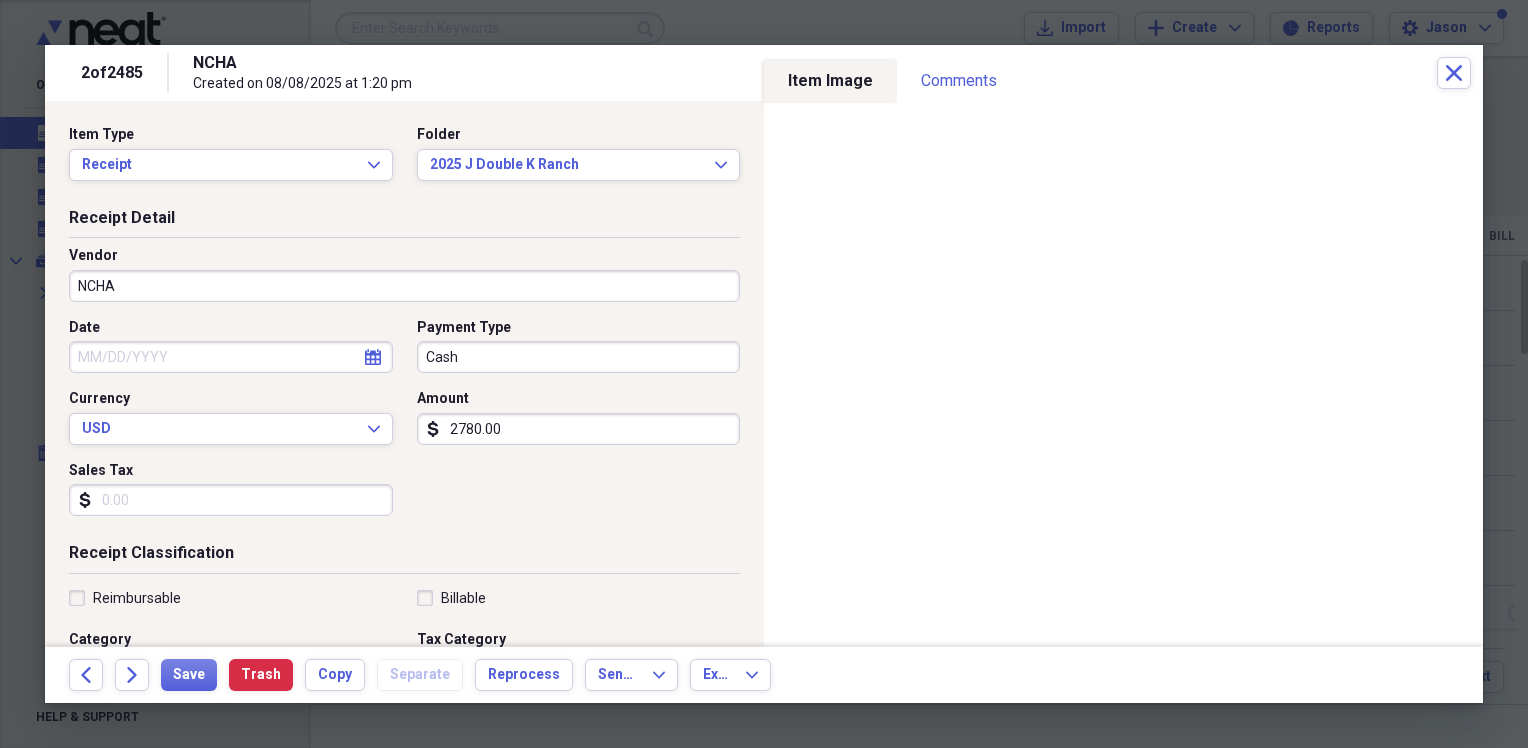 click on "NCHA" at bounding box center [404, 286] 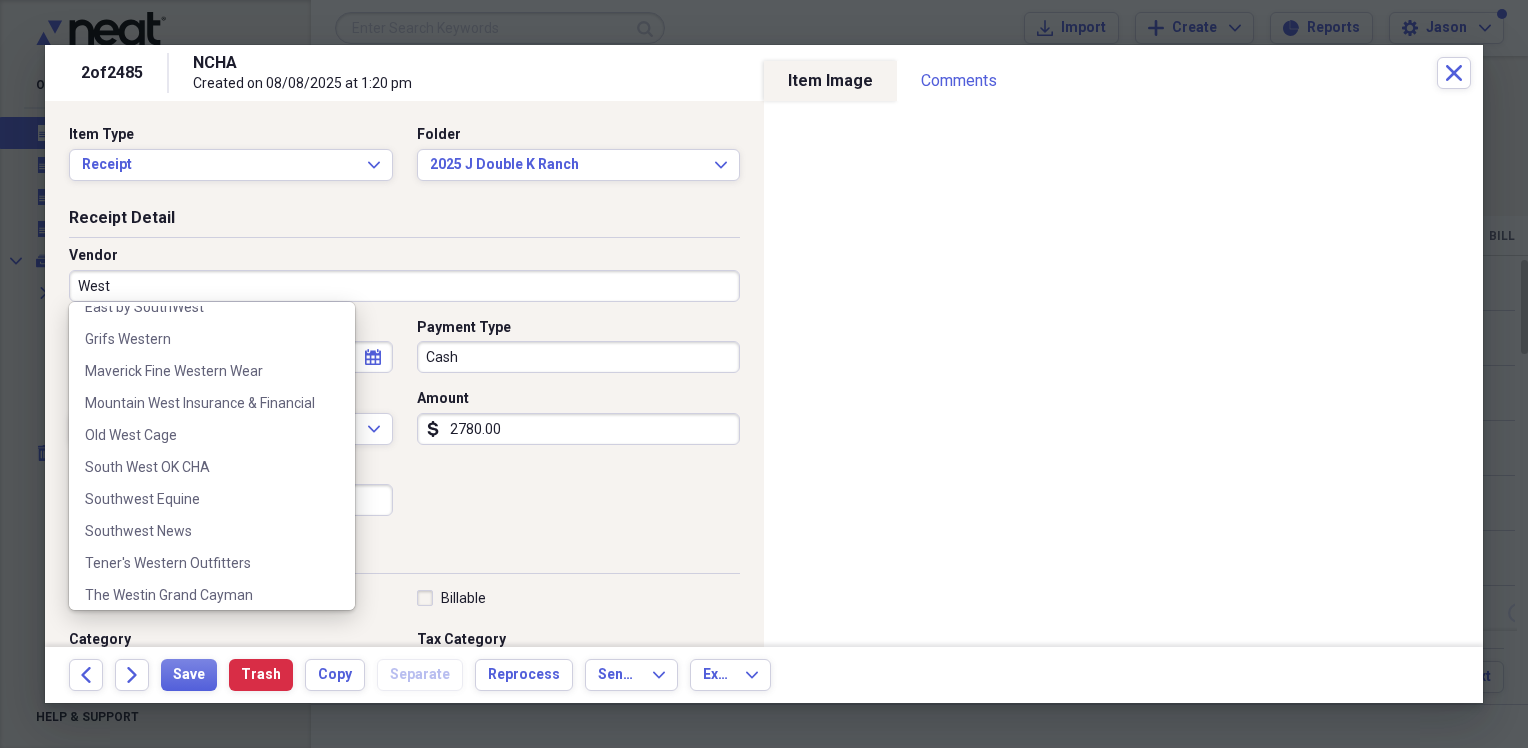 scroll, scrollTop: 600, scrollLeft: 0, axis: vertical 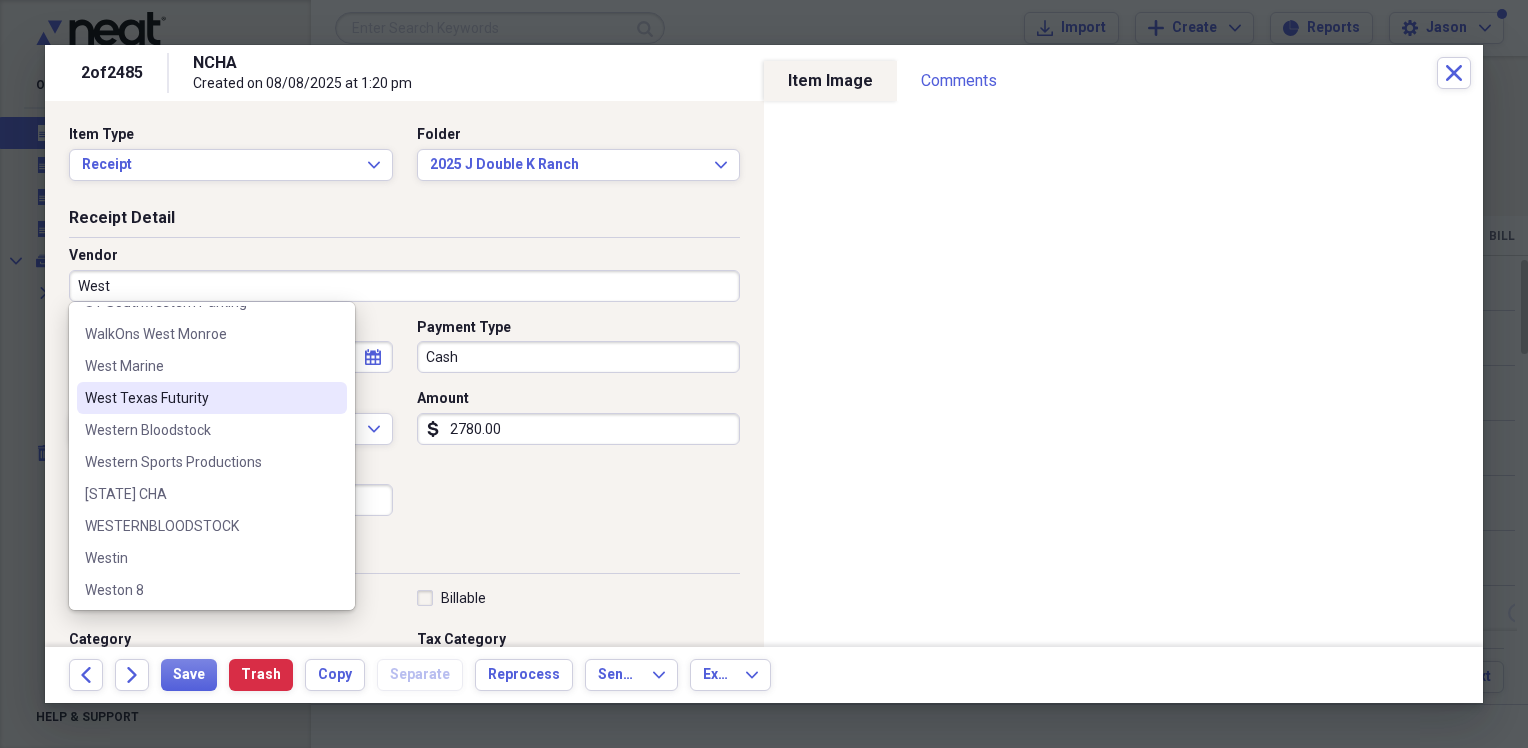 click on "West Texas Futurity" at bounding box center [200, 398] 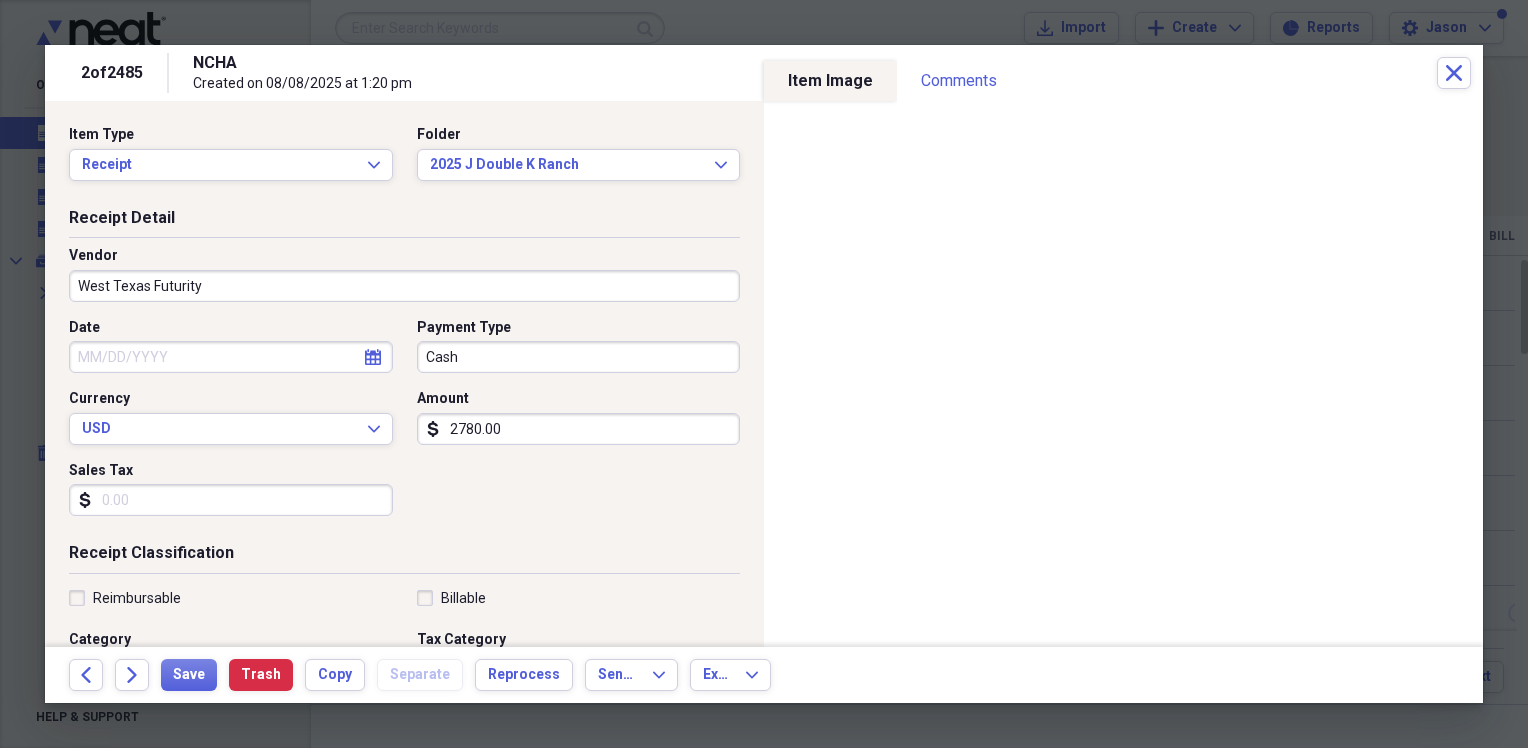 type on "Entry Fees" 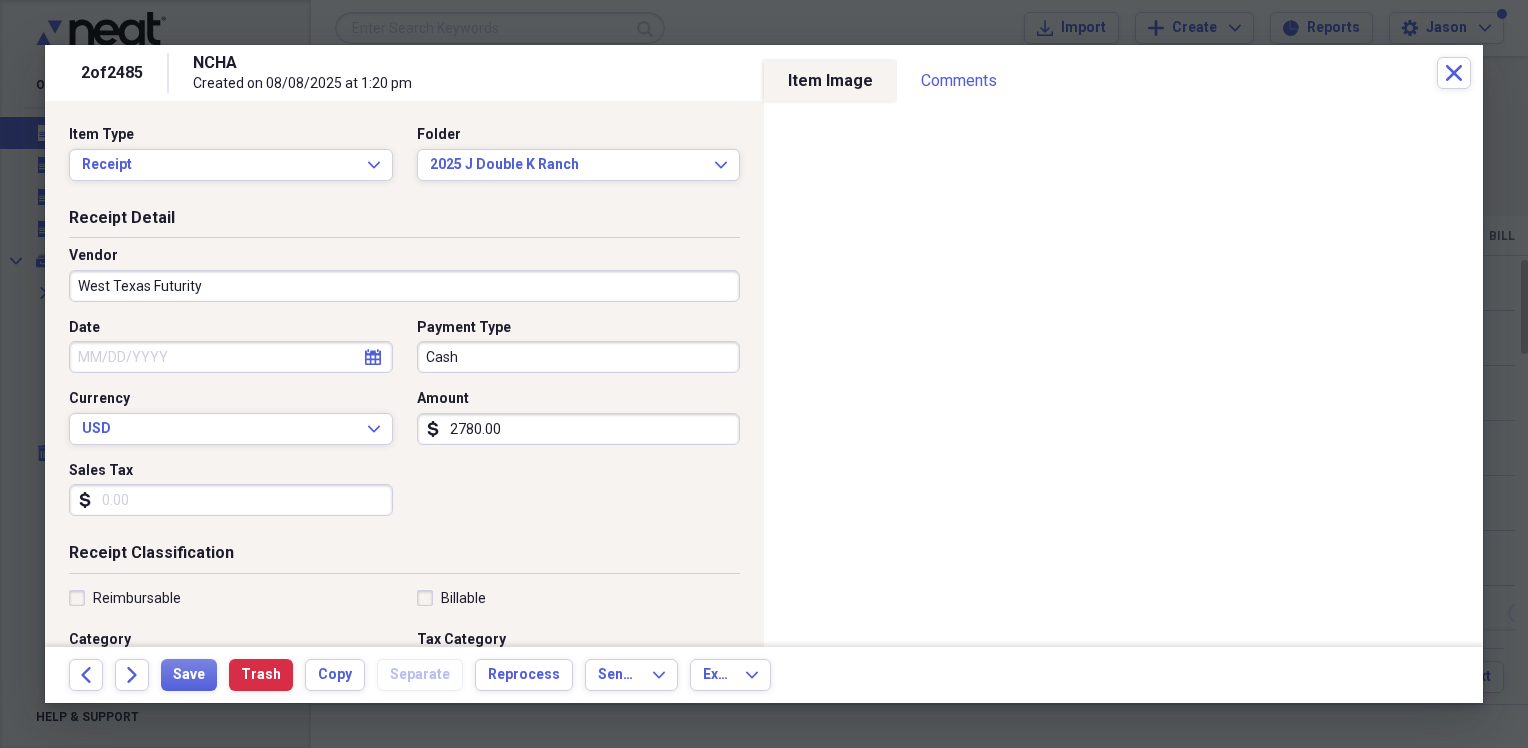 click on "Date" at bounding box center [231, 357] 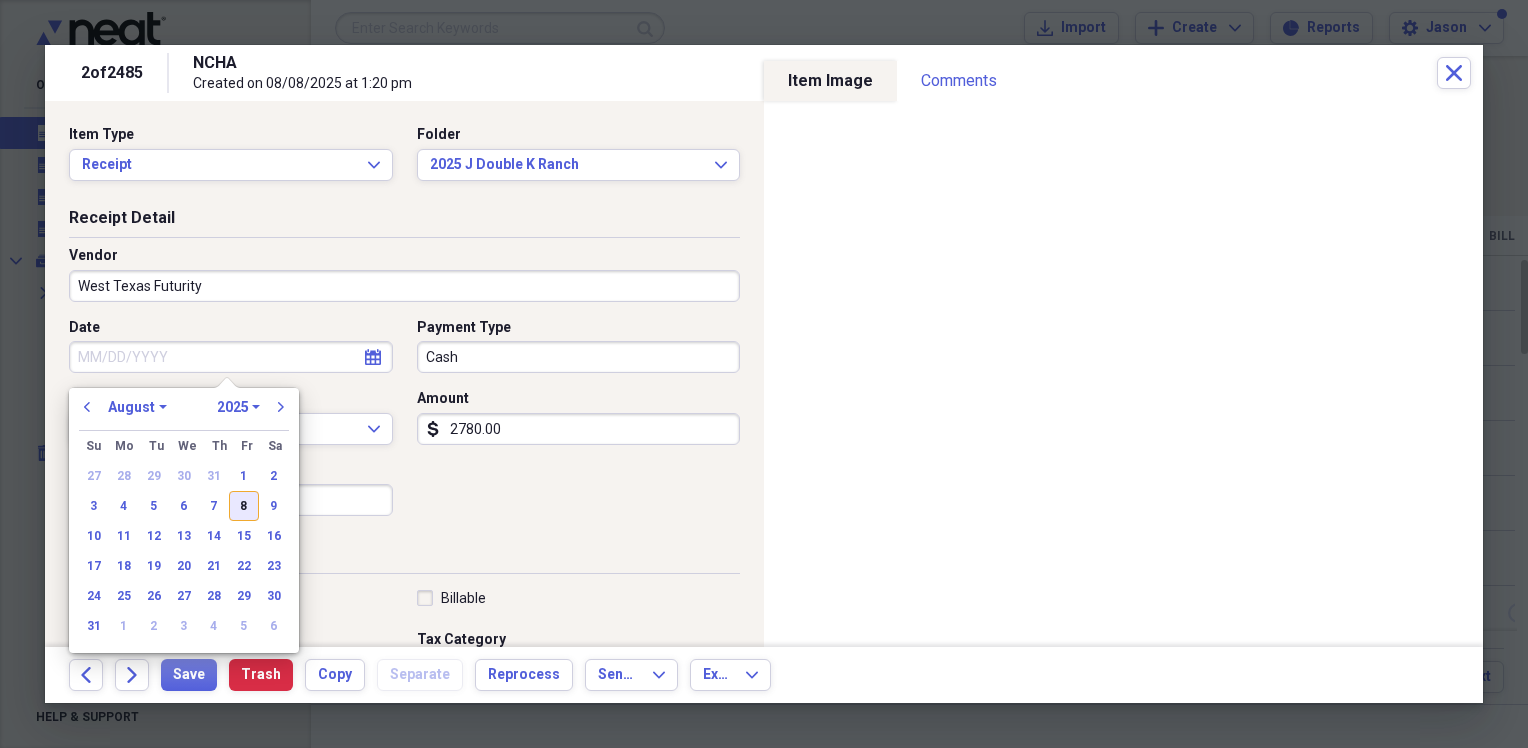 click on "8" at bounding box center [244, 506] 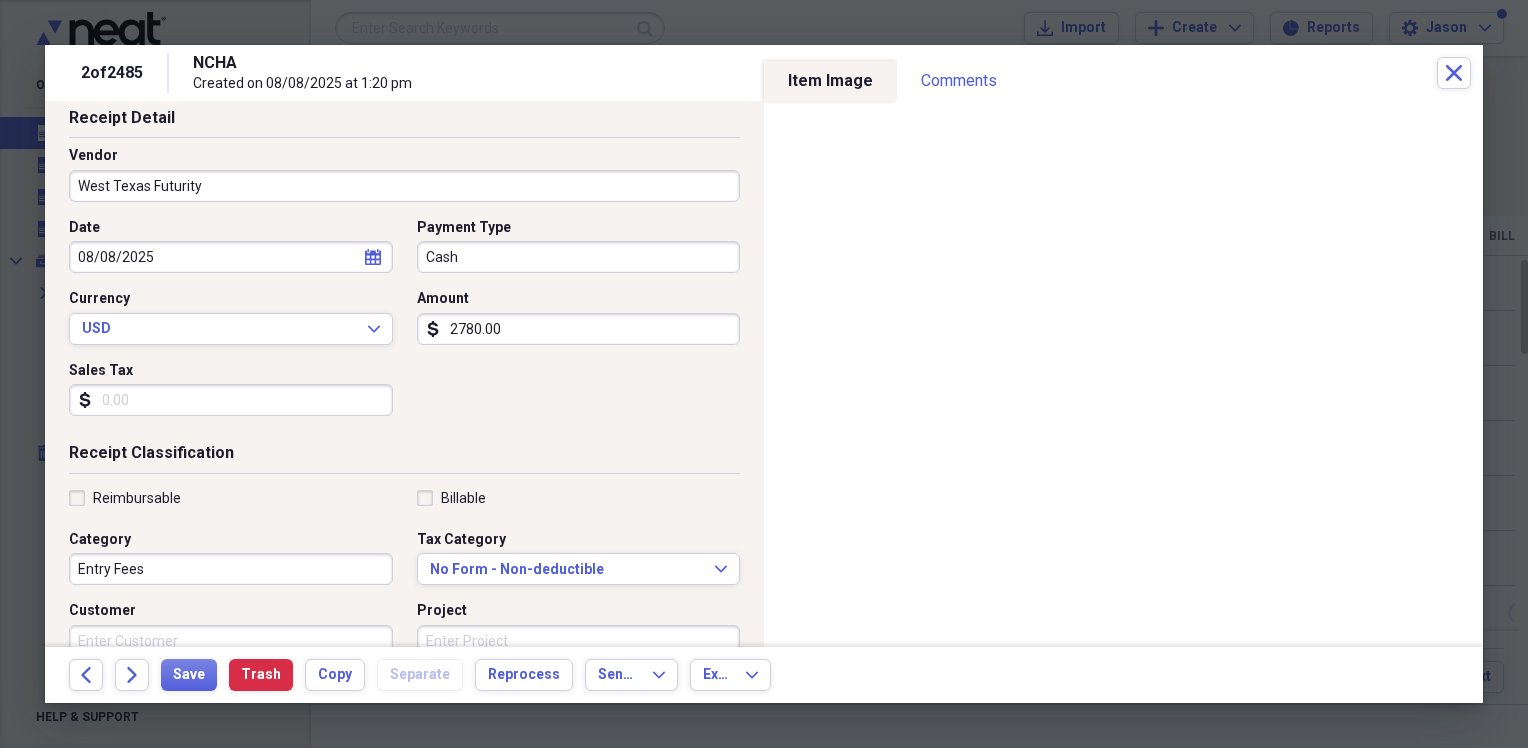 scroll, scrollTop: 200, scrollLeft: 0, axis: vertical 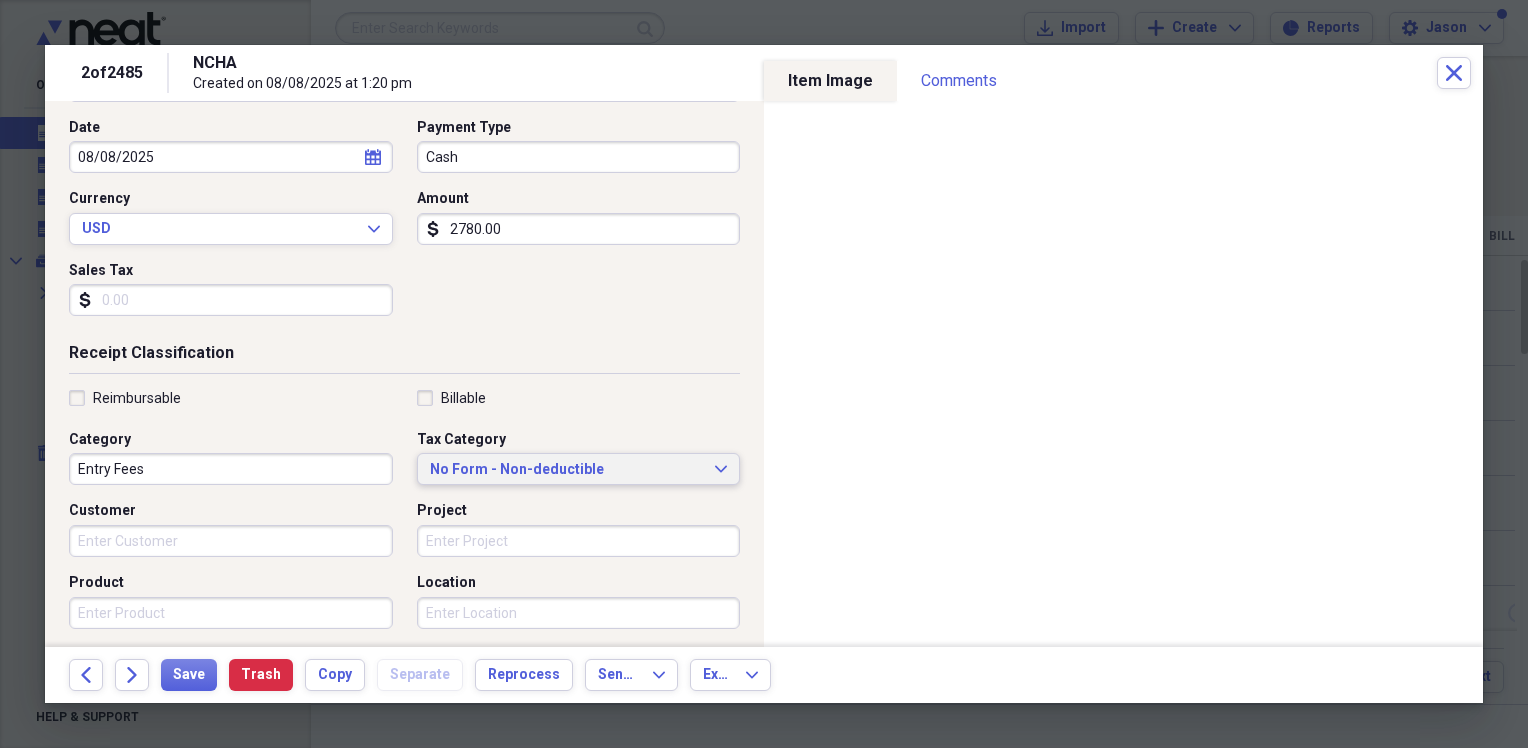 click on "No Form - Non-deductible" at bounding box center (567, 470) 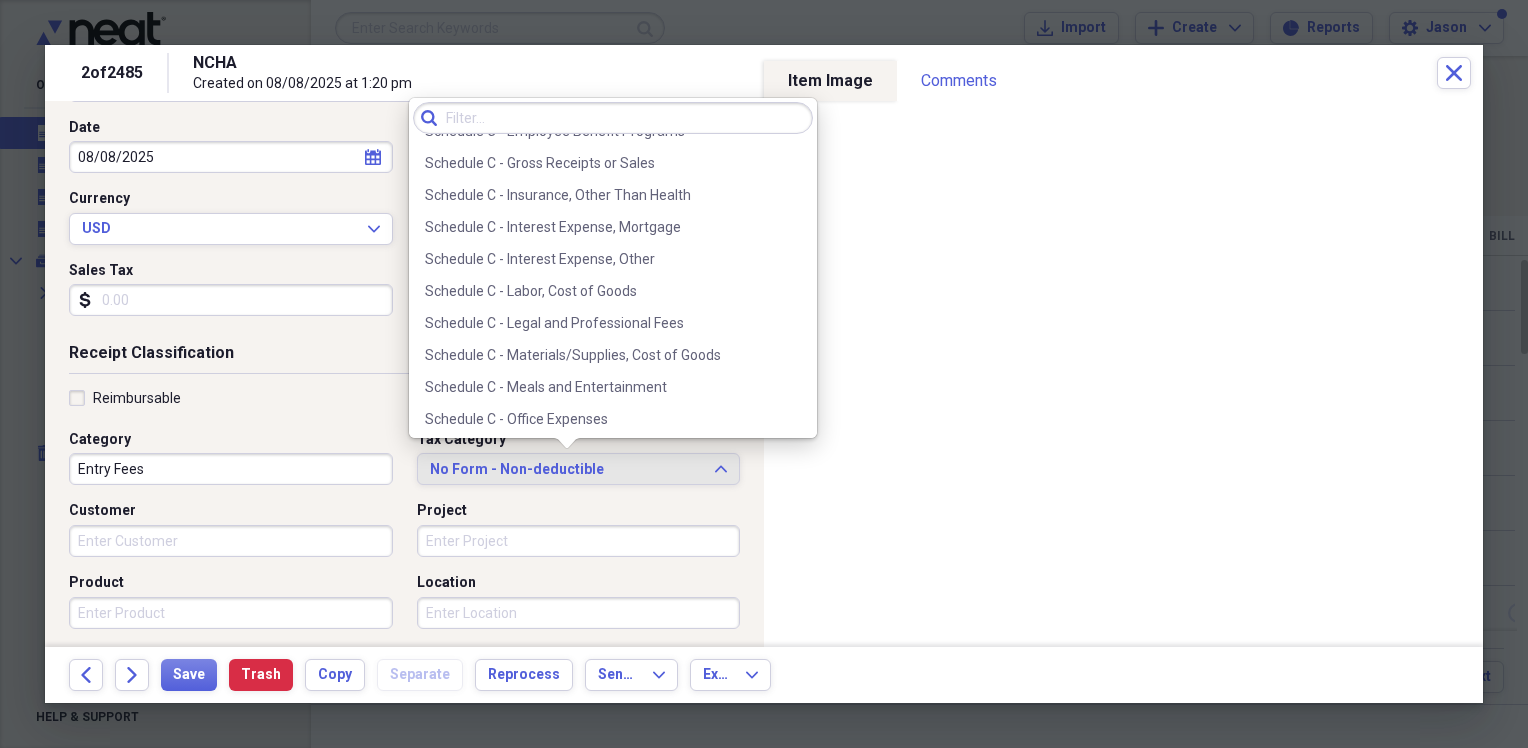 scroll, scrollTop: 3889, scrollLeft: 0, axis: vertical 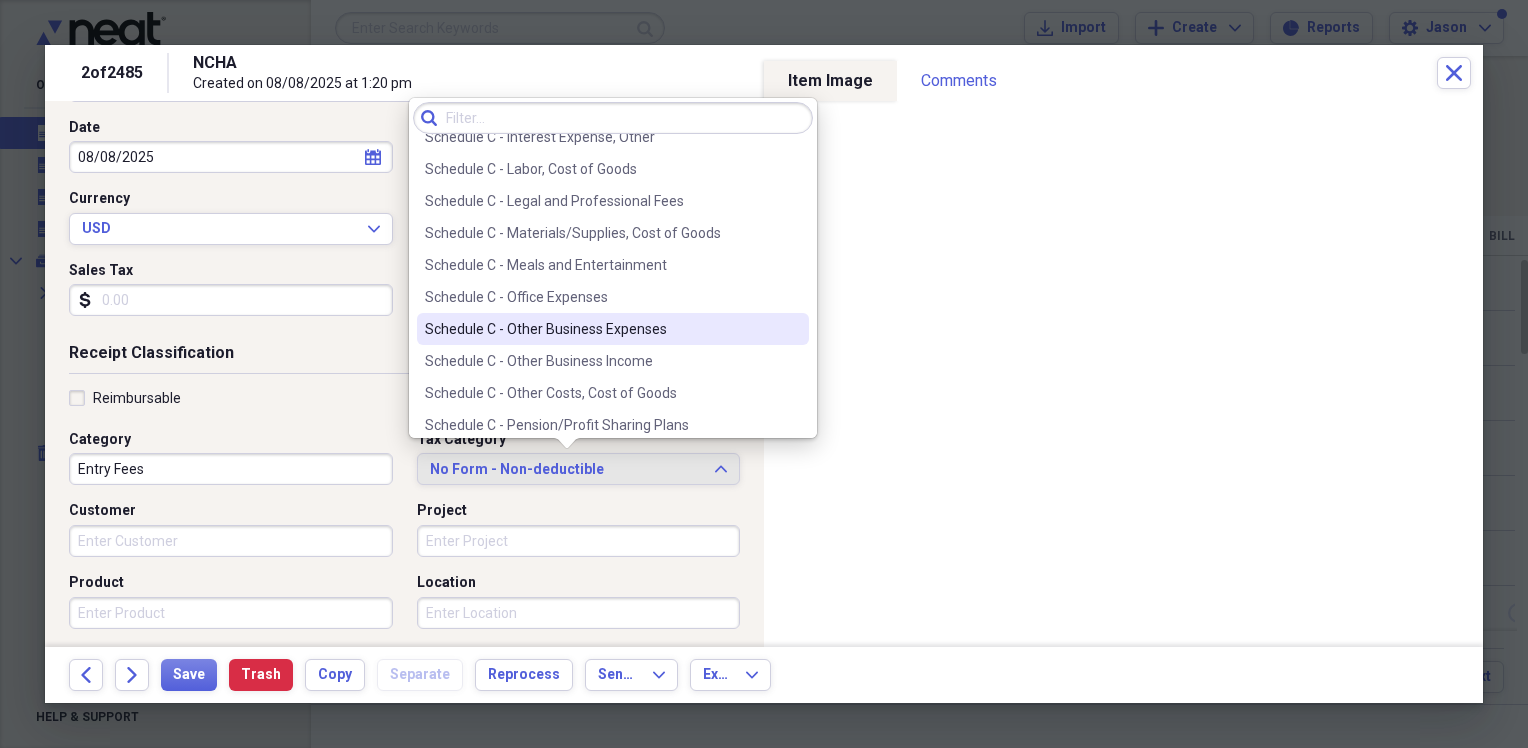 click on "Schedule C - Other Business Expenses" at bounding box center (601, 329) 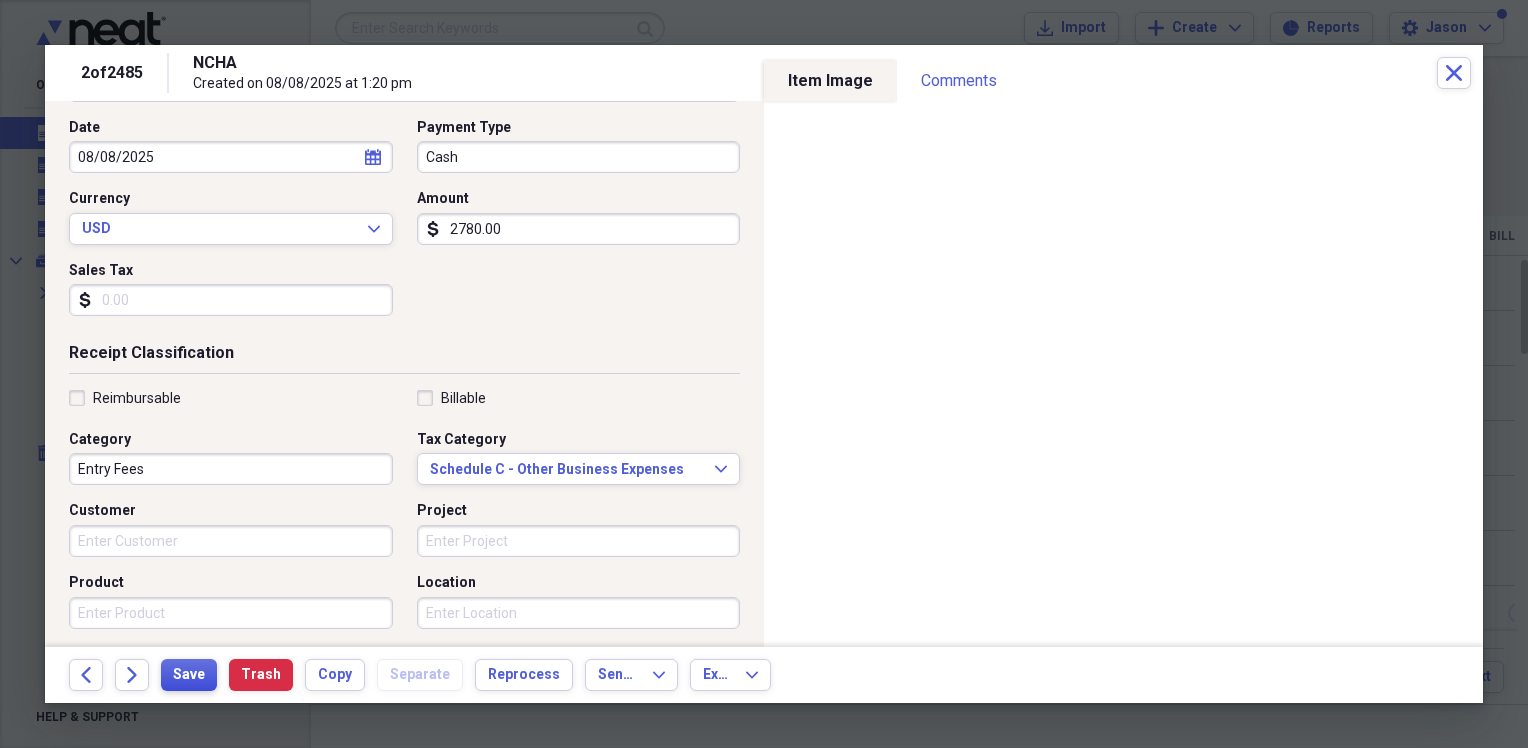 click on "Save" at bounding box center (189, 675) 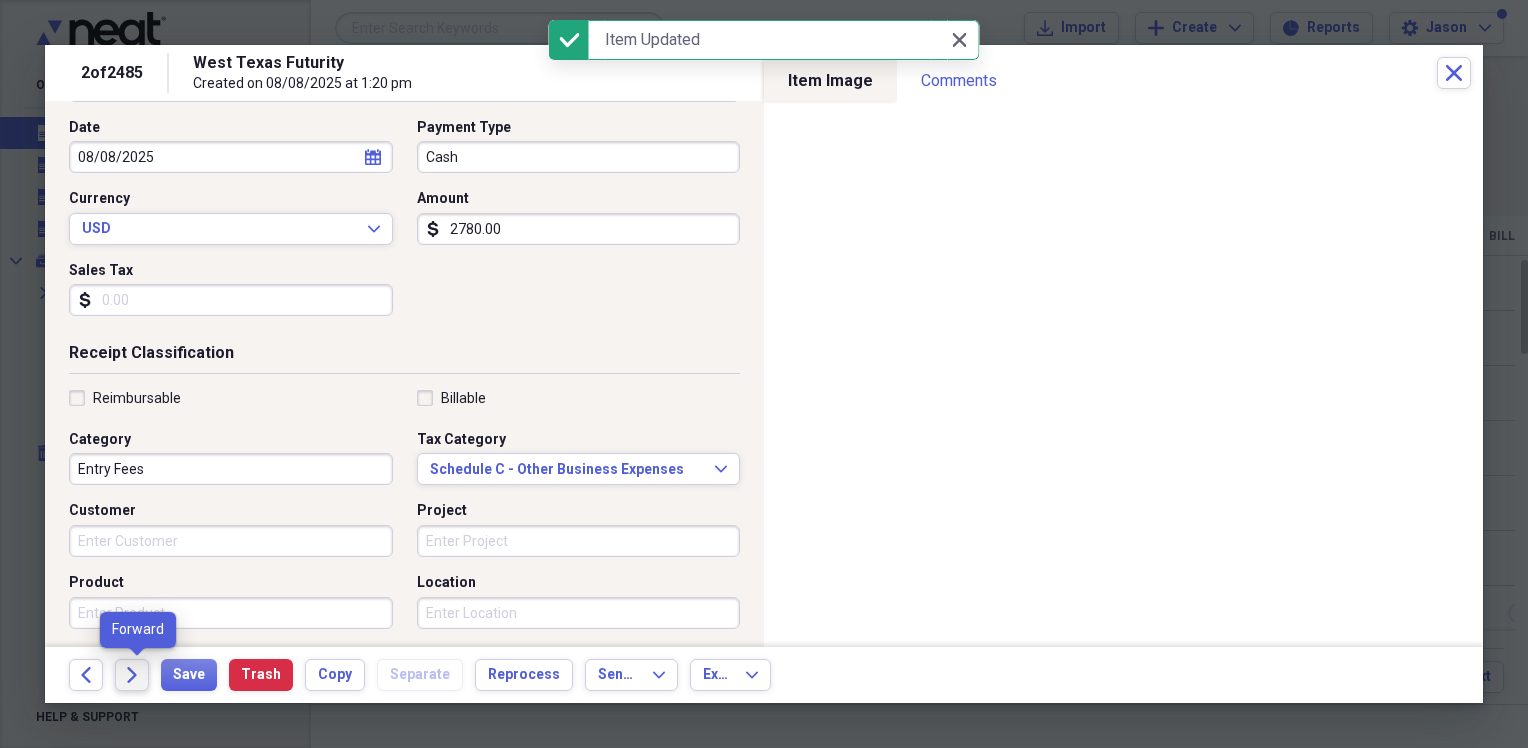 click on "Forward" 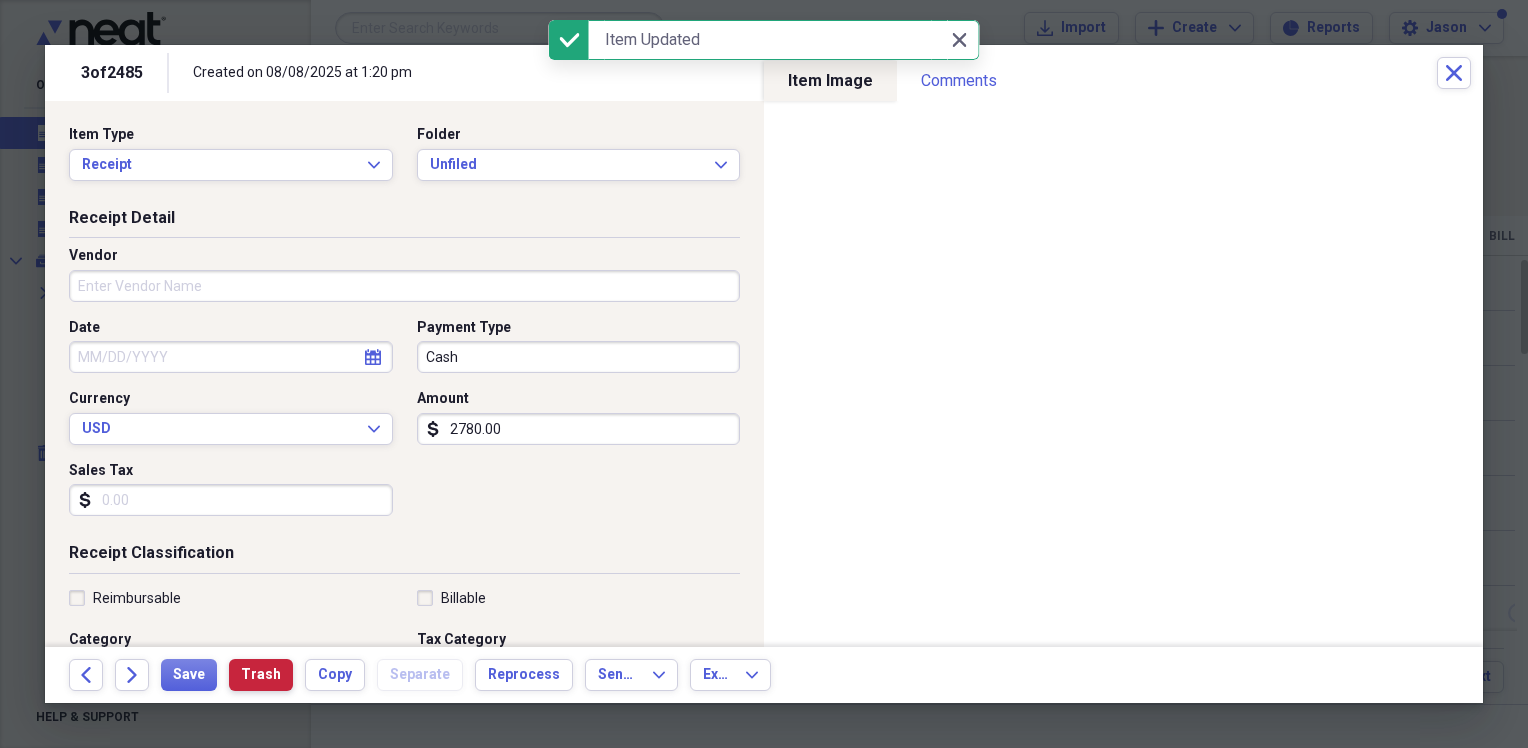 click on "Trash" at bounding box center [261, 675] 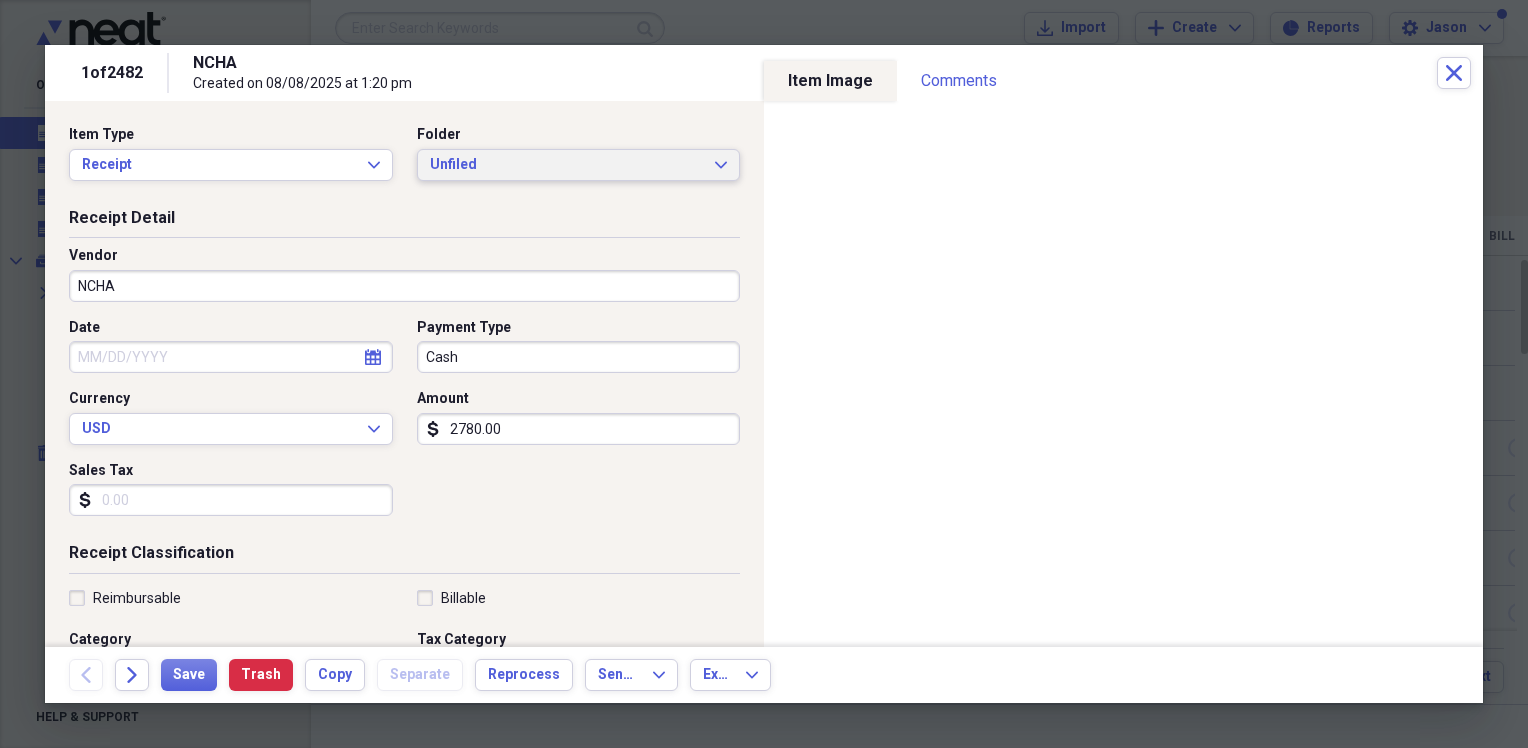click on "Unfiled" at bounding box center [567, 165] 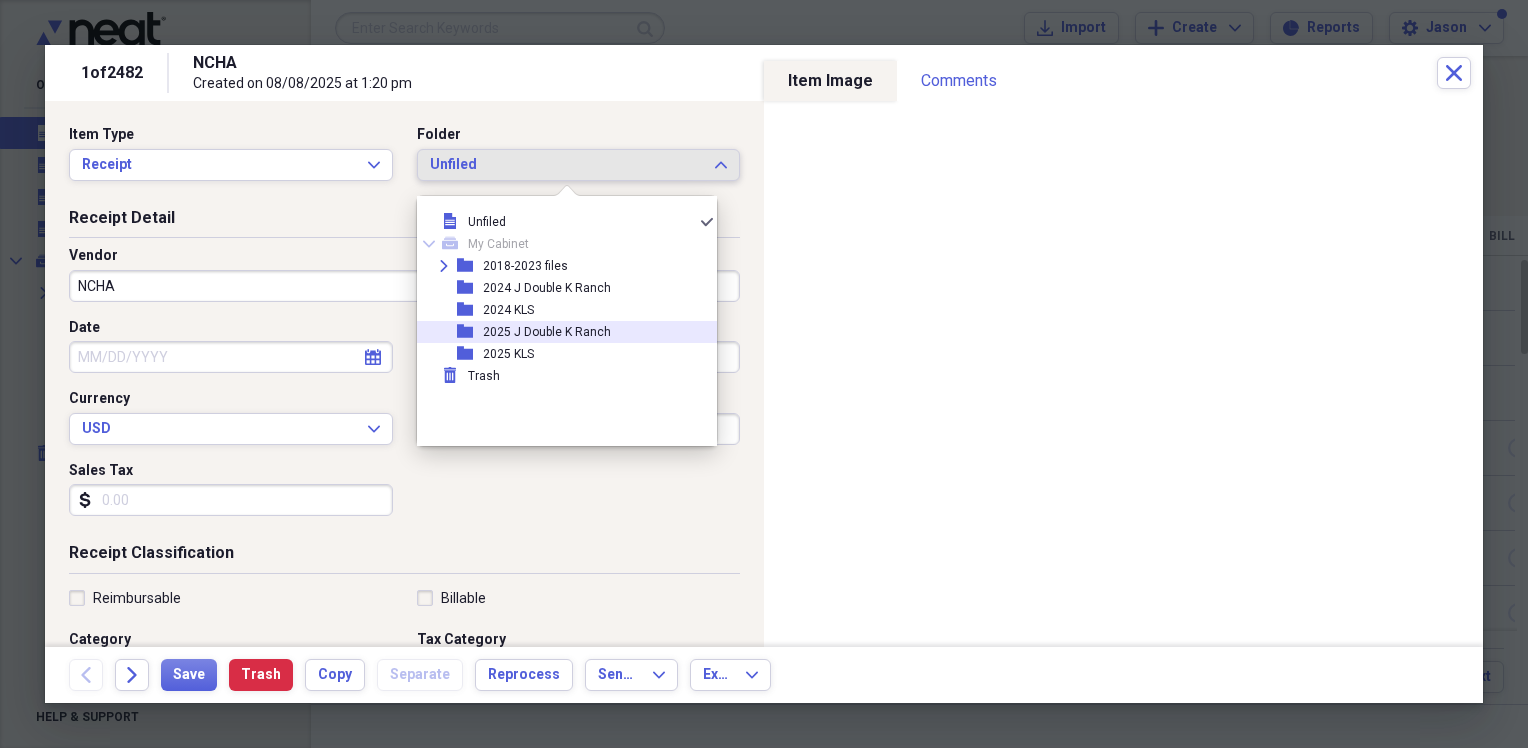 click on "2025 J Double K Ranch" at bounding box center (547, 332) 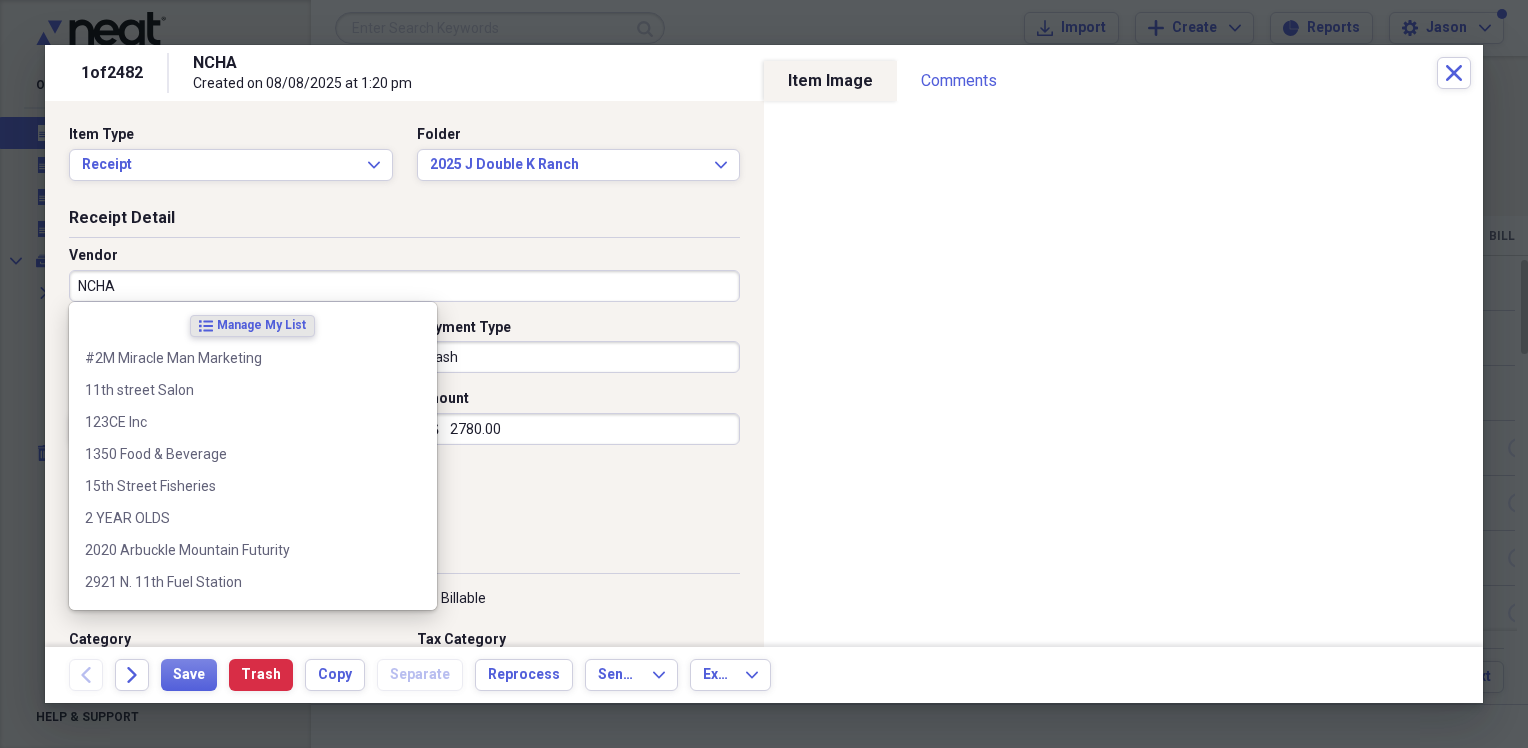 click on "NCHA" at bounding box center (404, 286) 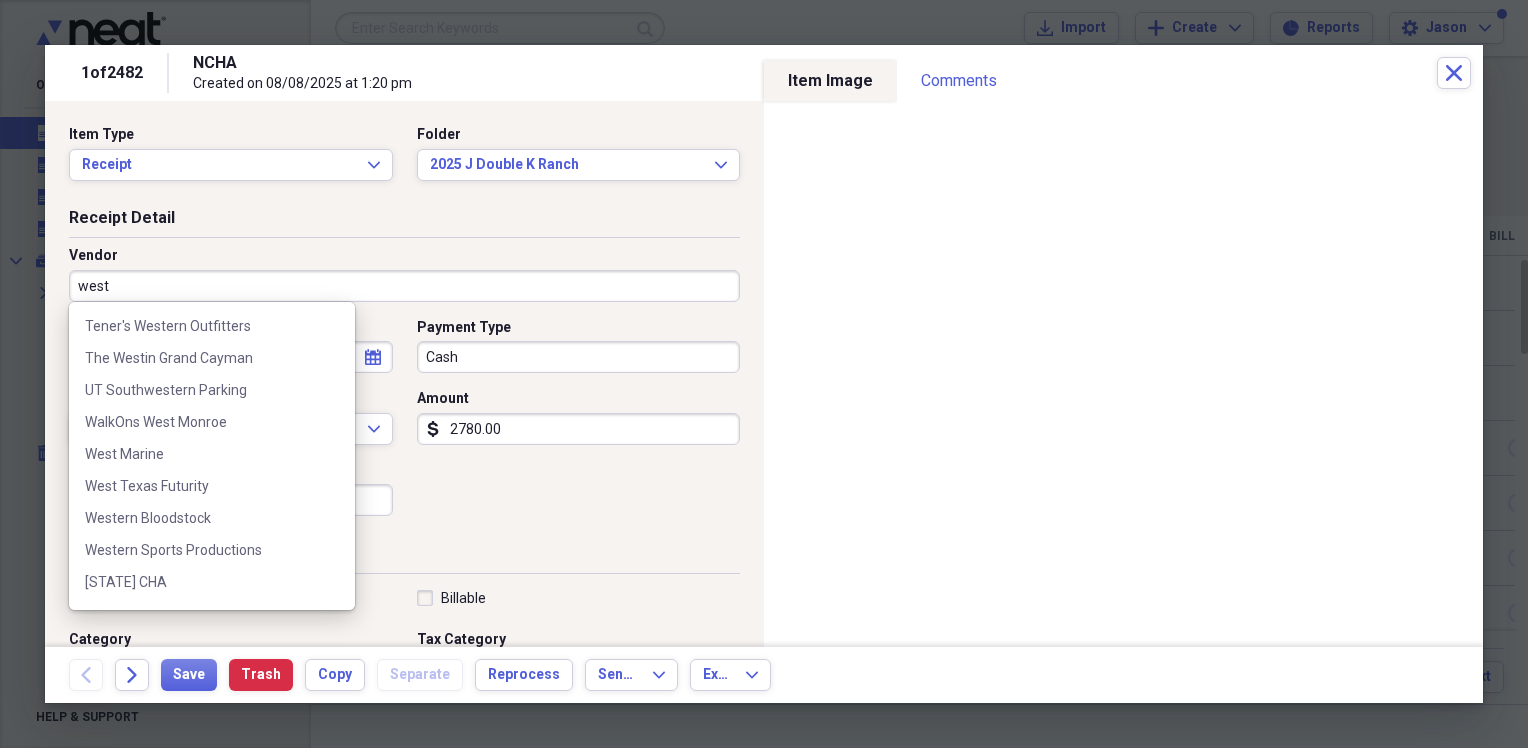 scroll, scrollTop: 600, scrollLeft: 0, axis: vertical 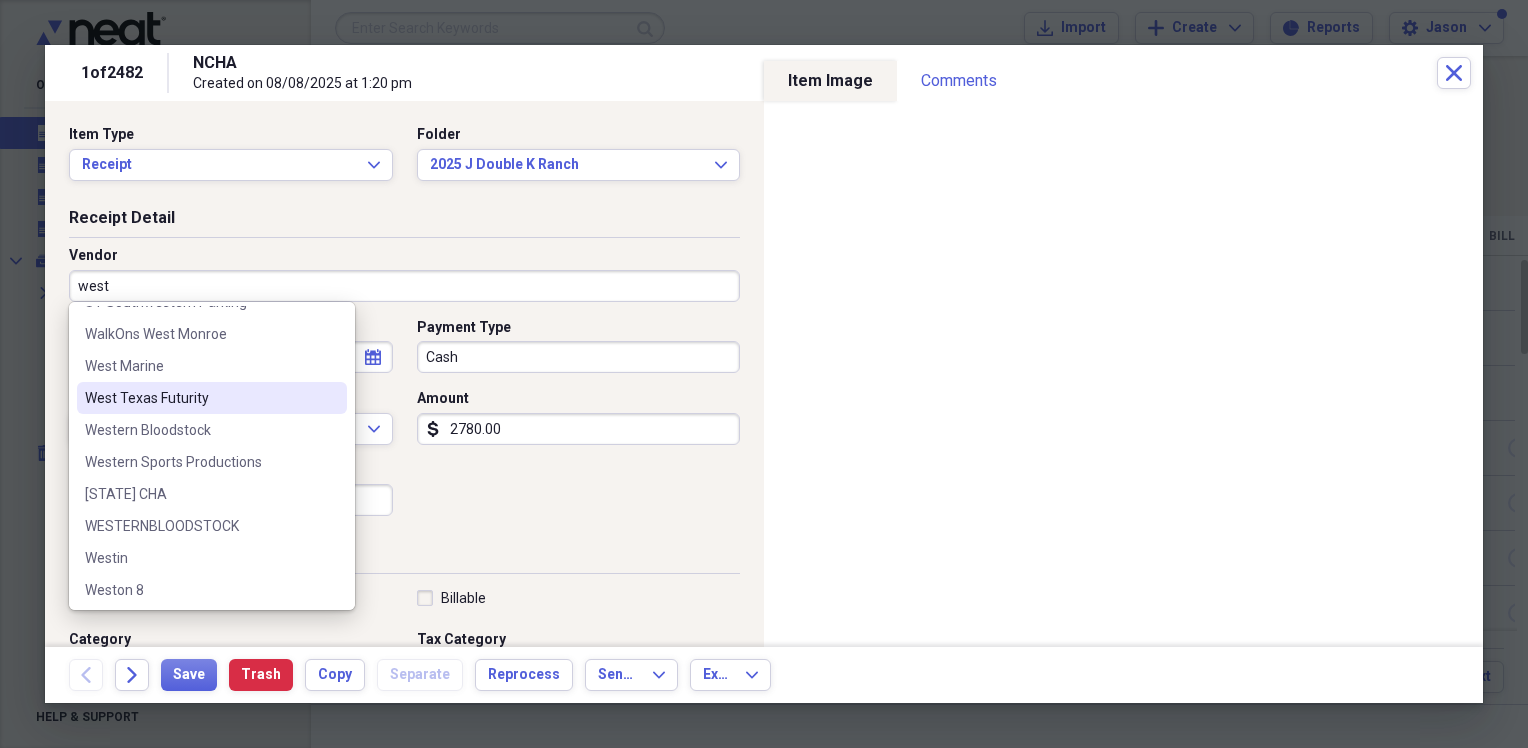 click on "West Texas Futurity" at bounding box center [212, 398] 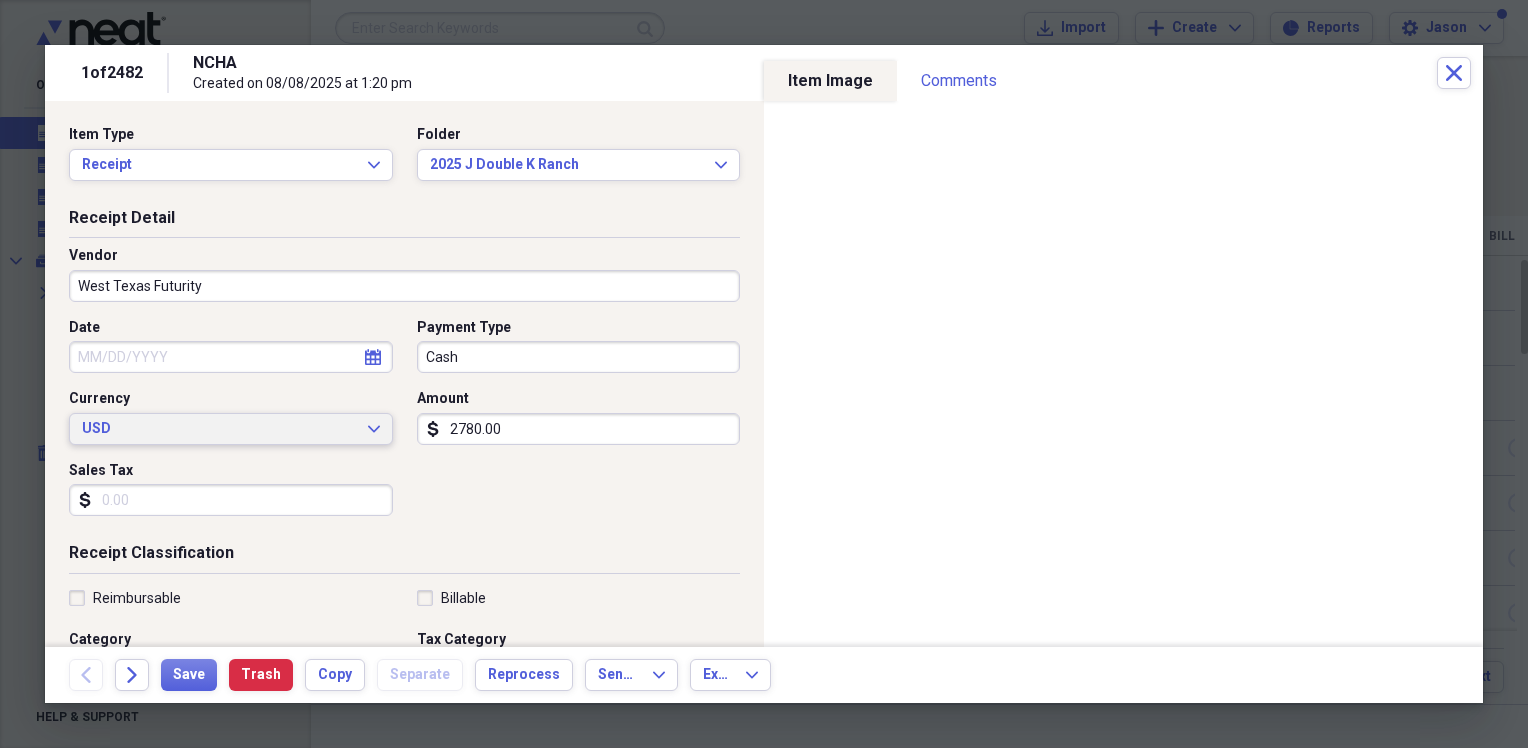 type on "Entry Fees" 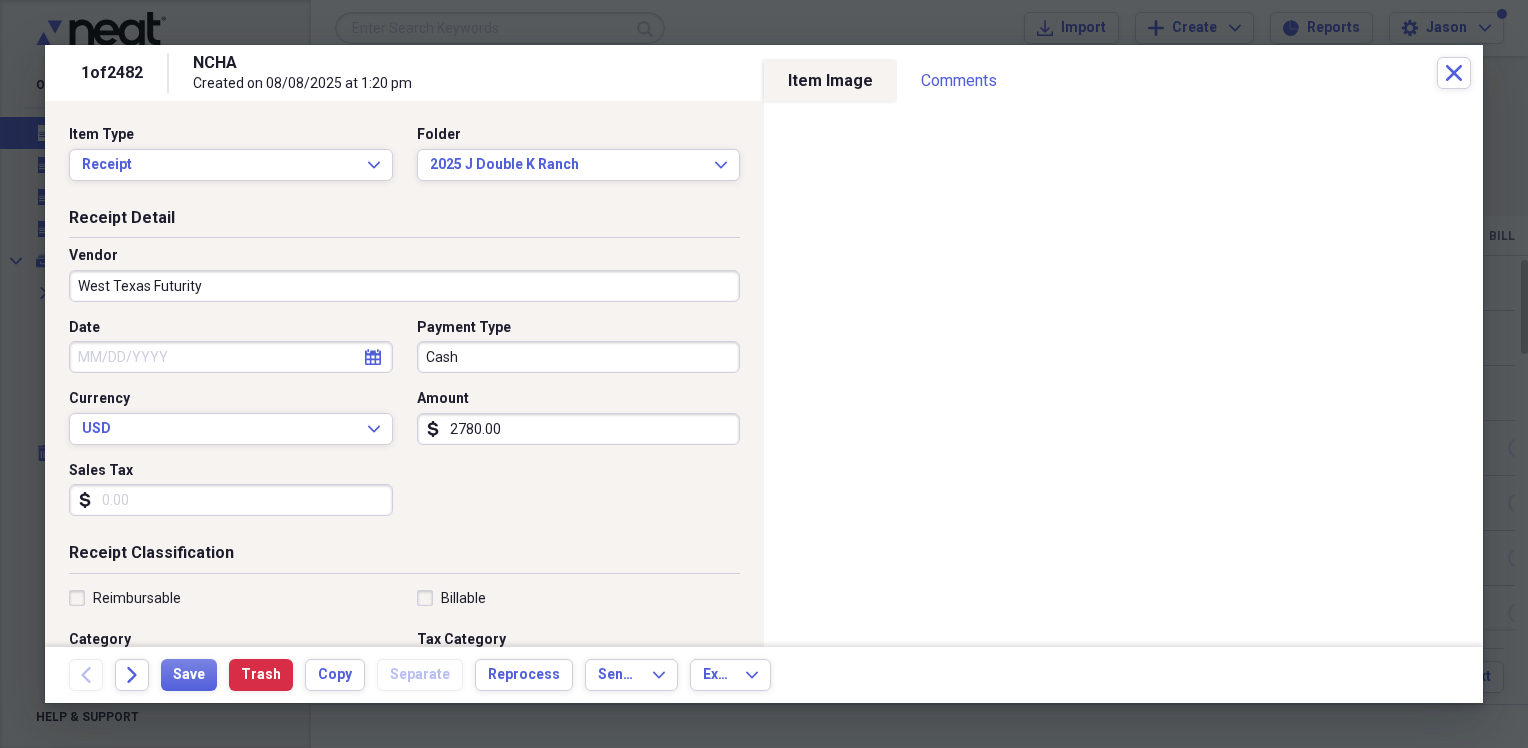 click on "Date" at bounding box center [231, 357] 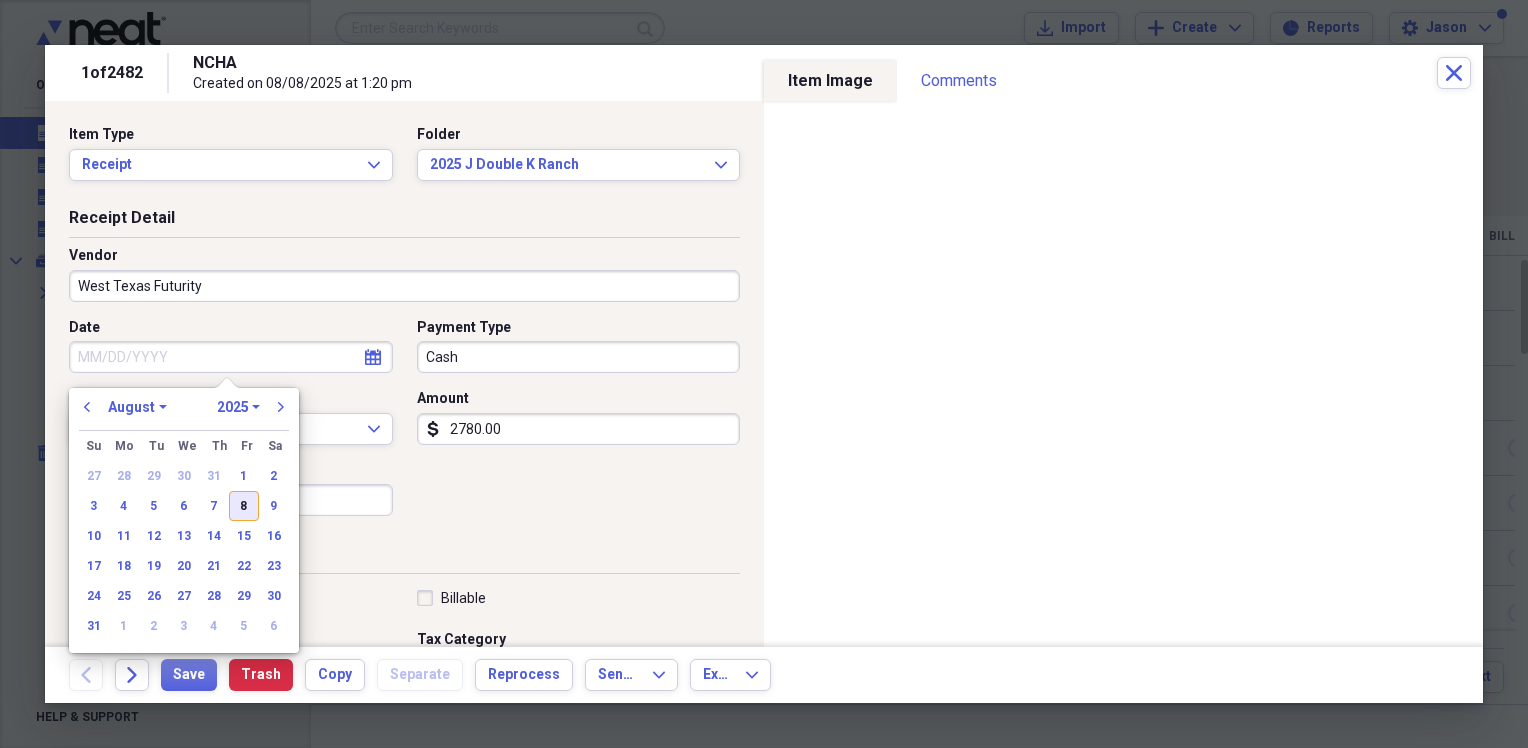 click on "8" at bounding box center (244, 506) 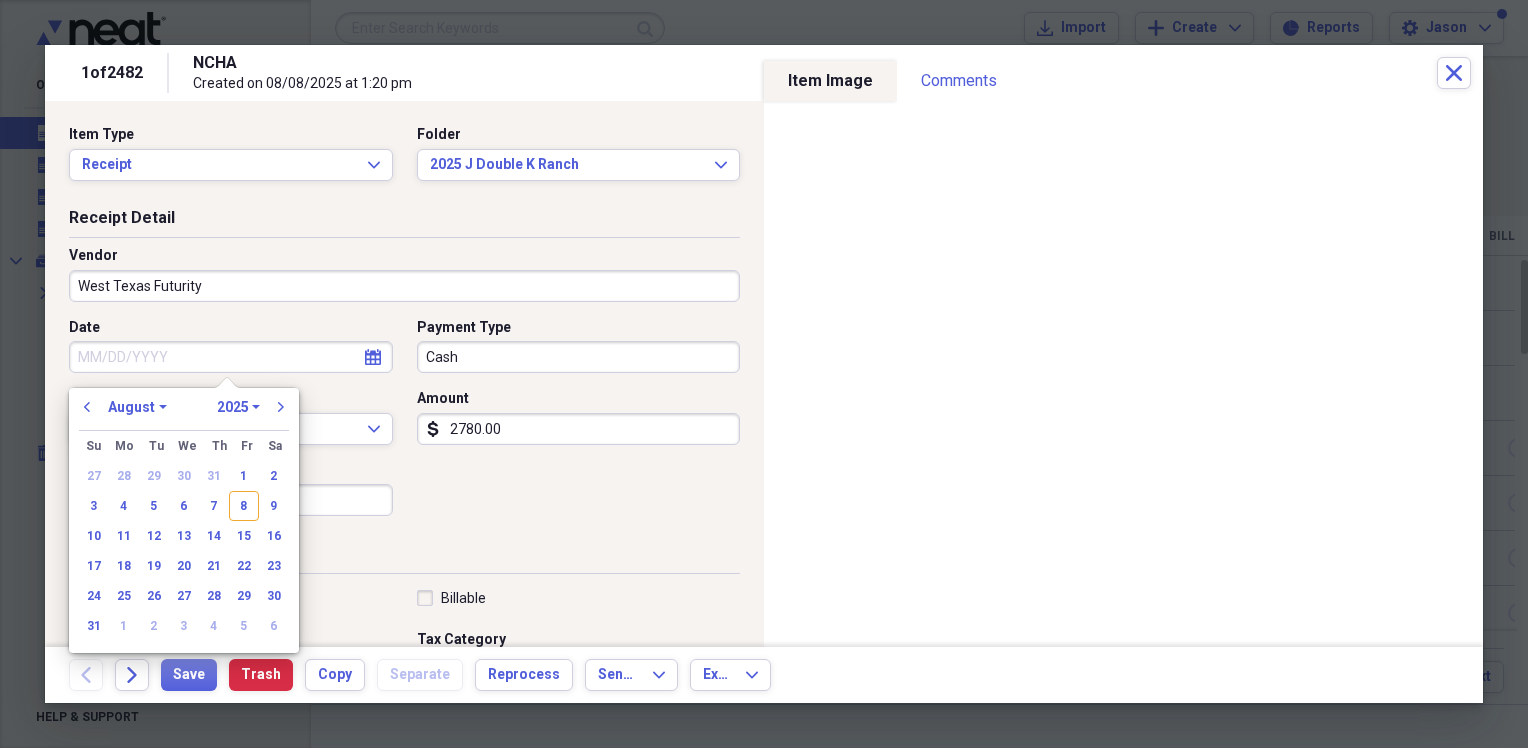 type on "08/08/2025" 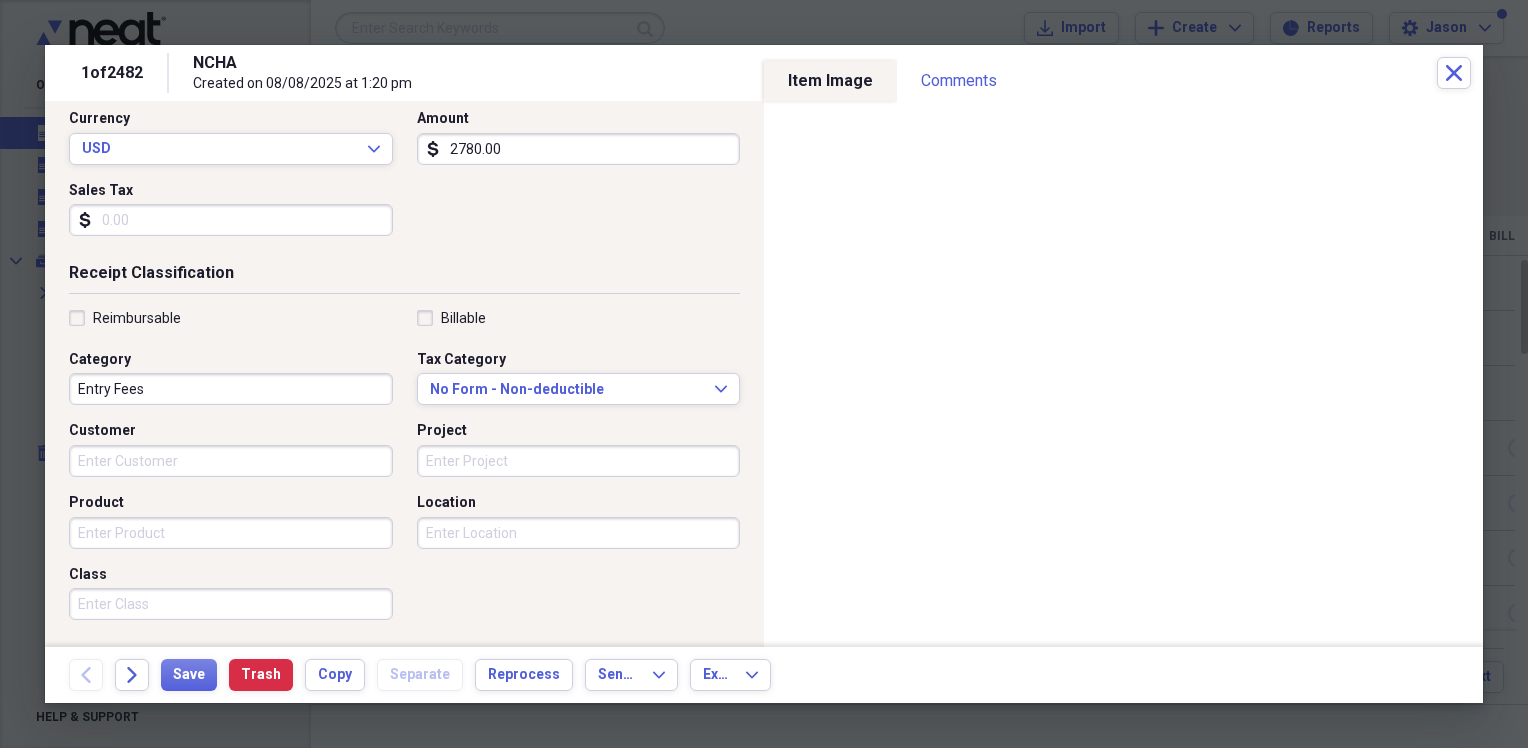 scroll, scrollTop: 300, scrollLeft: 0, axis: vertical 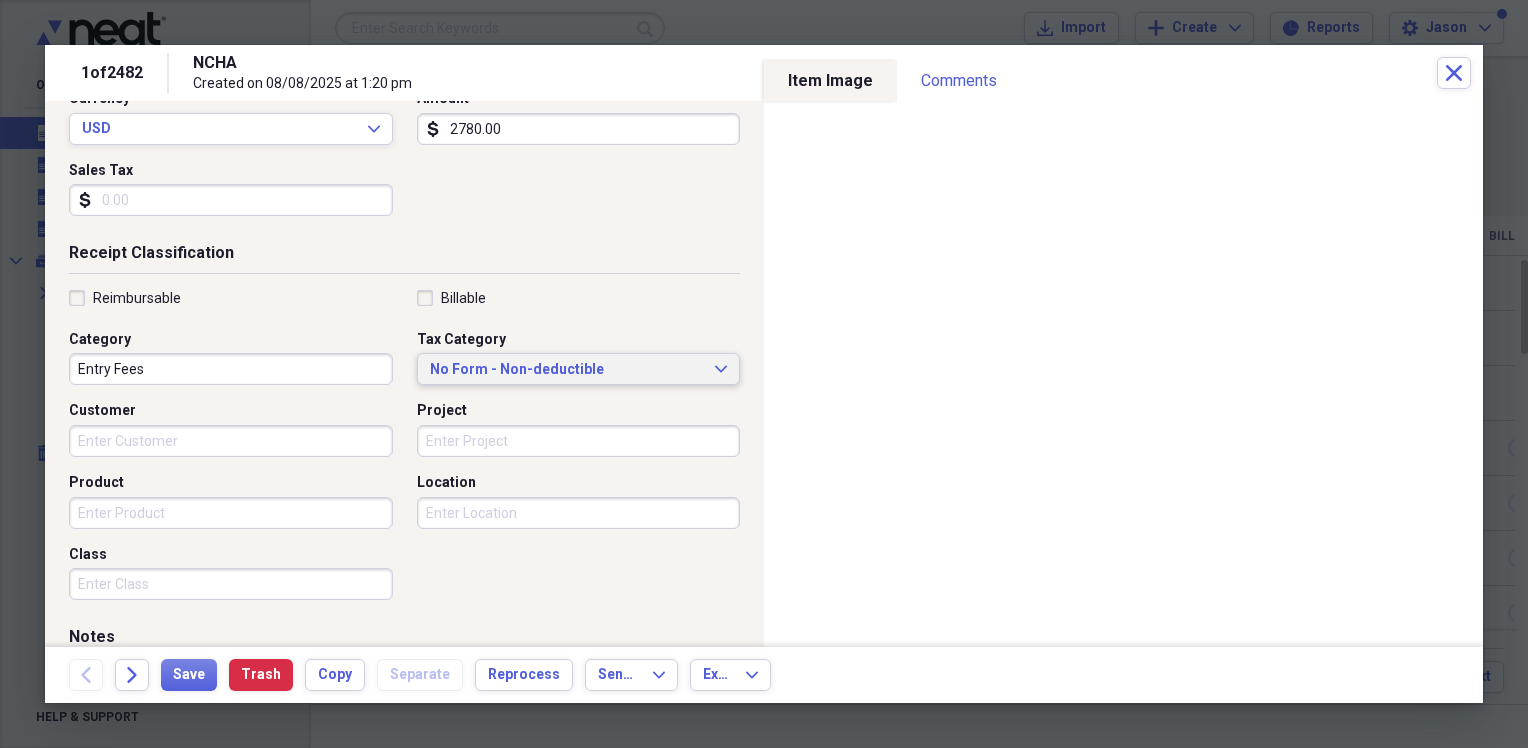 click on "No Form - Non-deductible" at bounding box center [567, 370] 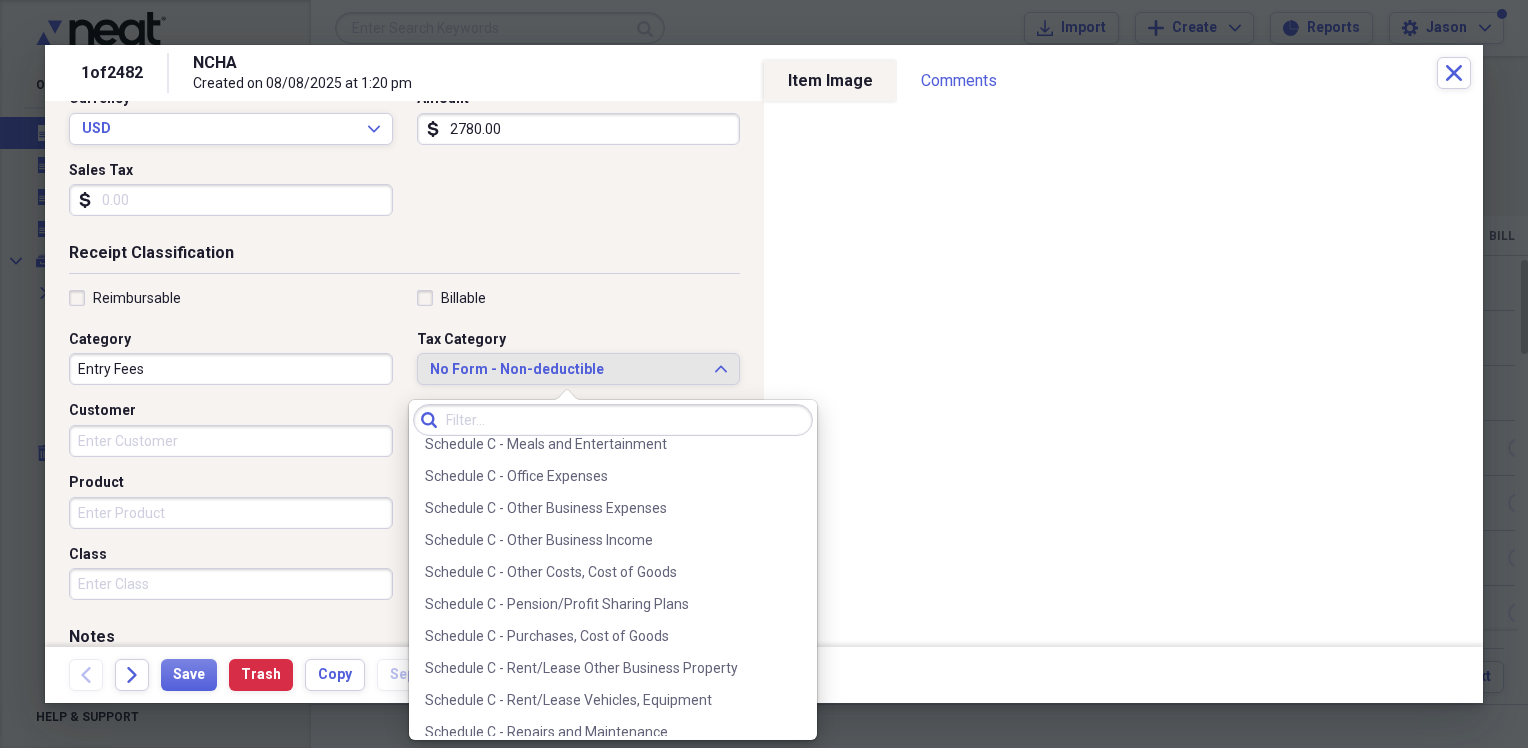 scroll, scrollTop: 3992, scrollLeft: 0, axis: vertical 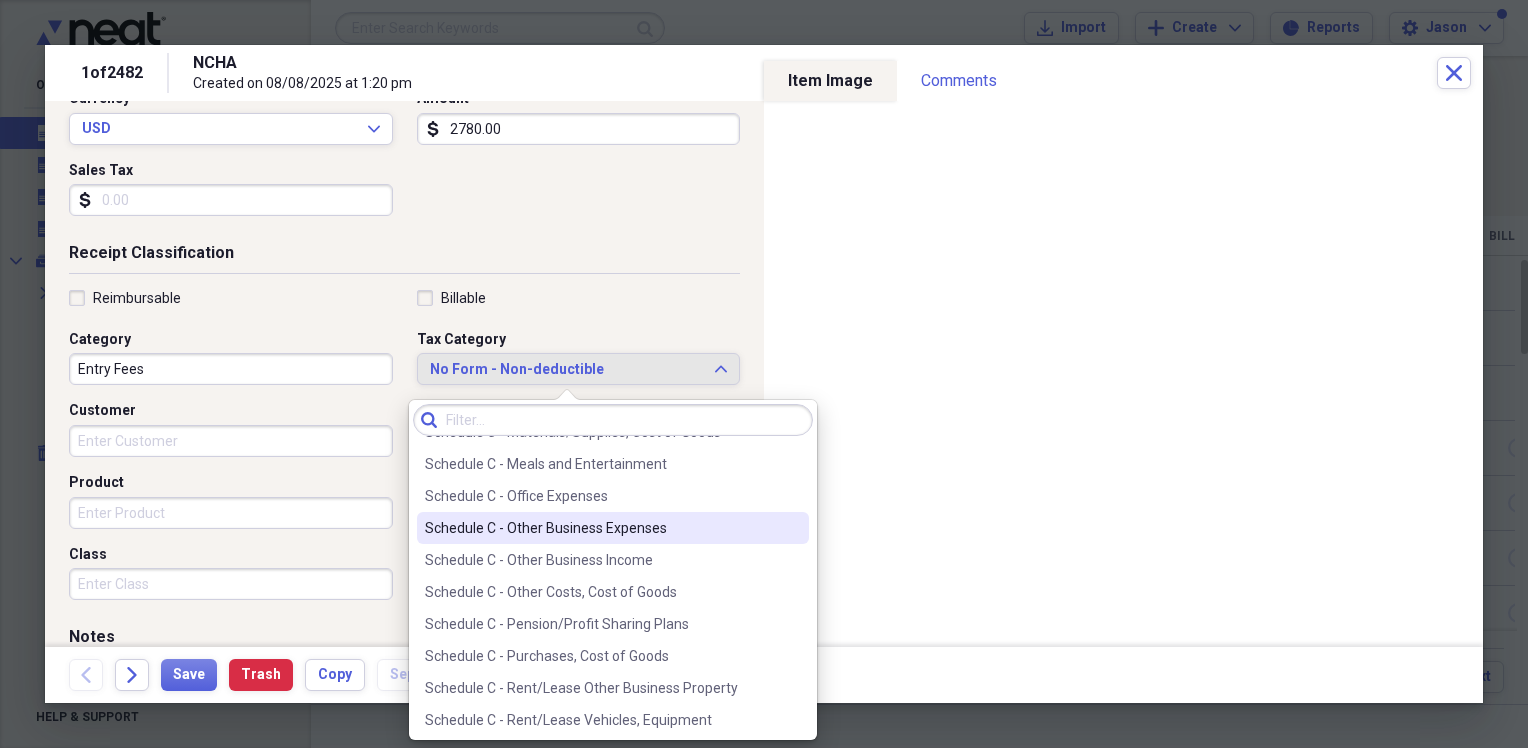 click on "Schedule C - Other Business Expenses" at bounding box center (601, 528) 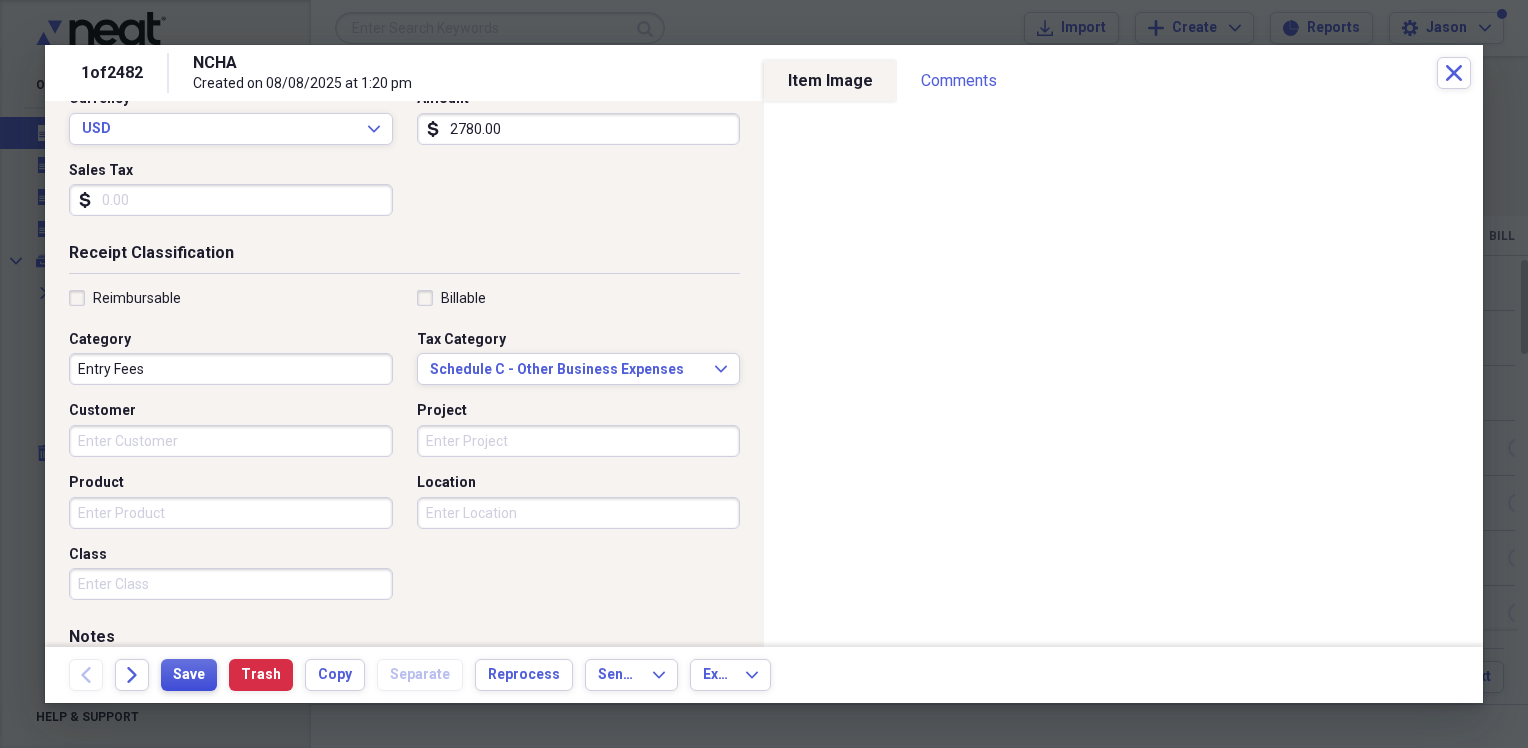 click on "Save" at bounding box center [189, 675] 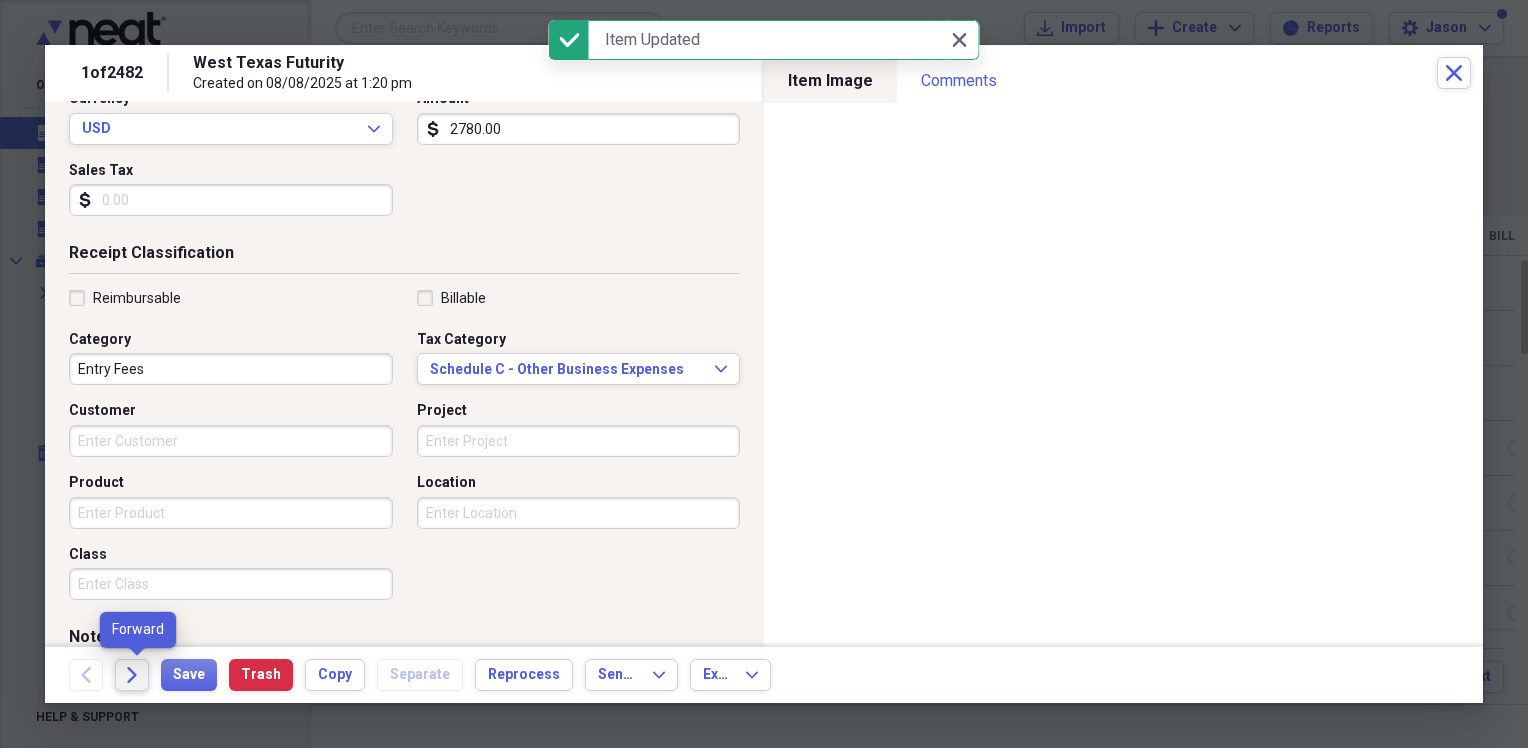 click on "Forward" 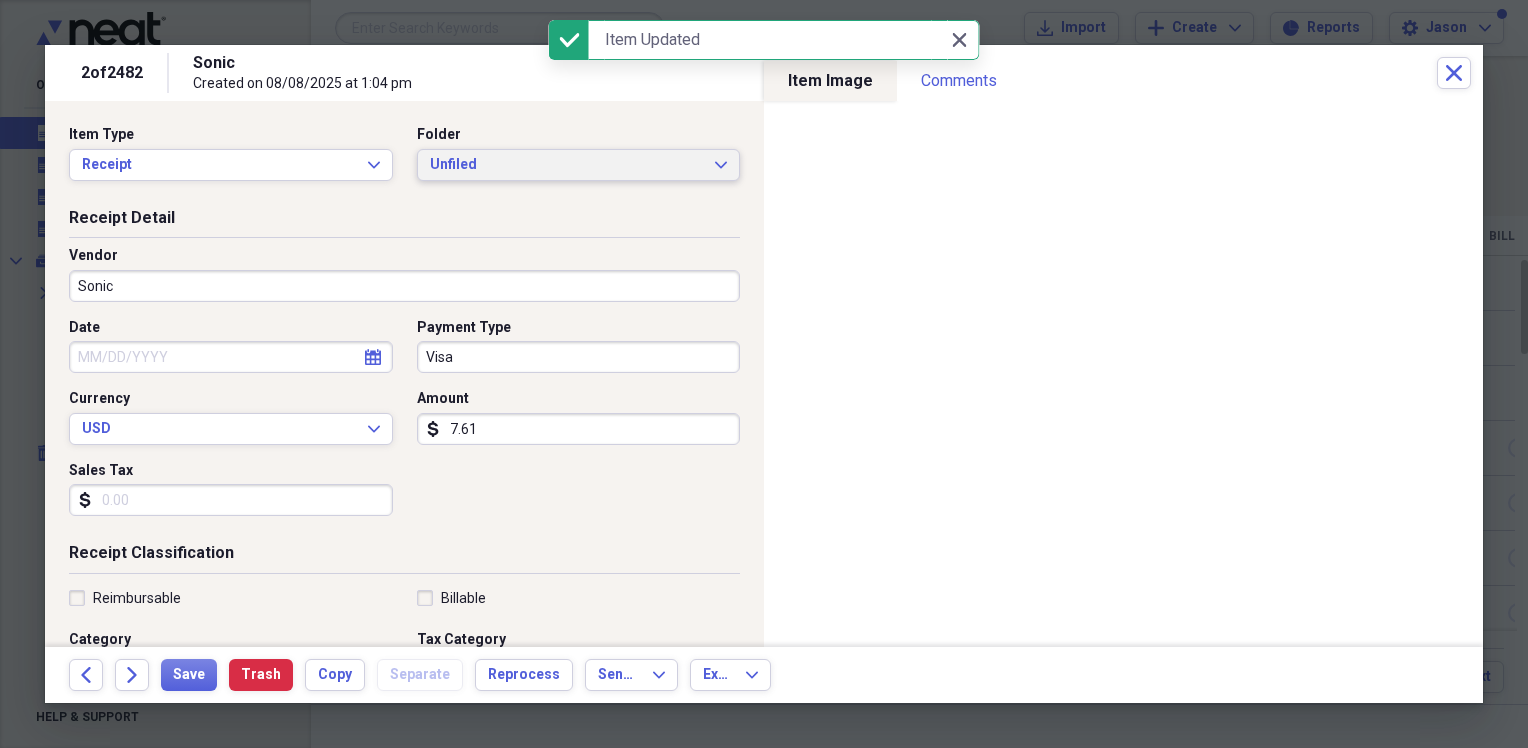 click on "Unfiled" at bounding box center (567, 165) 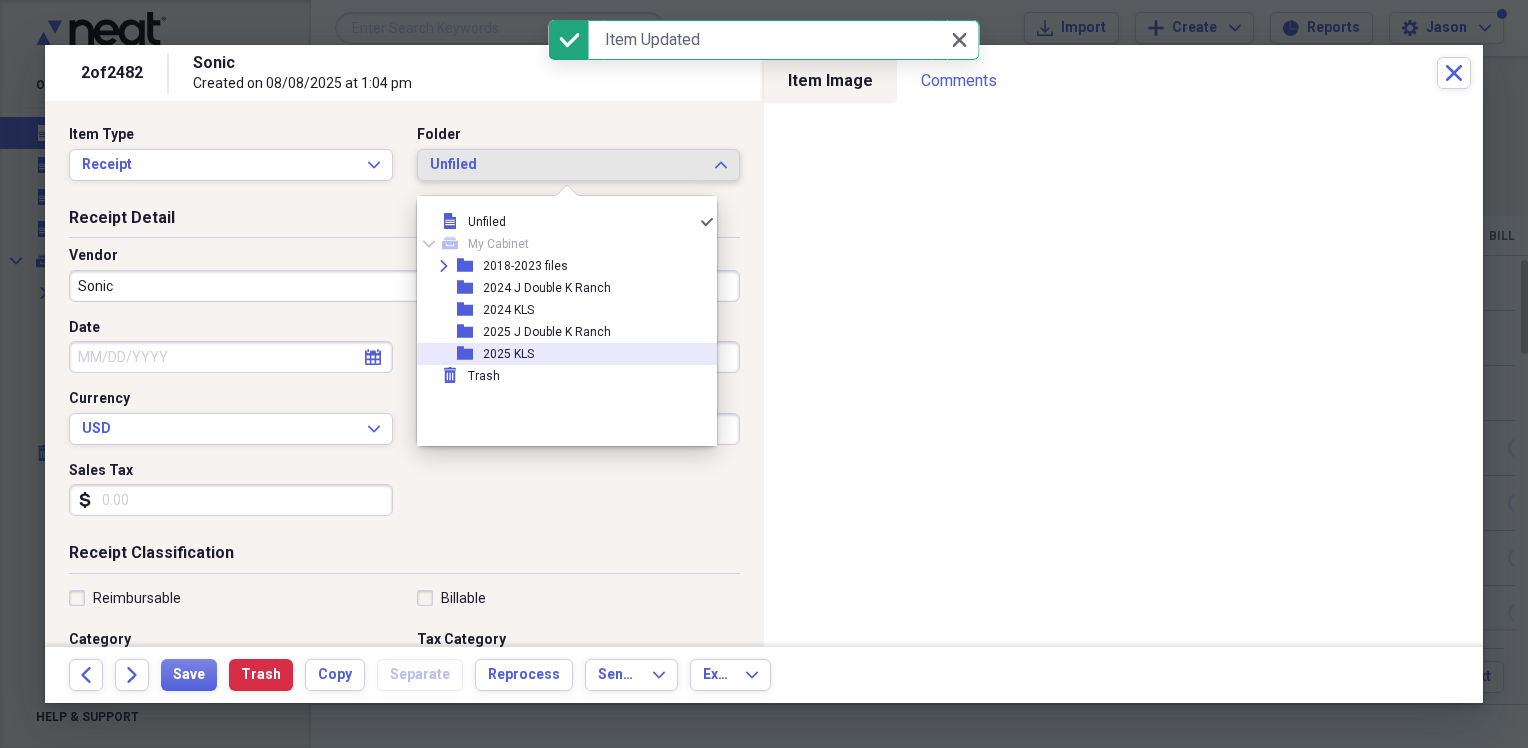 click on "2025 KLS" at bounding box center (508, 354) 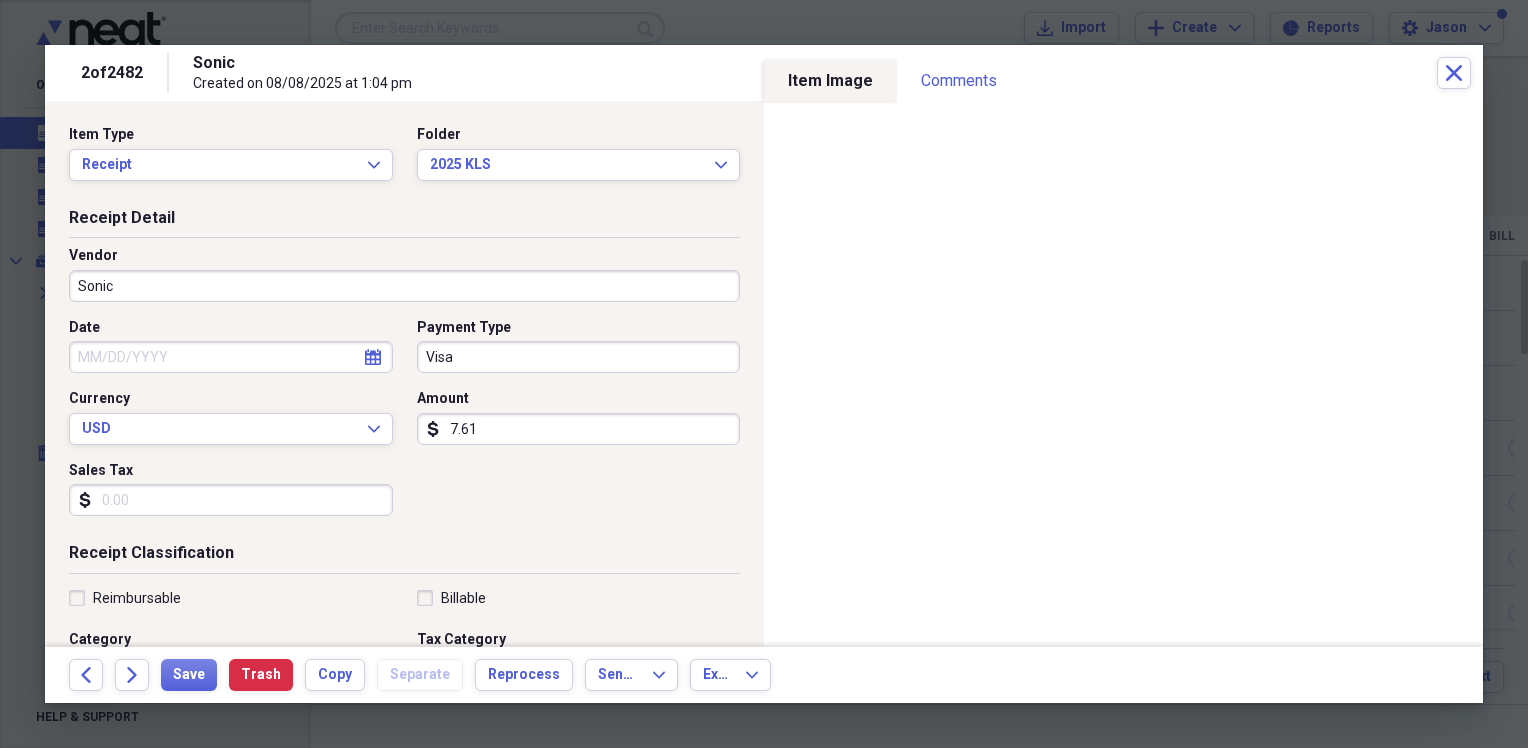 click on "Date" at bounding box center (231, 357) 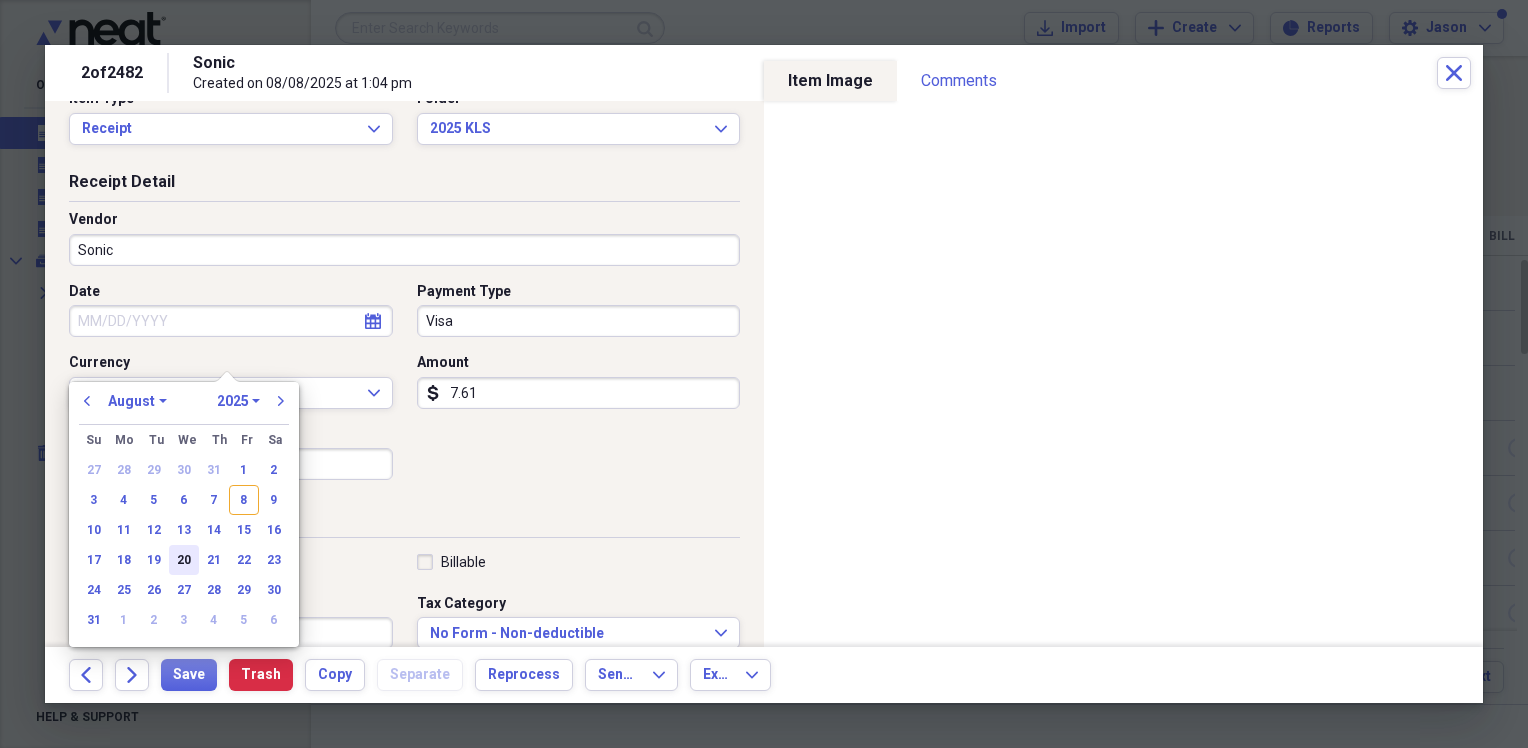 scroll, scrollTop: 100, scrollLeft: 0, axis: vertical 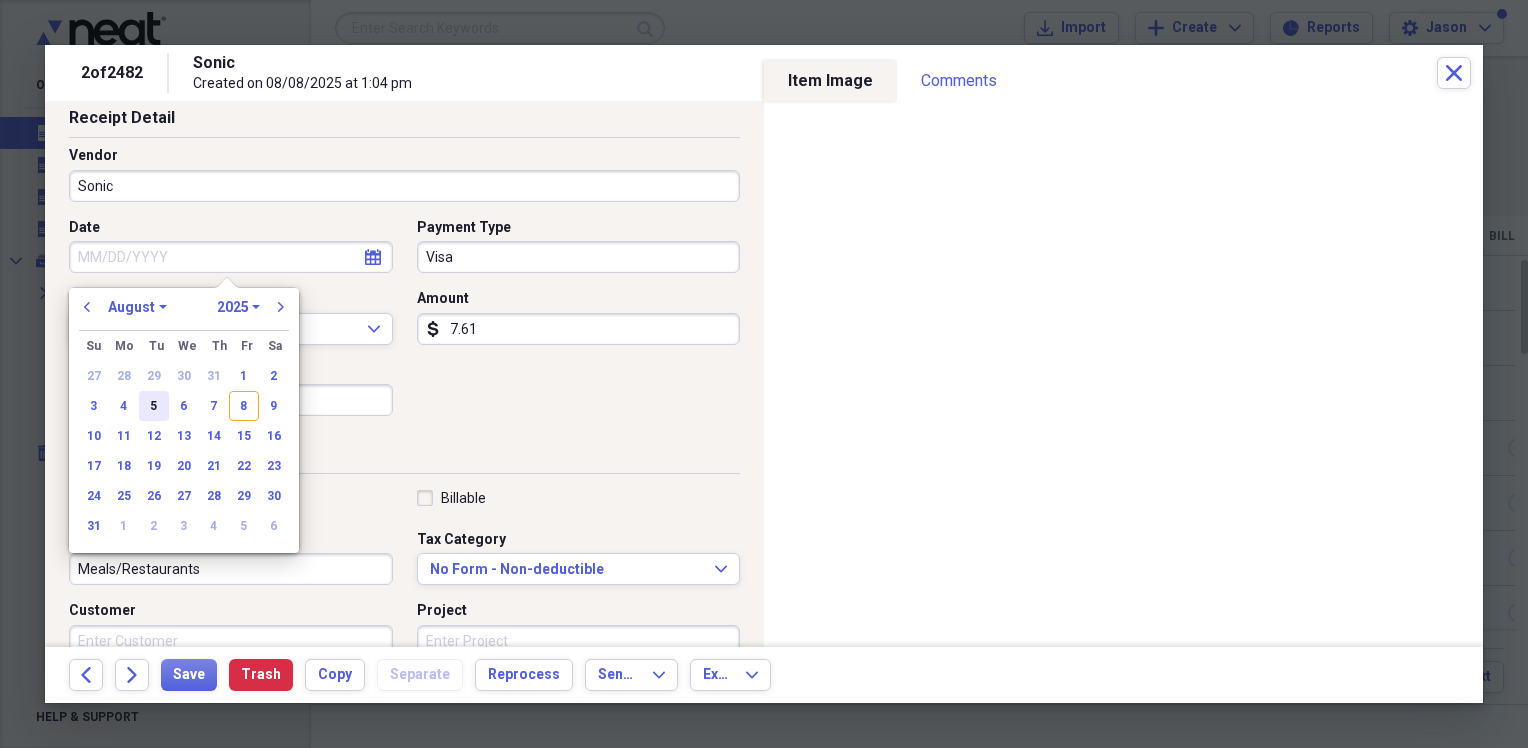 click on "5" at bounding box center [154, 406] 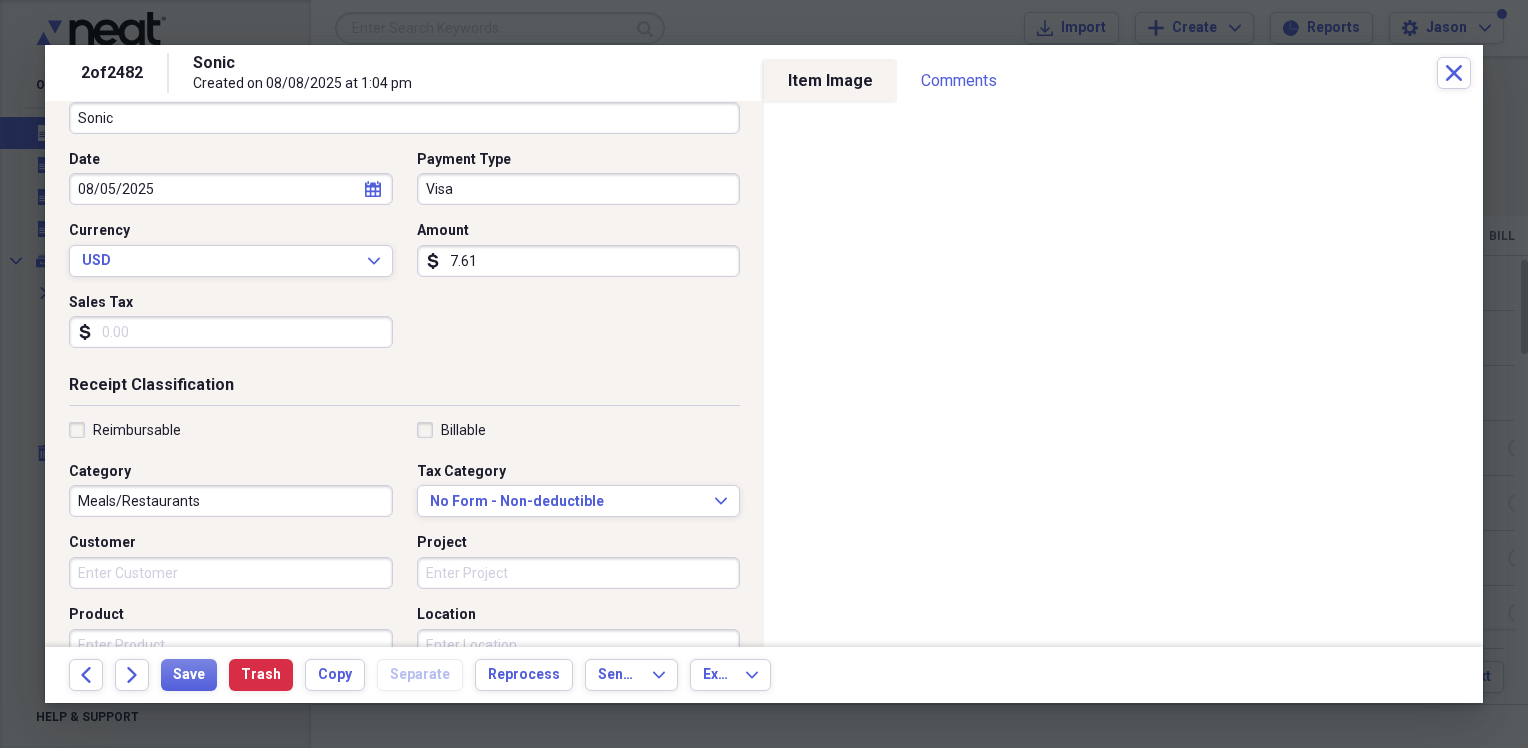 scroll, scrollTop: 200, scrollLeft: 0, axis: vertical 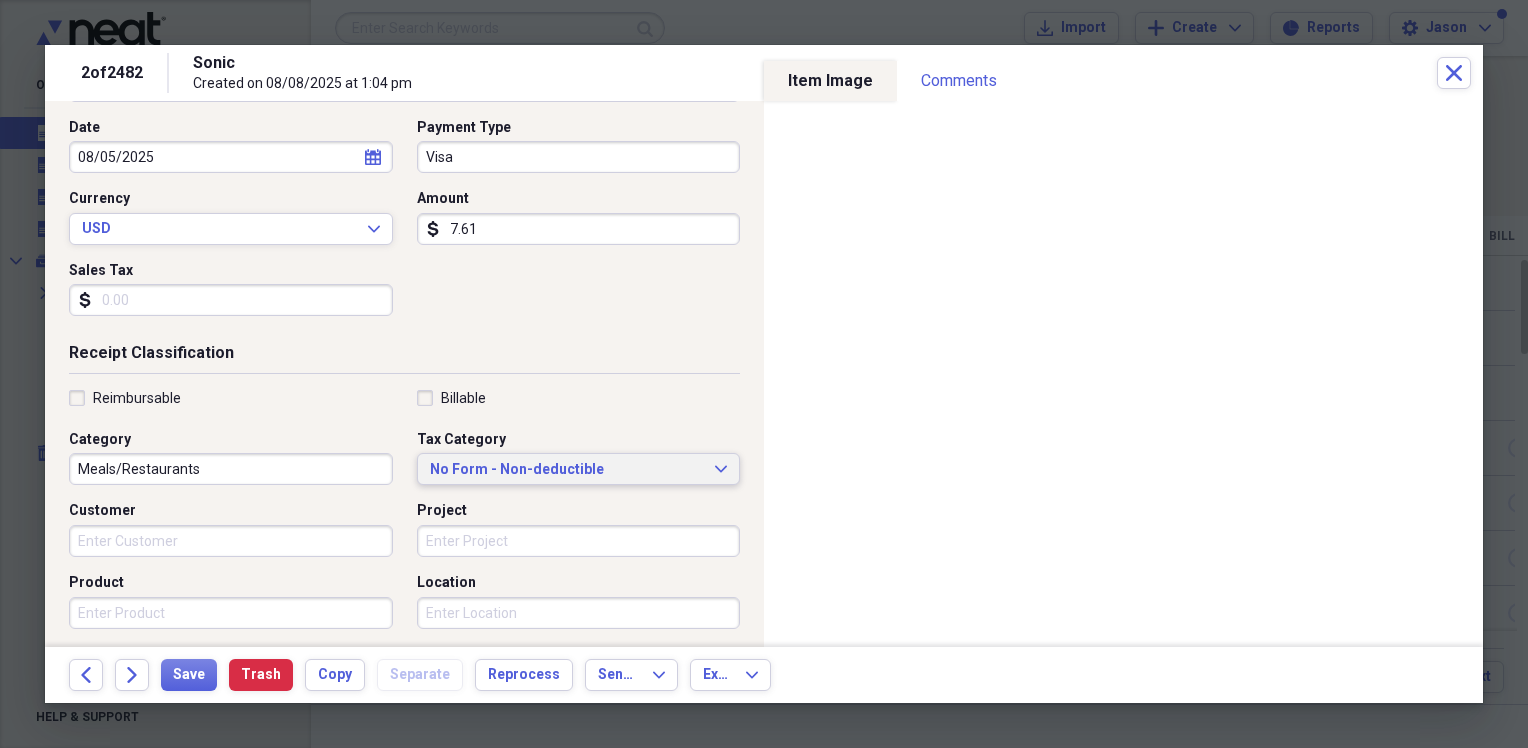 click on "No Form - Non-deductible Expand" at bounding box center (579, 469) 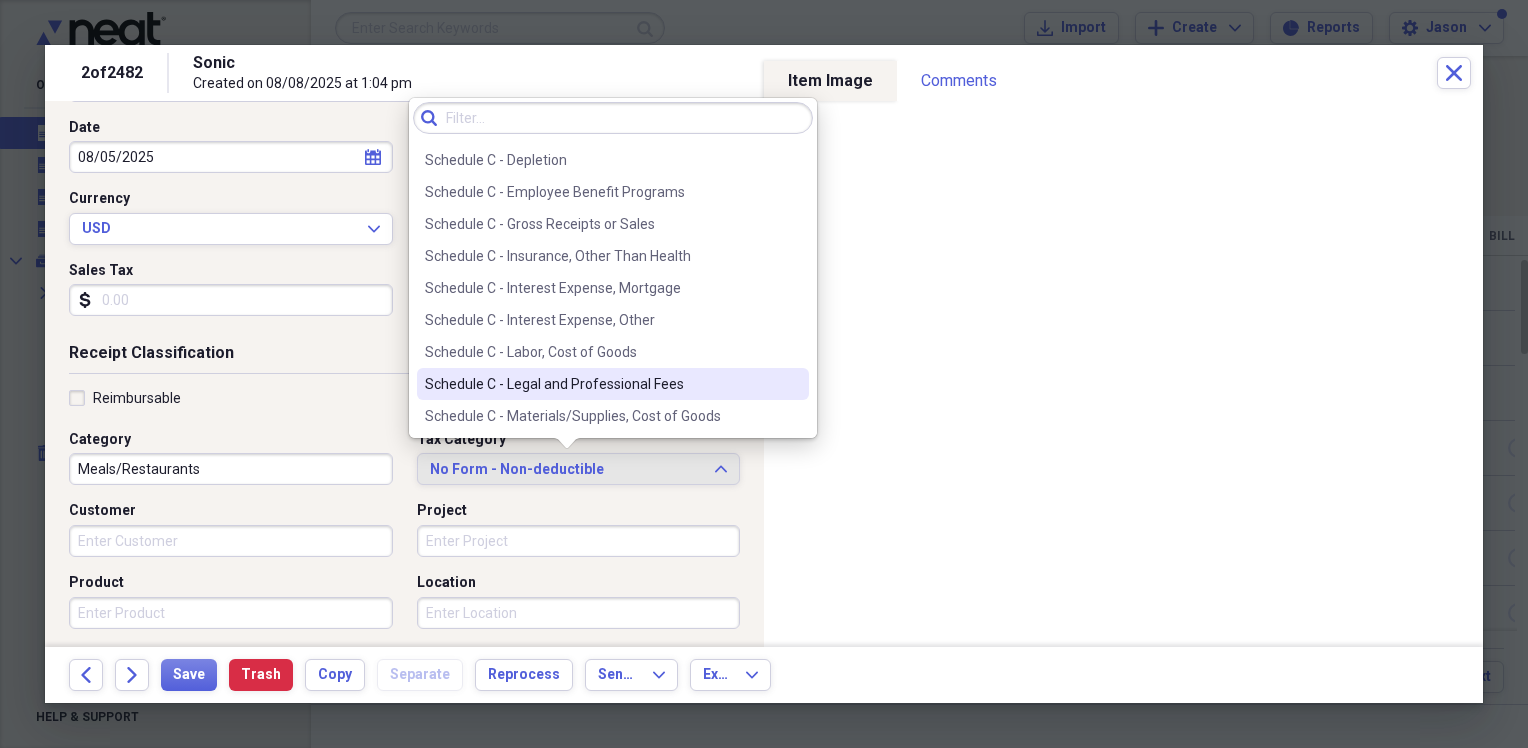scroll, scrollTop: 3806, scrollLeft: 0, axis: vertical 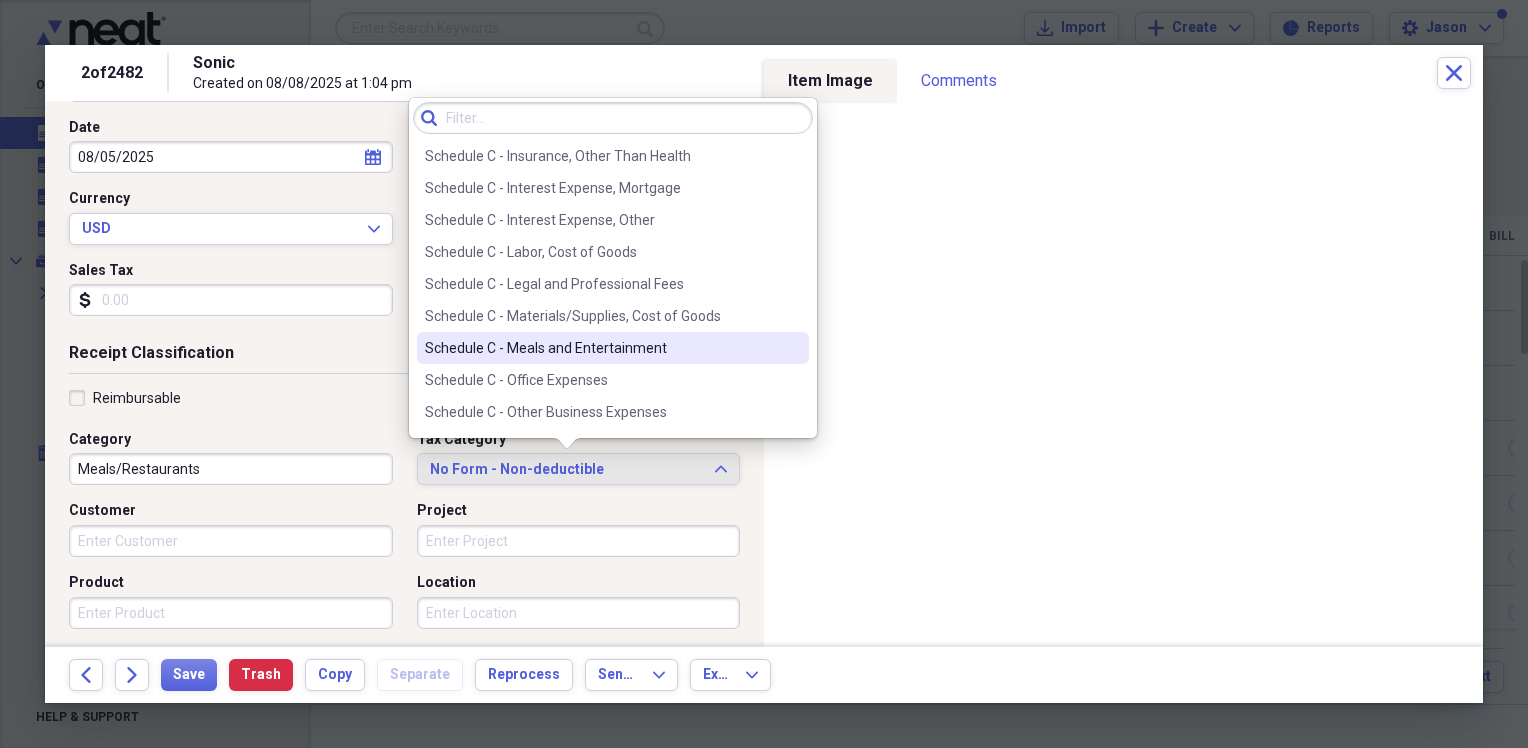 click on "Schedule C - Meals and Entertainment" at bounding box center [613, 348] 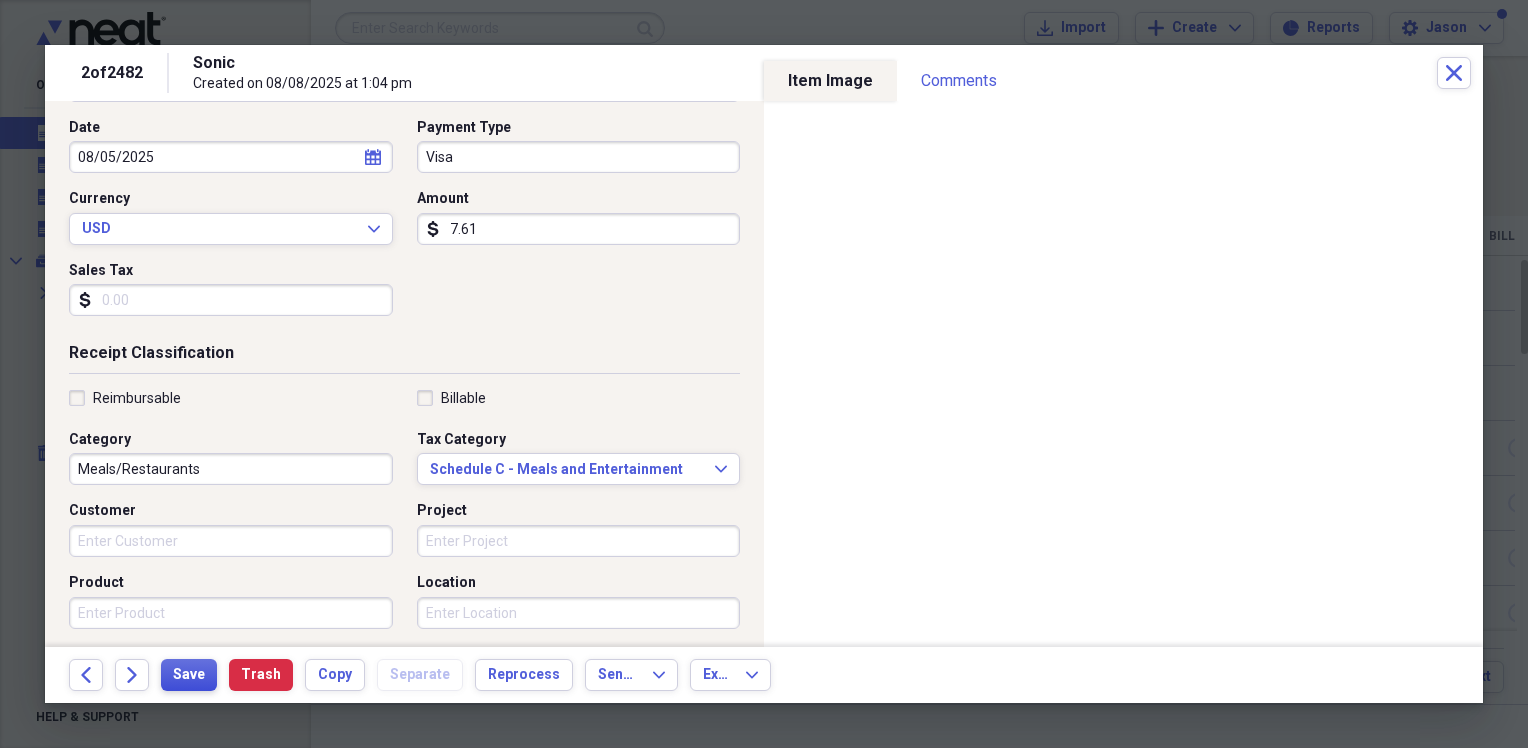 click on "Save" at bounding box center (189, 675) 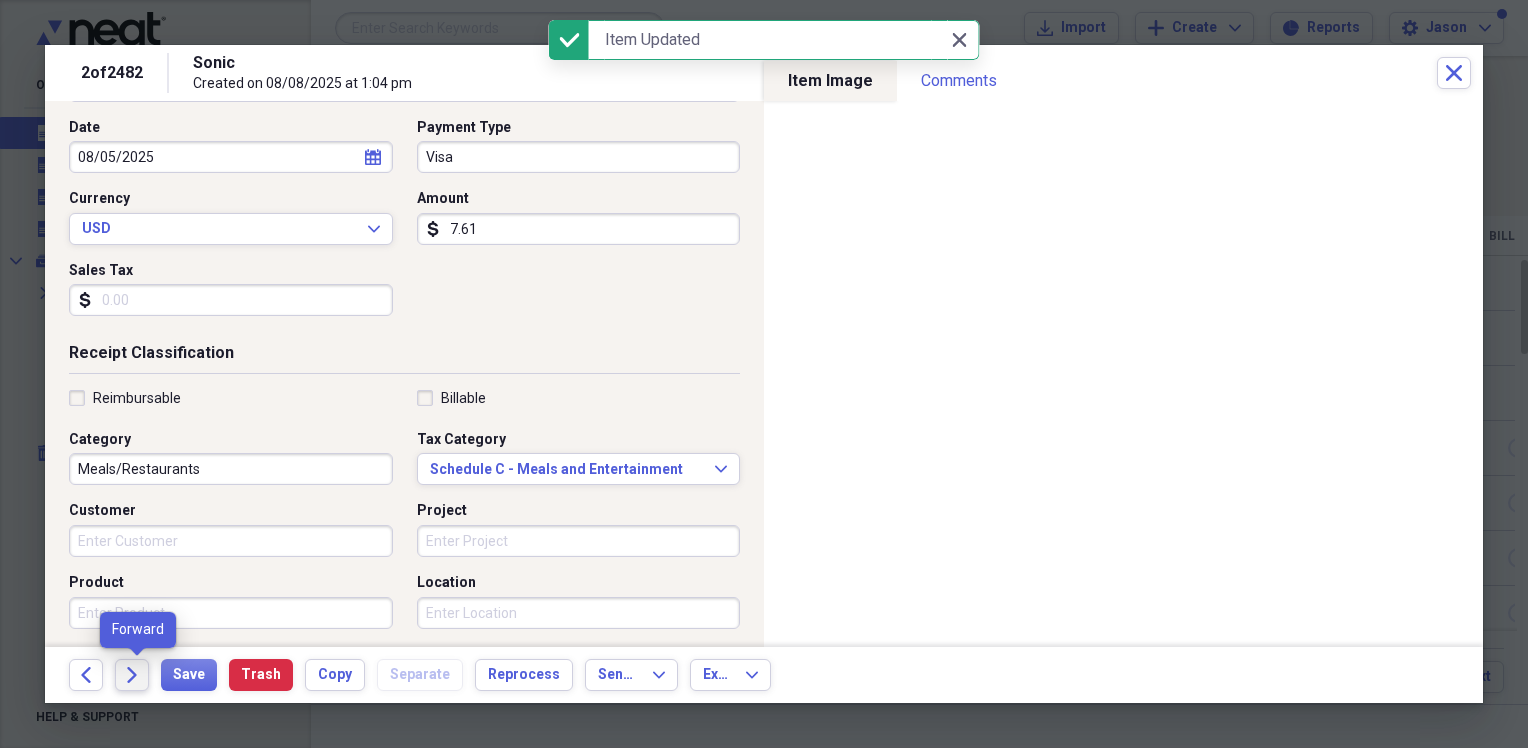 click 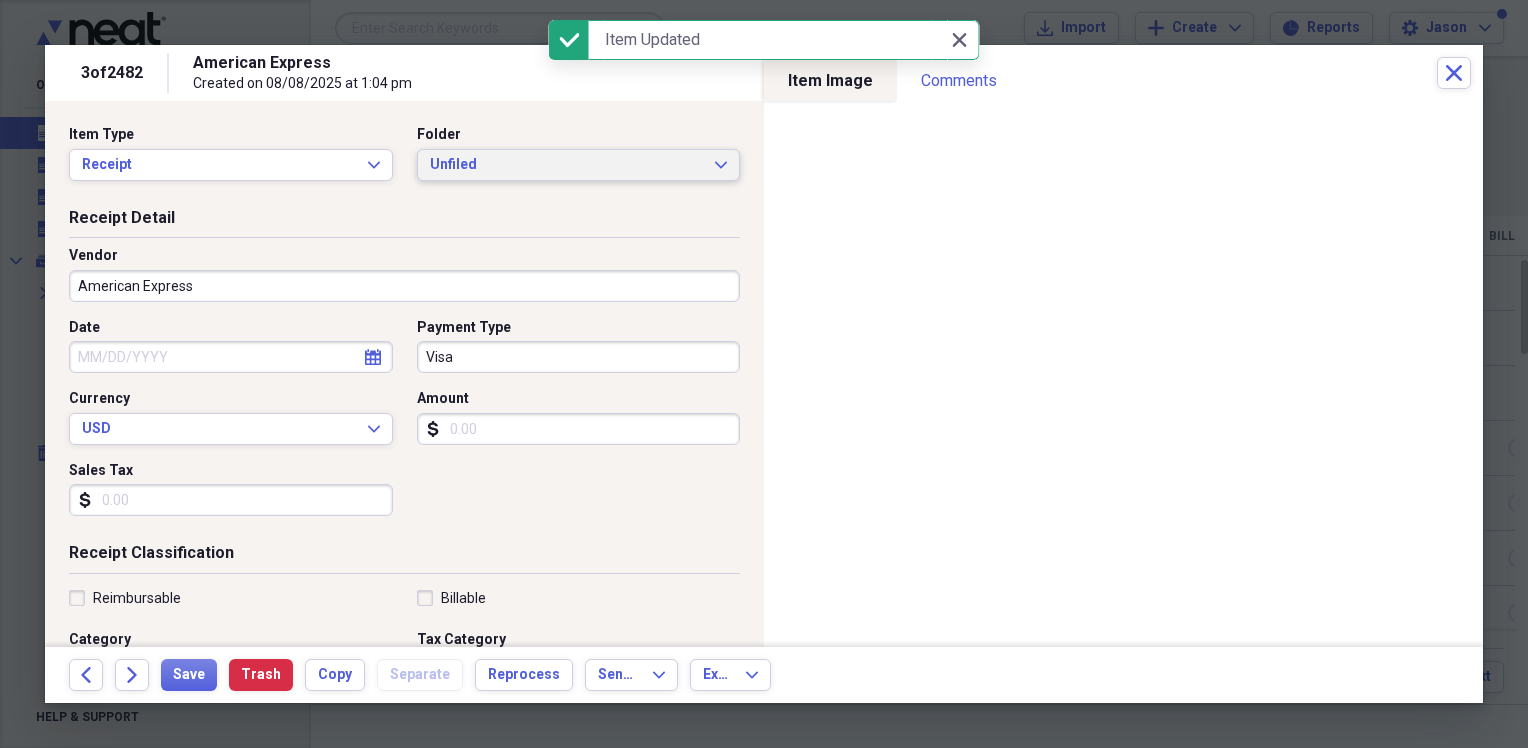 click on "Unfiled" at bounding box center (567, 165) 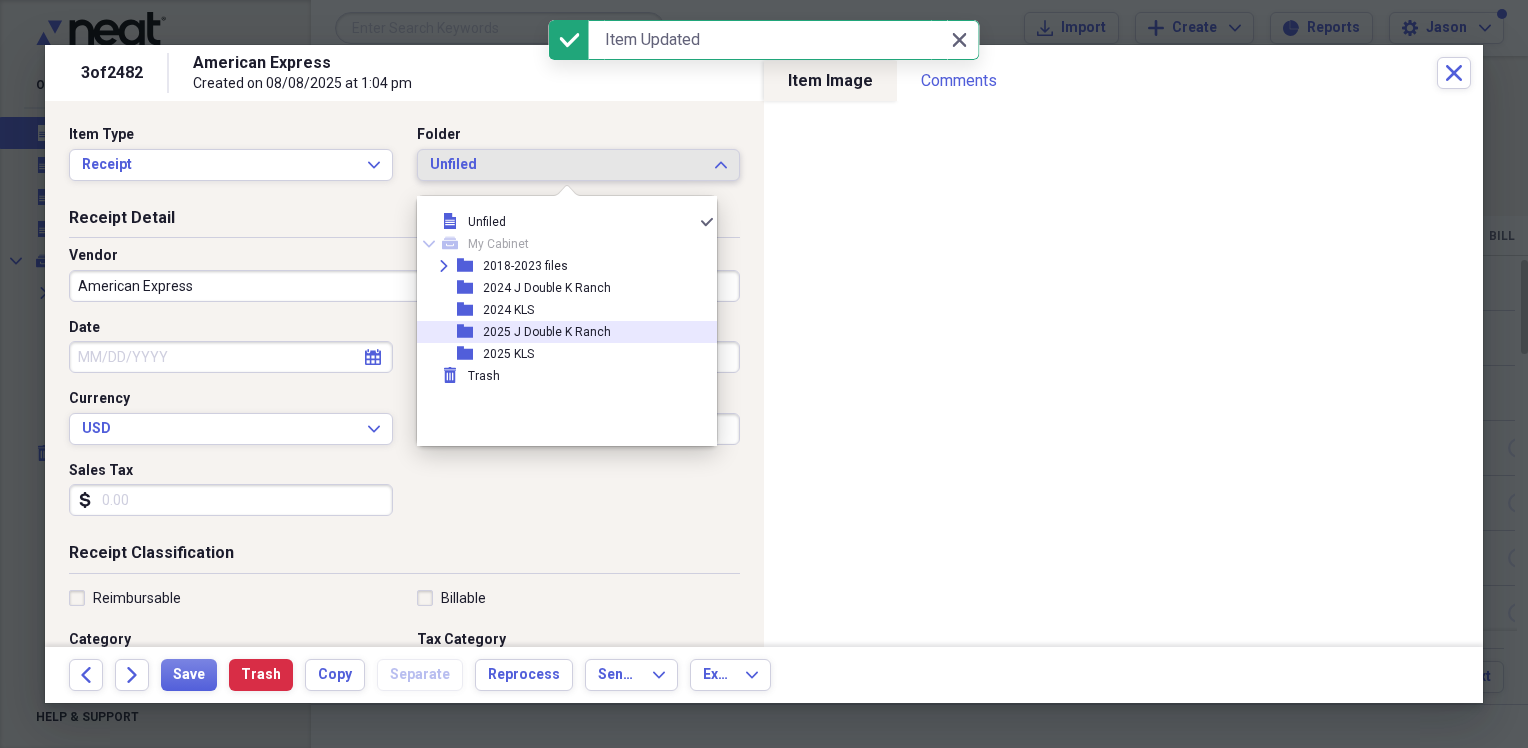 drag, startPoint x: 545, startPoint y: 330, endPoint x: 463, endPoint y: 322, distance: 82.38932 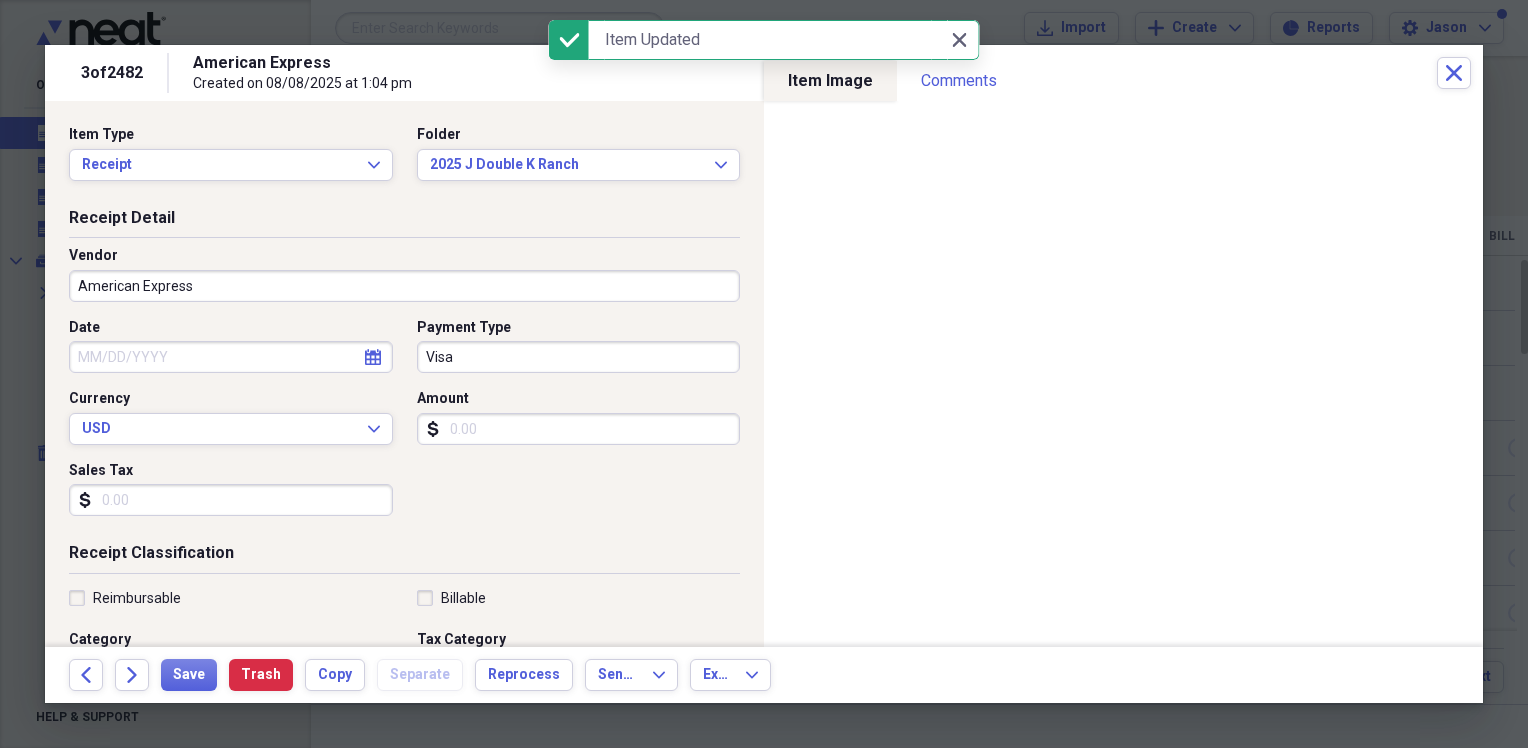 click on "American Express" at bounding box center (404, 286) 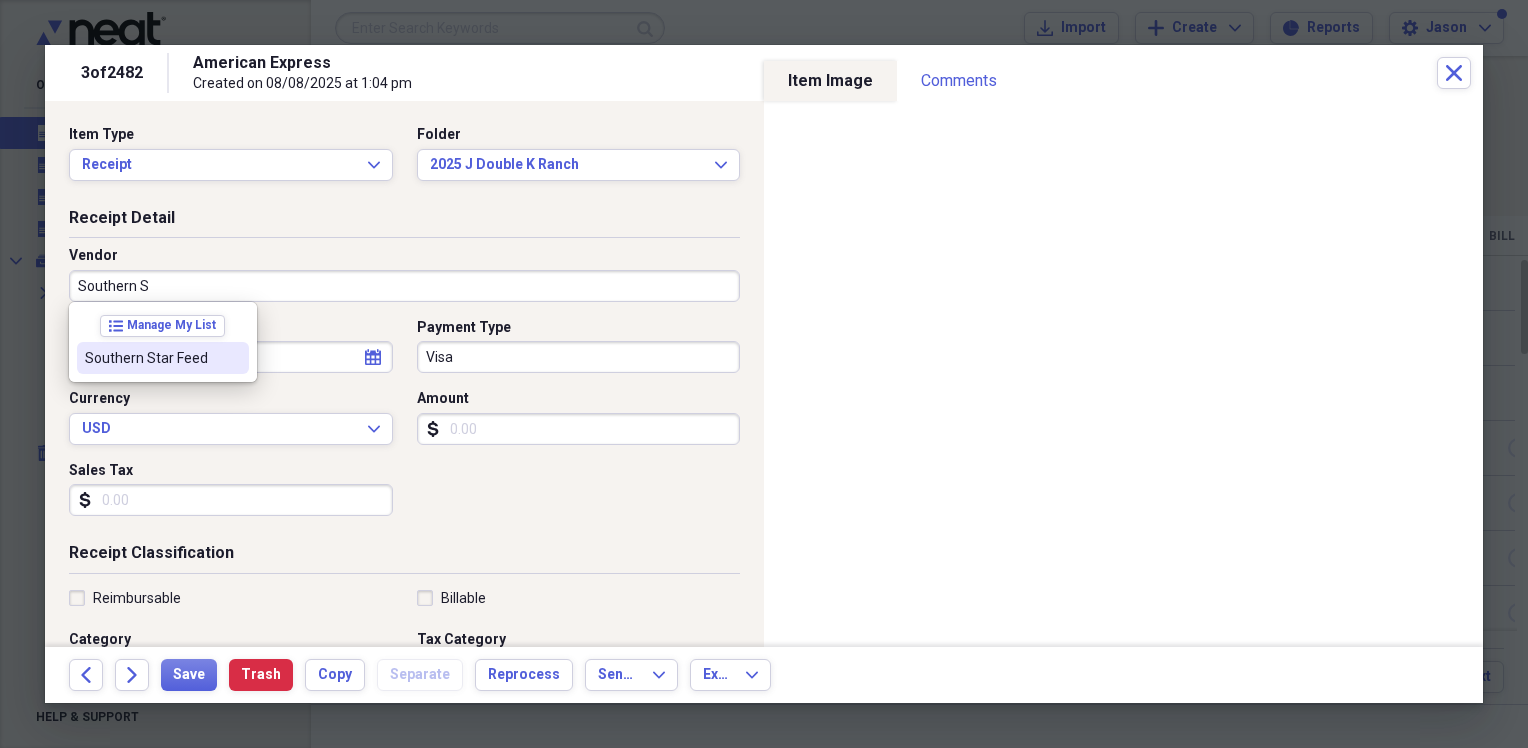 click on "Southern Star Feed" at bounding box center [151, 358] 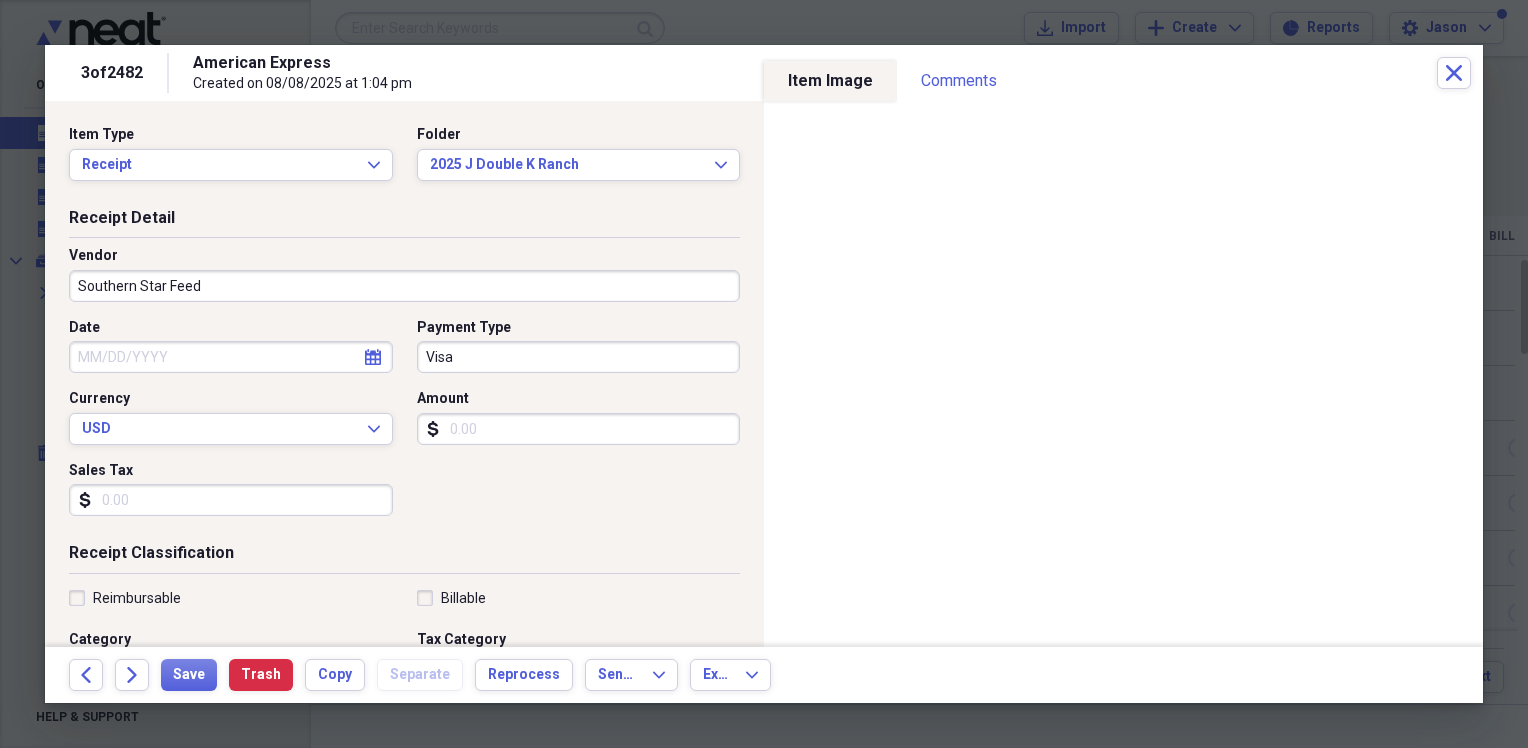 type on "Horse Feed" 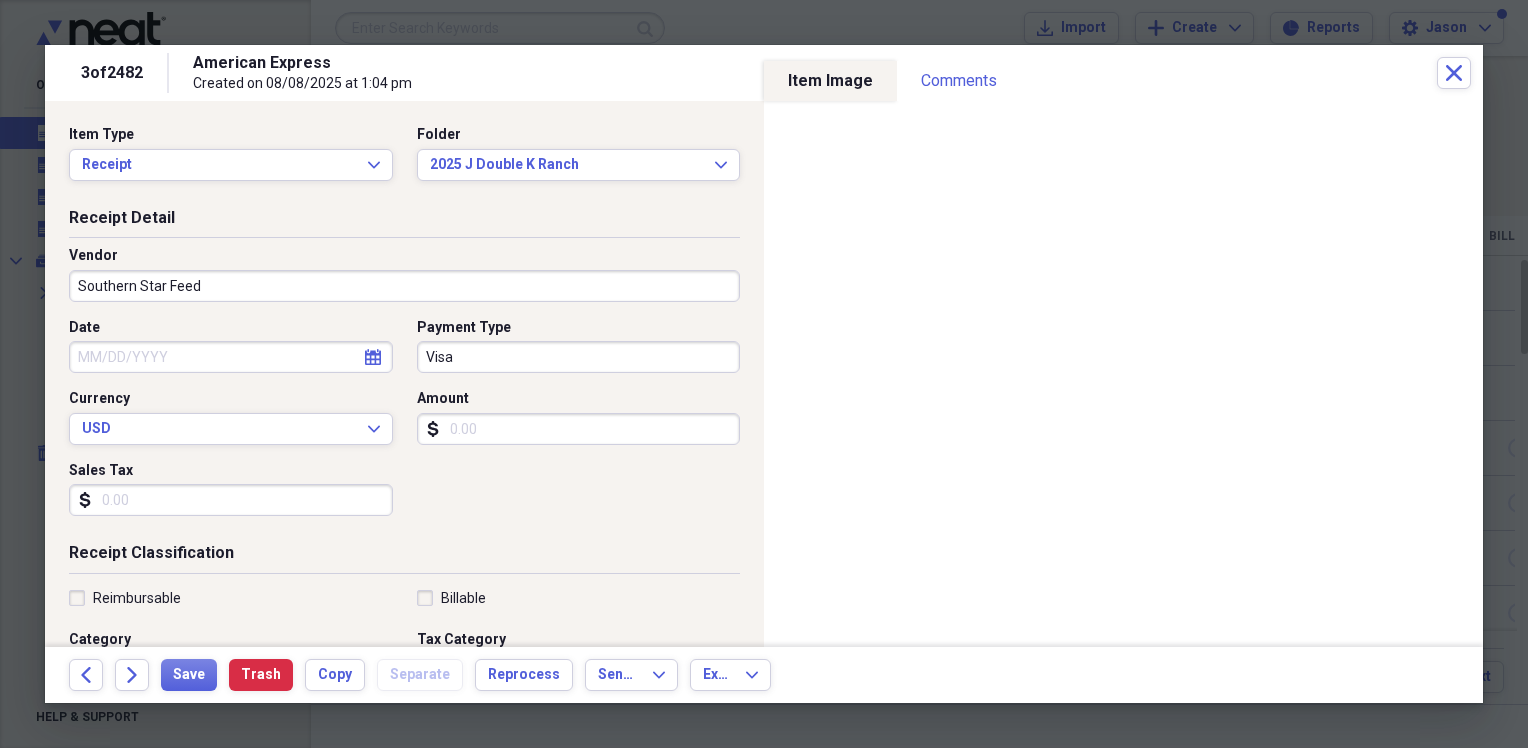 select on "7" 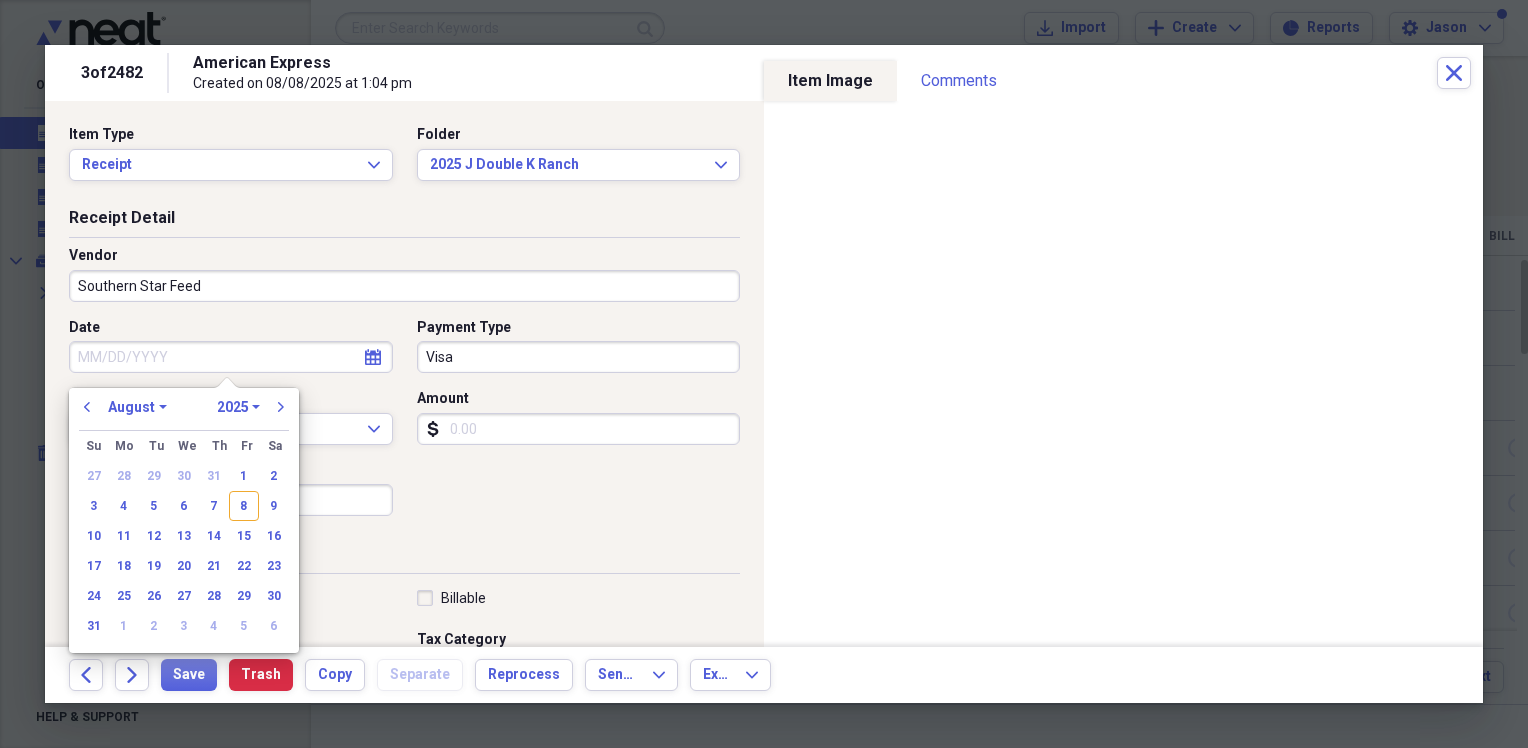 click on "Date" at bounding box center (231, 357) 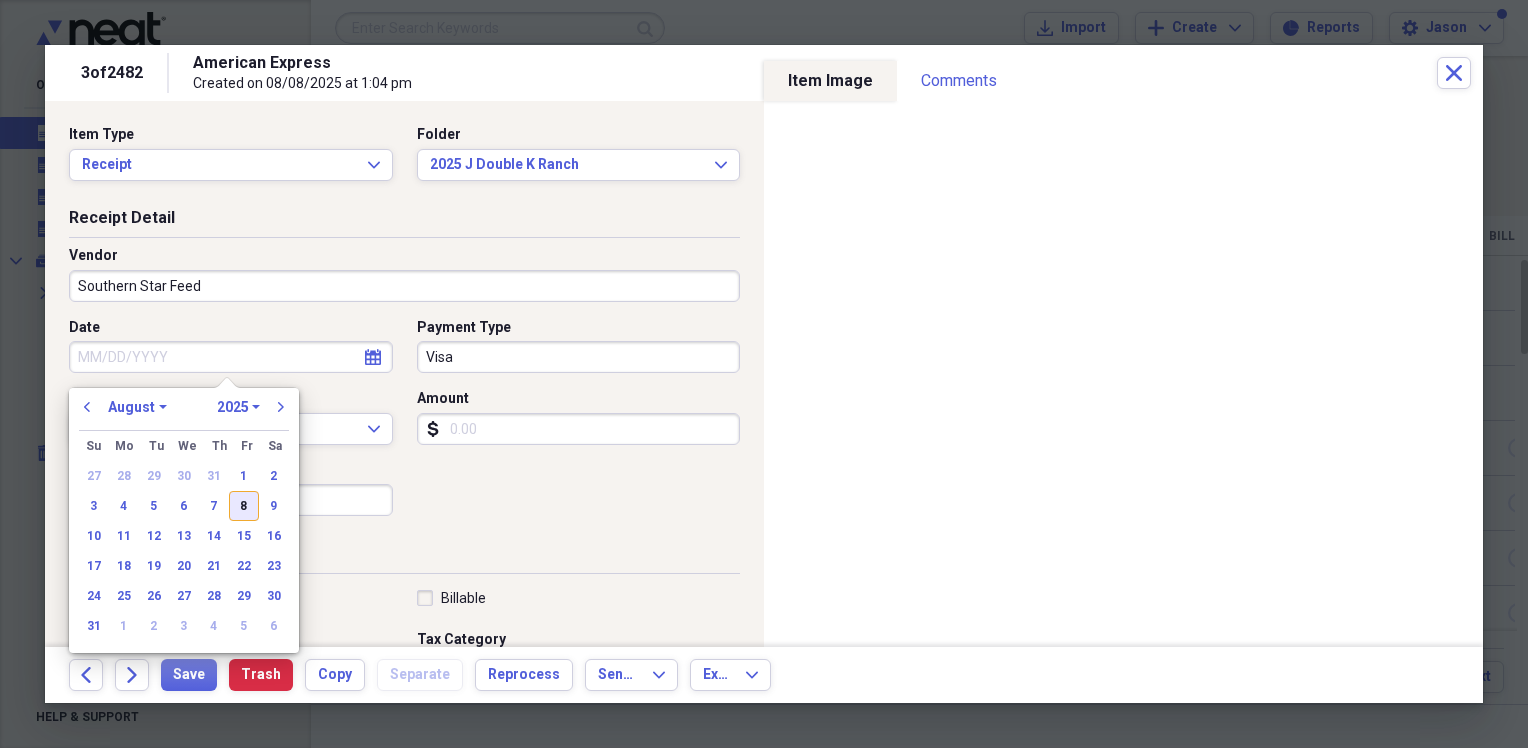 click on "8" at bounding box center [244, 506] 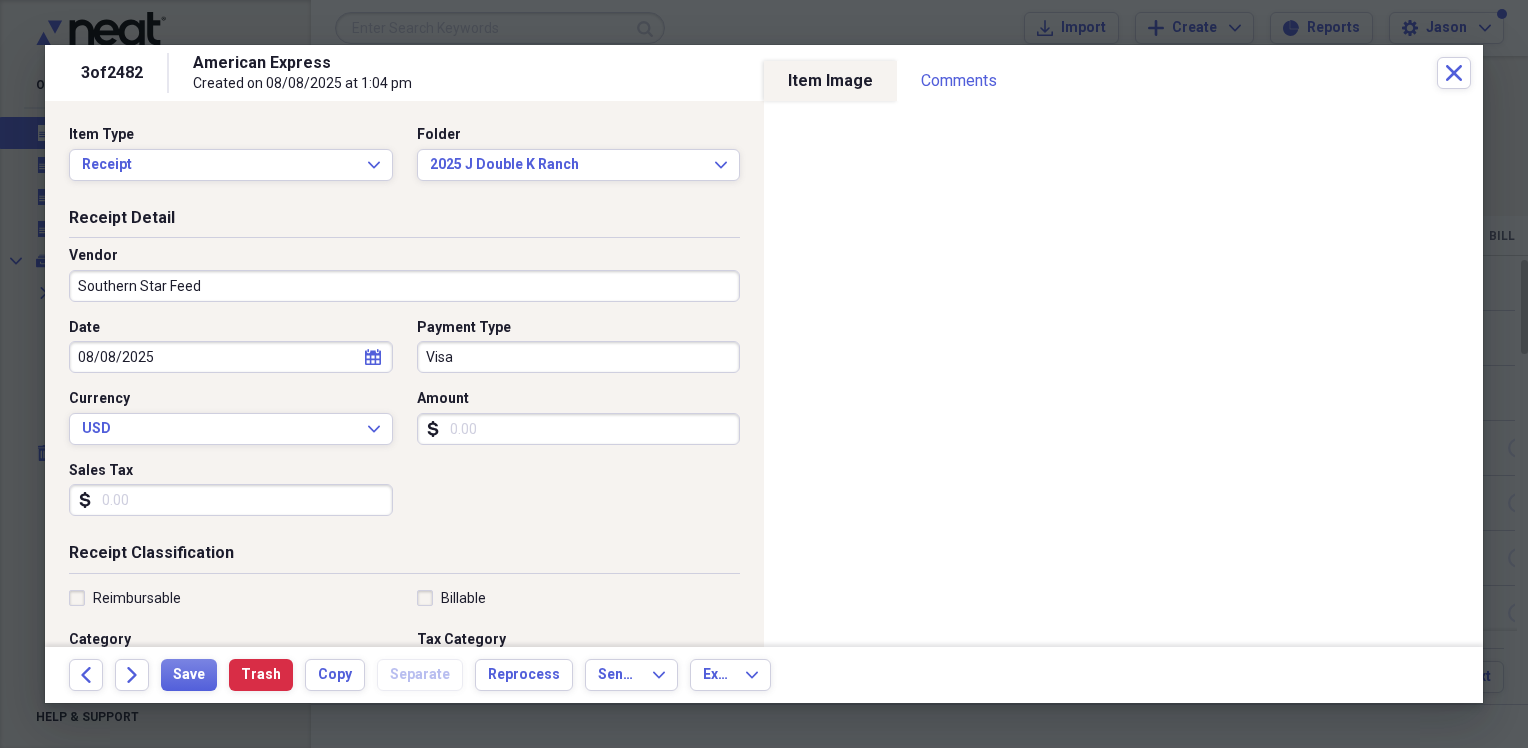 click on "Amount" at bounding box center [579, 429] 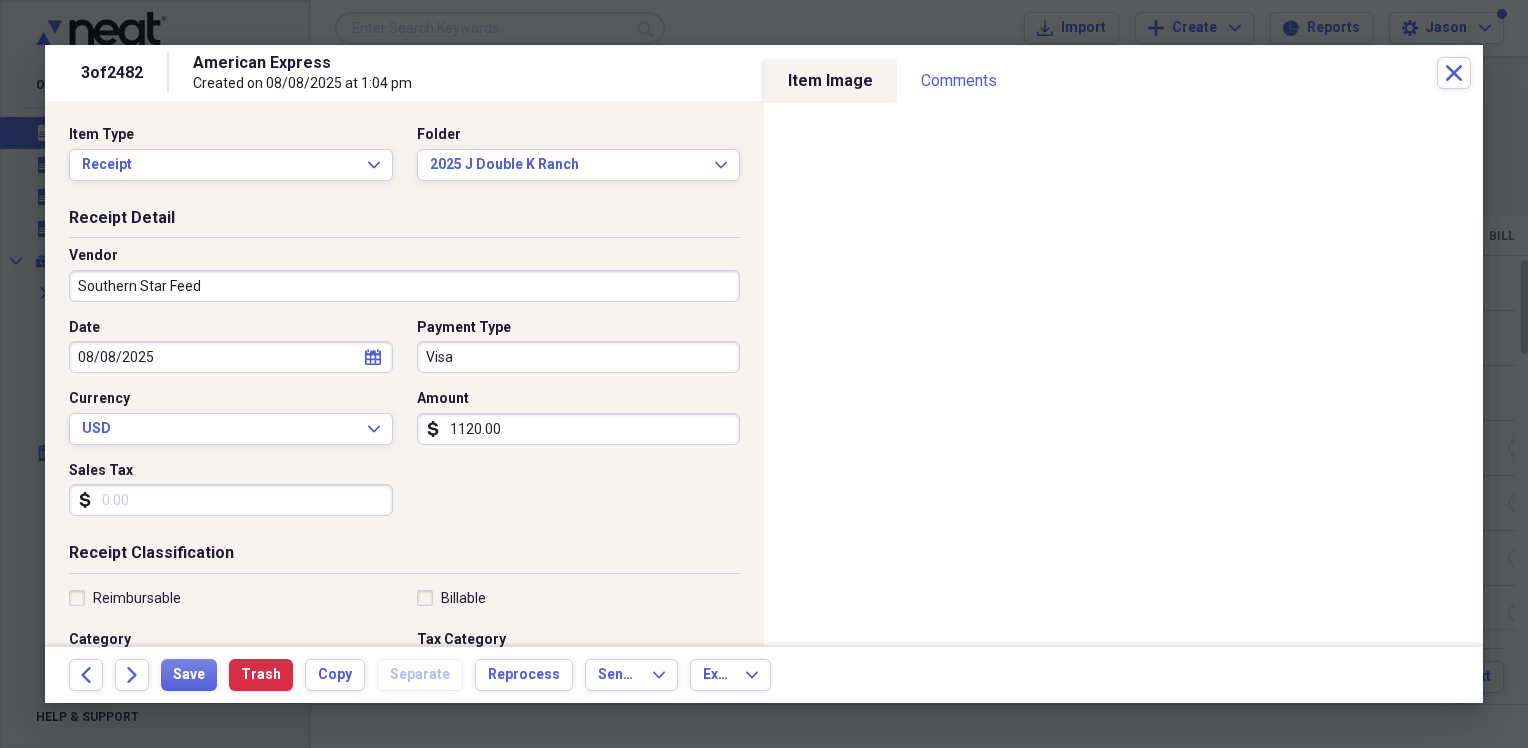 type on "1120.00" 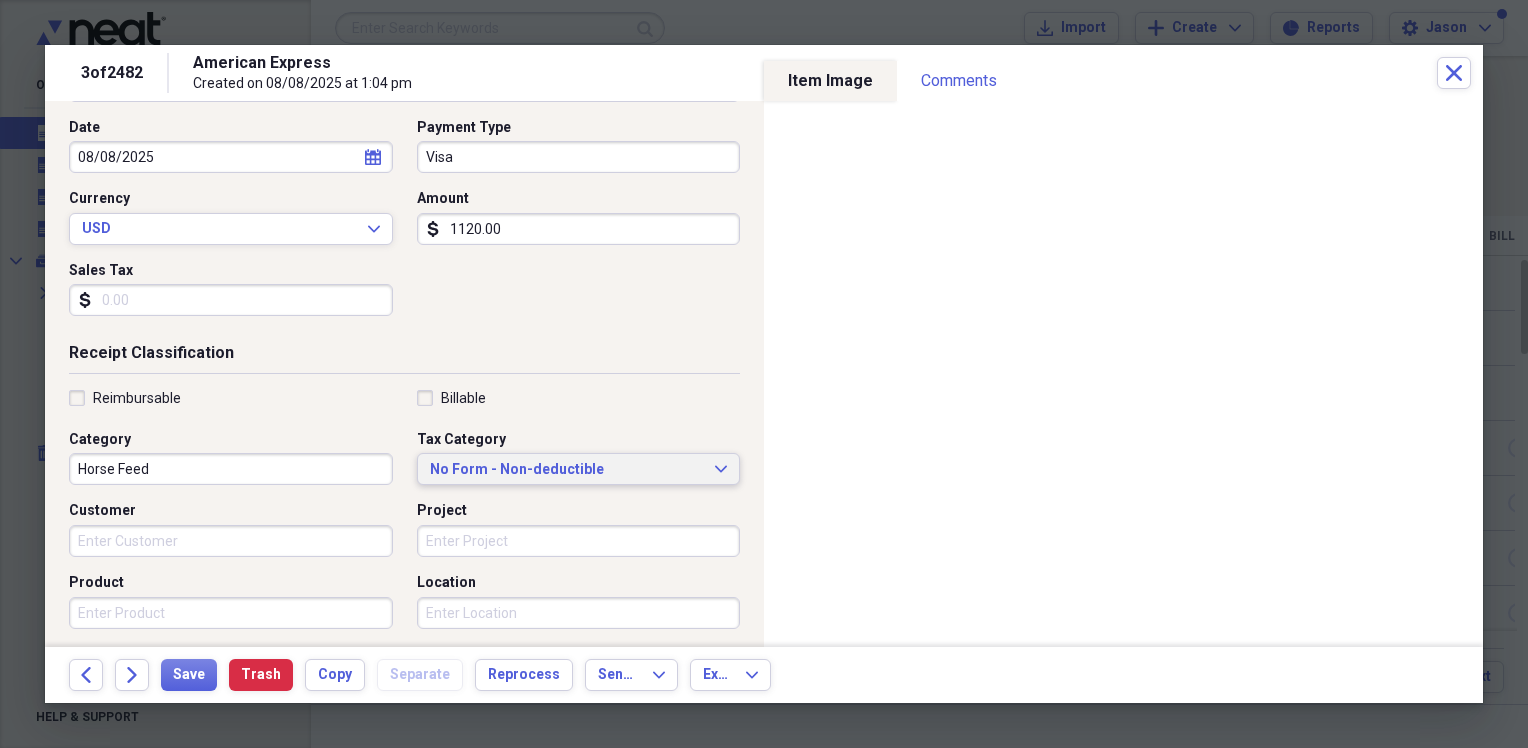 click on "No Form - Non-deductible" at bounding box center (567, 470) 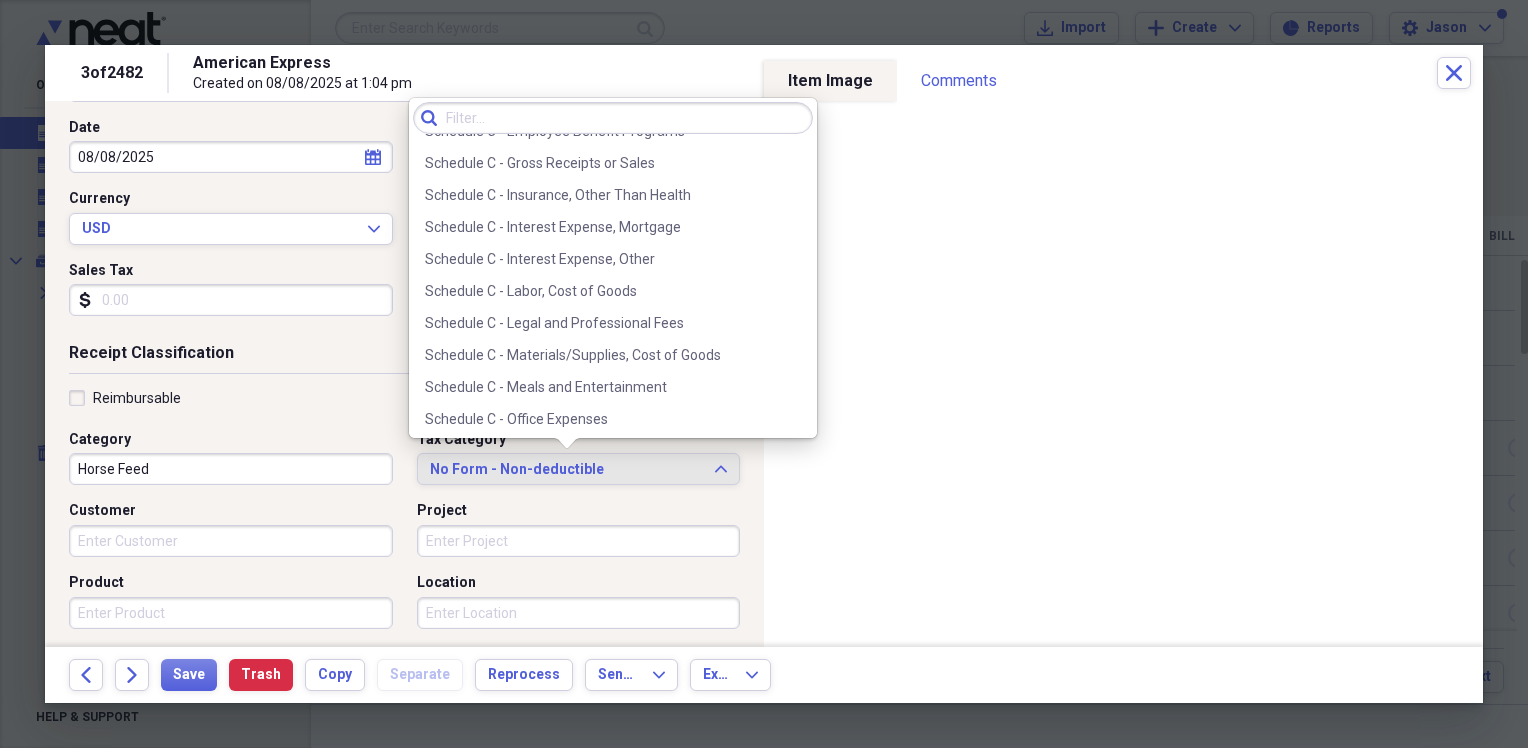 scroll, scrollTop: 3889, scrollLeft: 0, axis: vertical 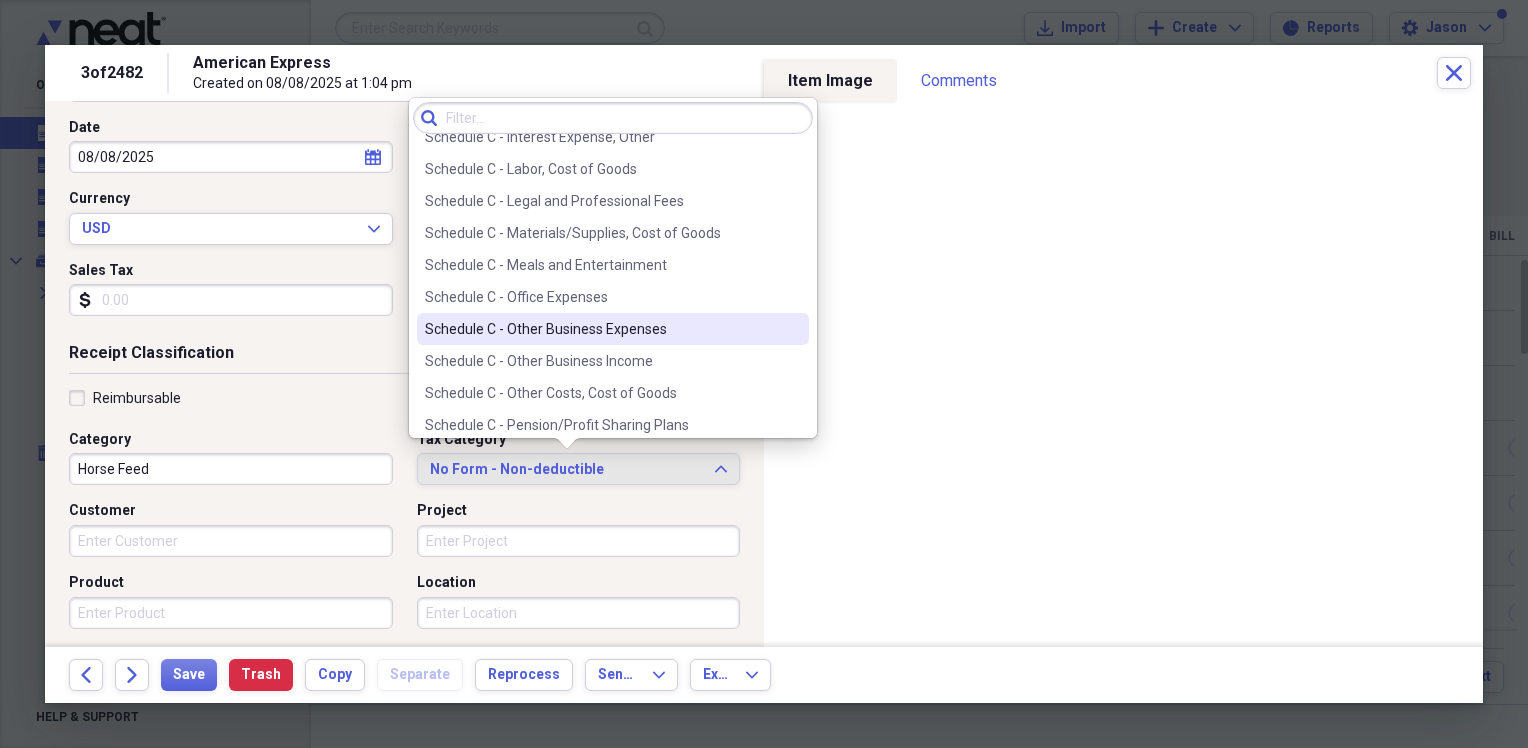 click on "Schedule C - Other Business Expenses" at bounding box center (601, 329) 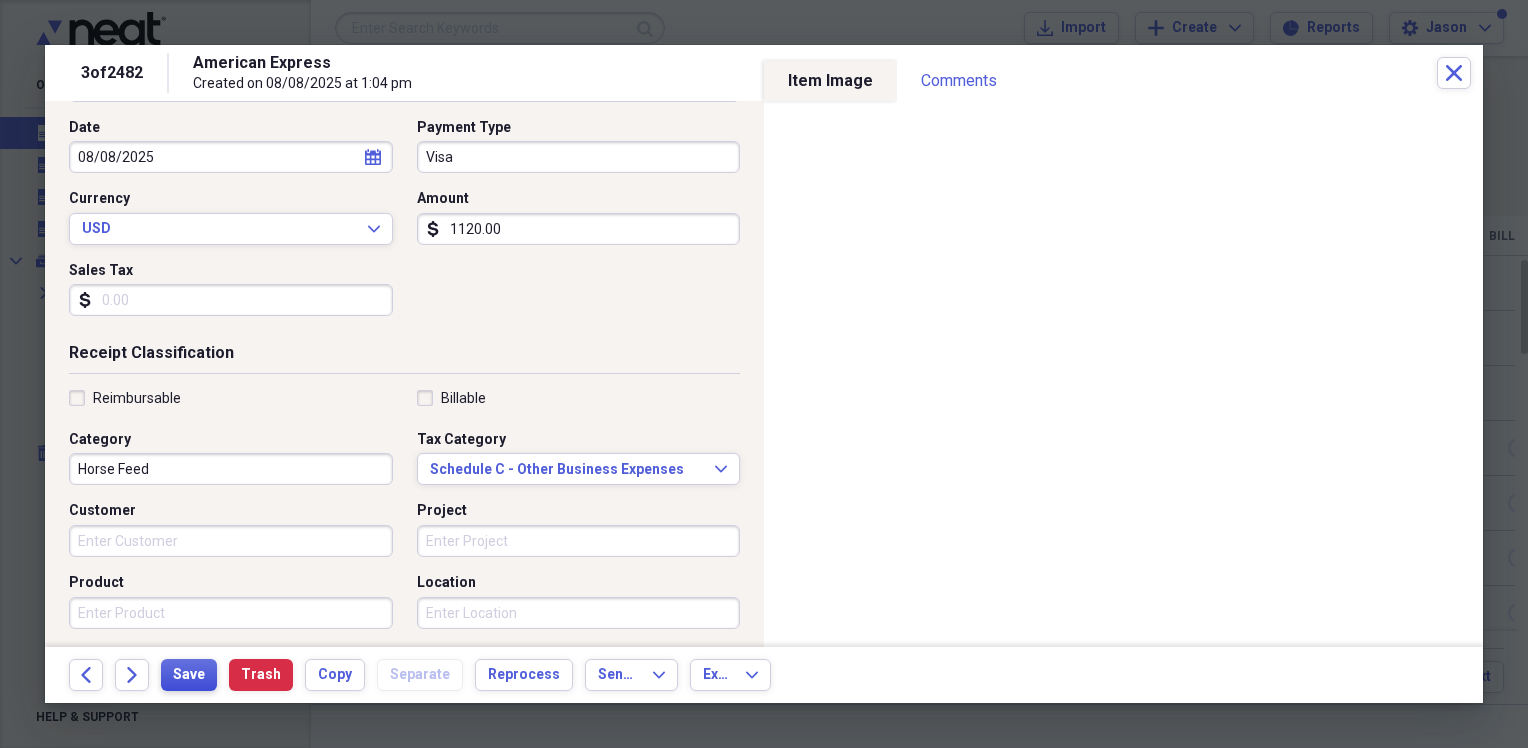 click on "Save" at bounding box center [189, 675] 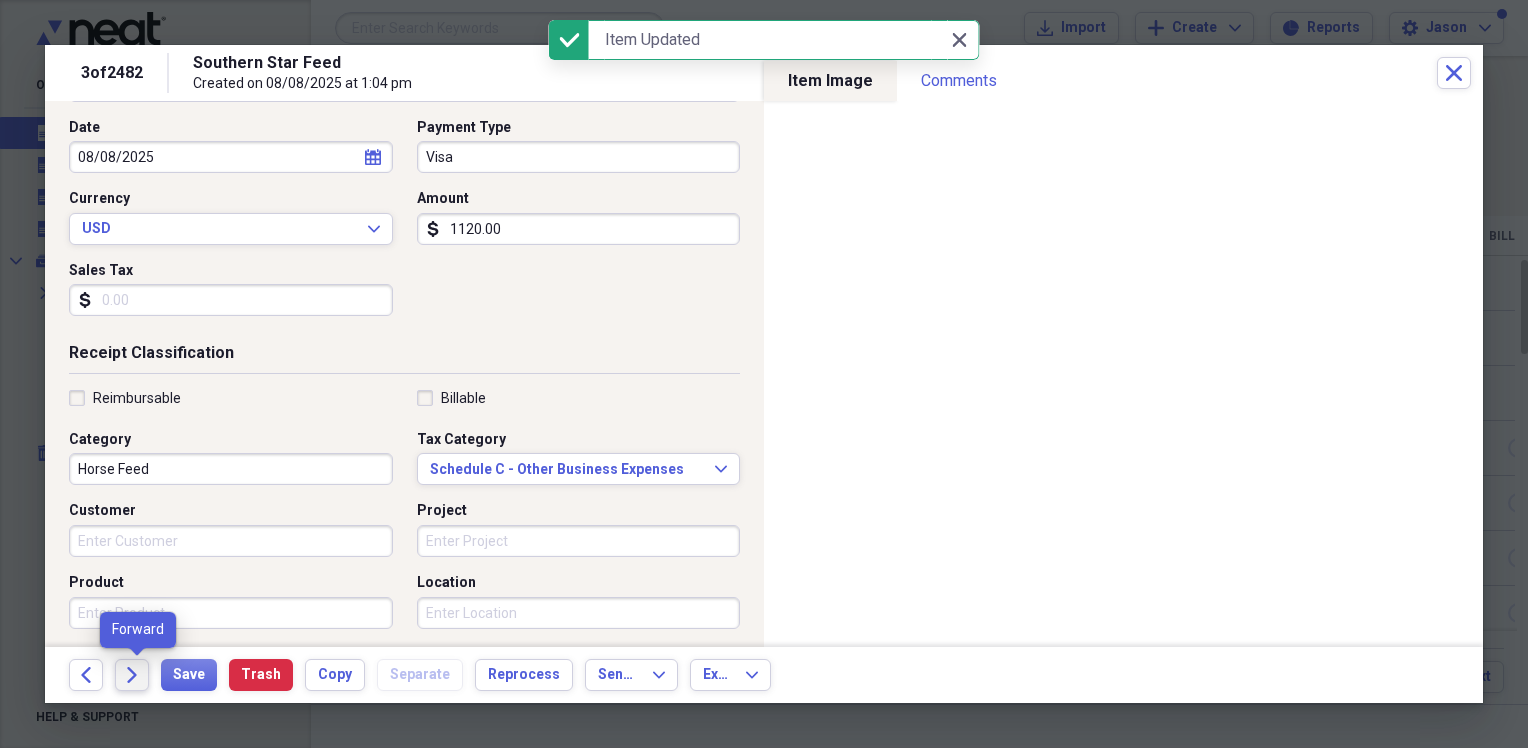 click on "Forward" 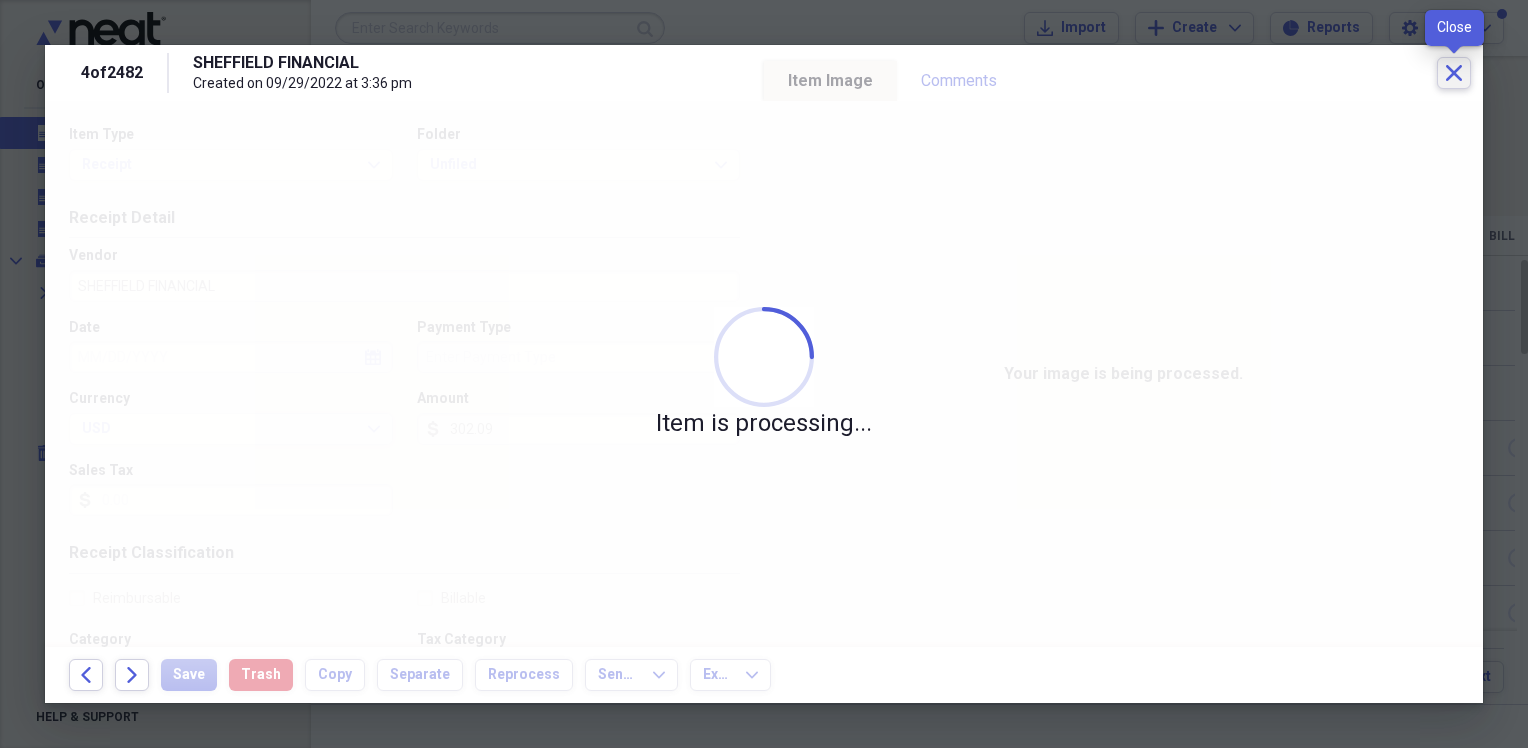 click on "Close" 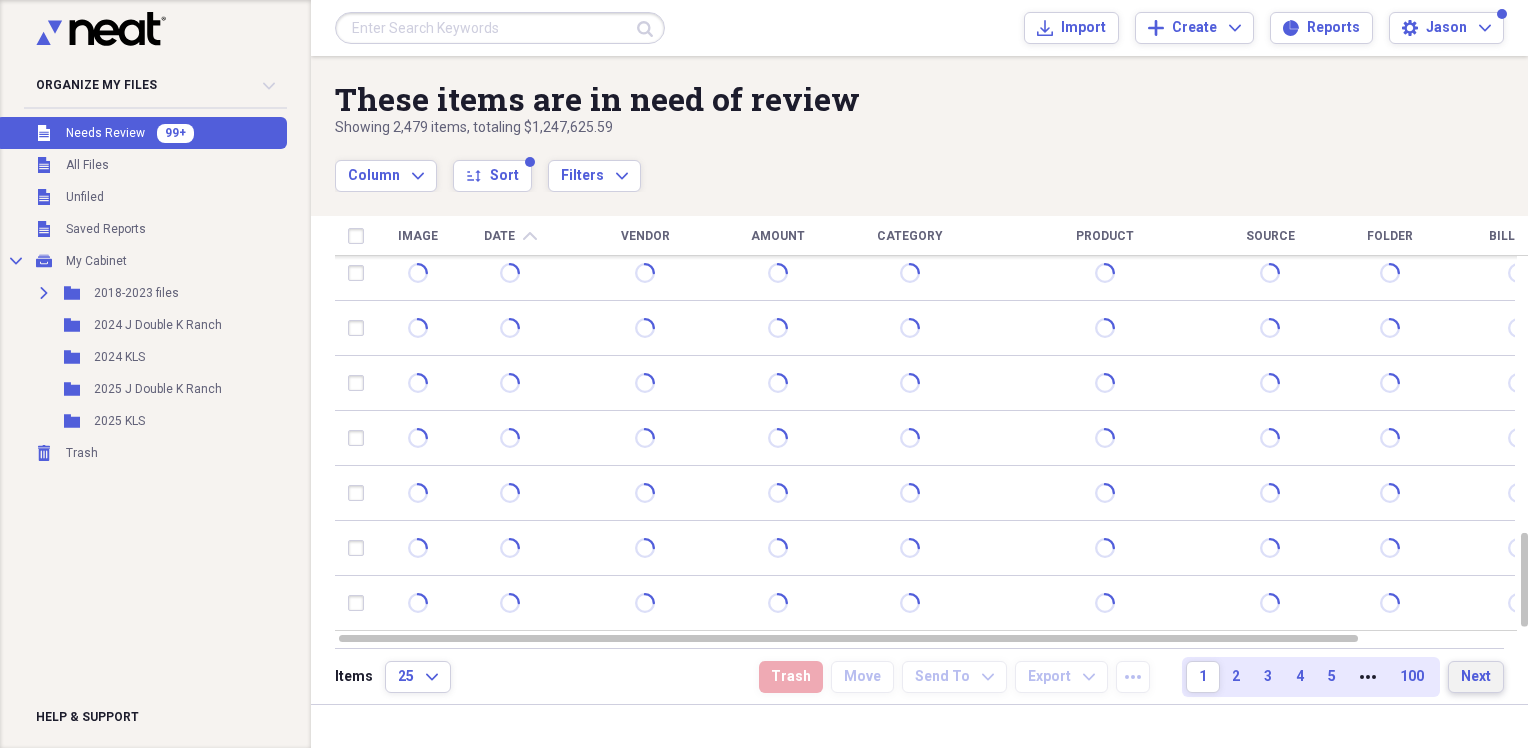 click on "Next" at bounding box center (1476, 677) 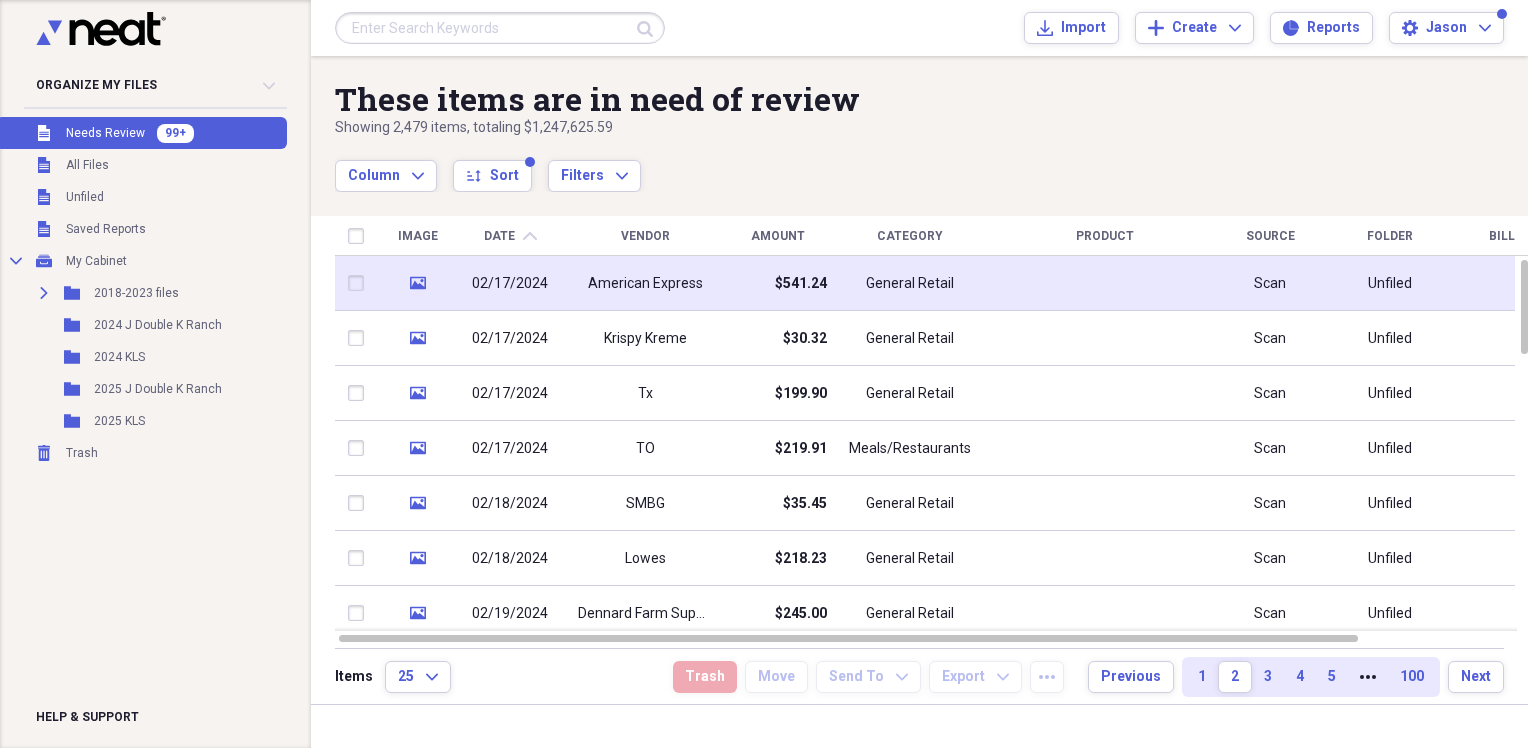 click on "American Express" at bounding box center (645, 283) 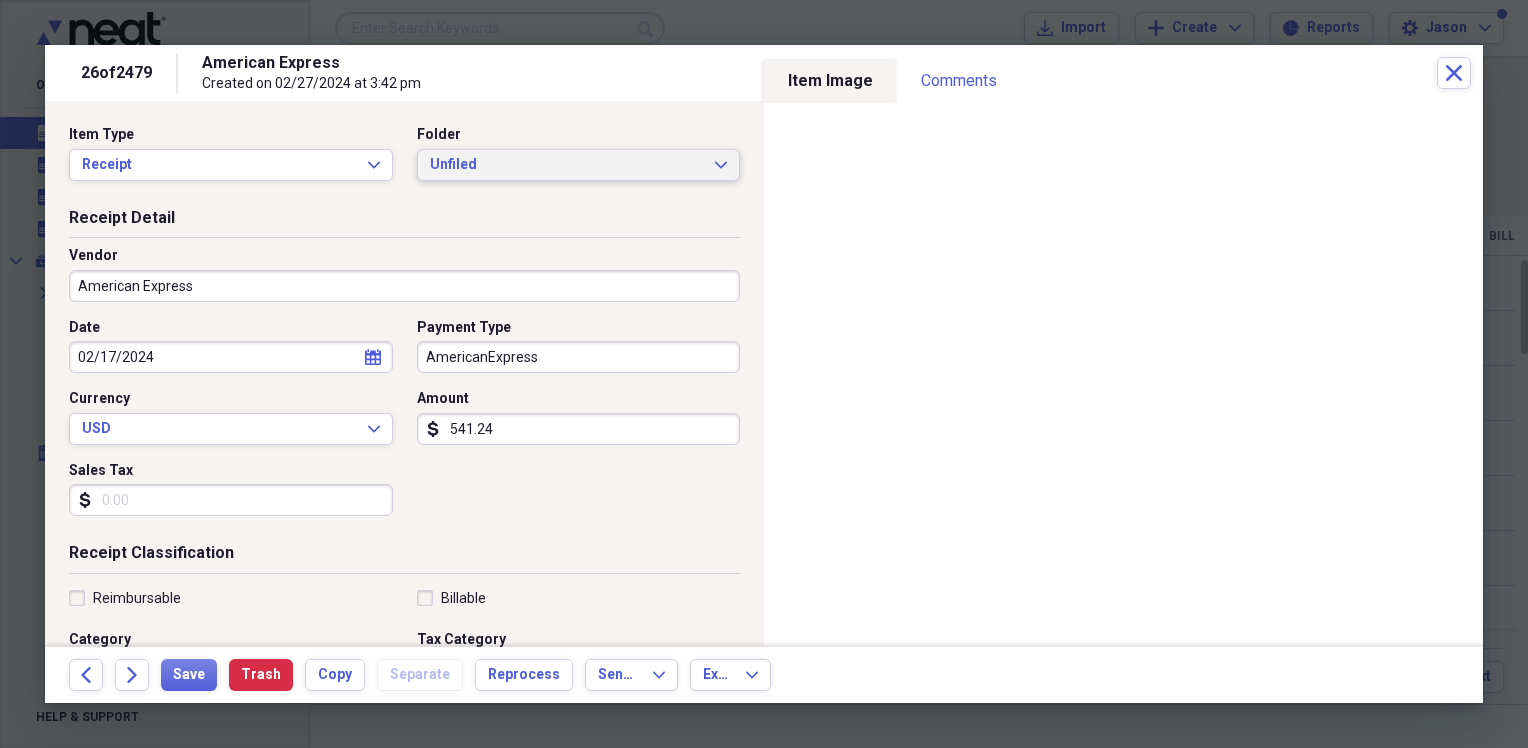 click on "Unfiled" at bounding box center [567, 165] 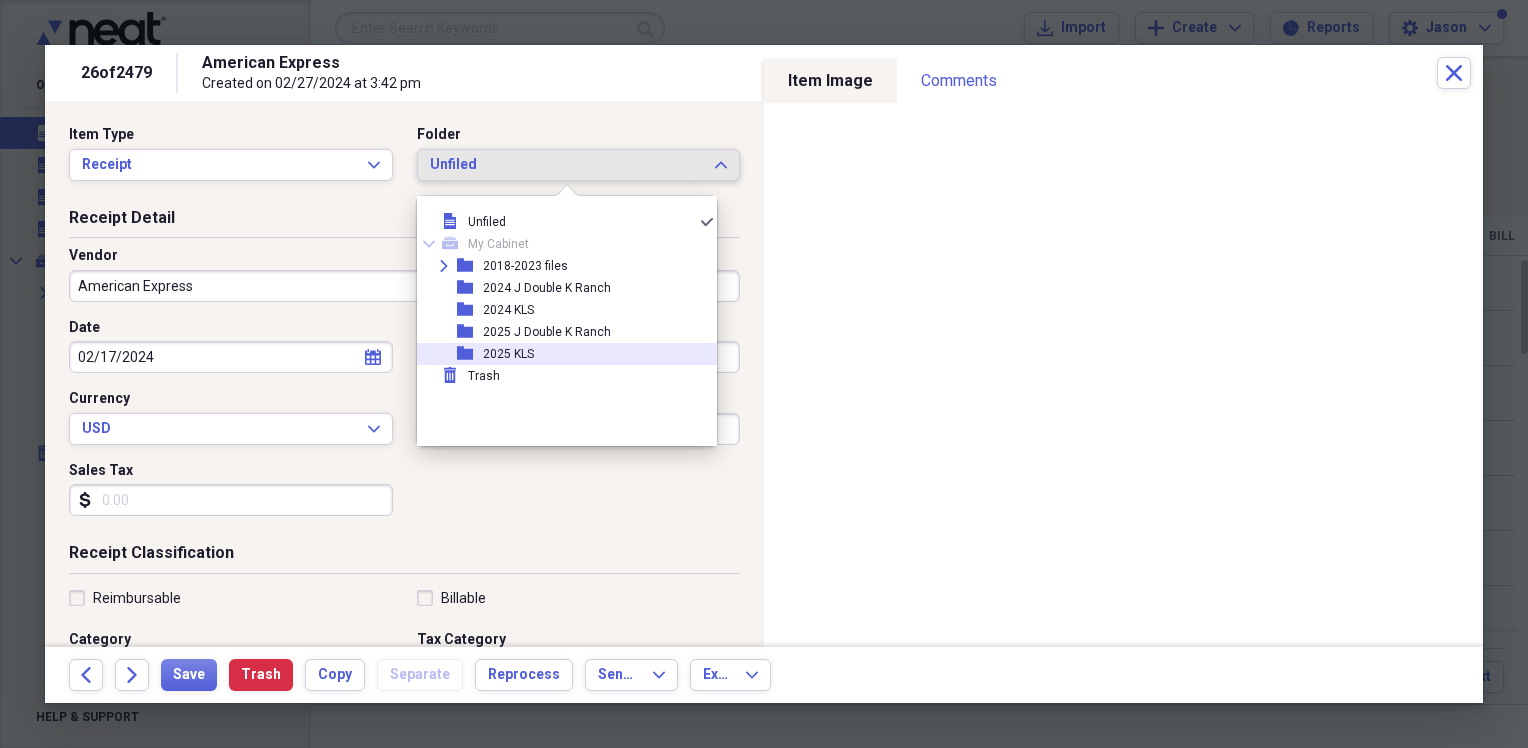 click on "2025 KLS" at bounding box center (508, 354) 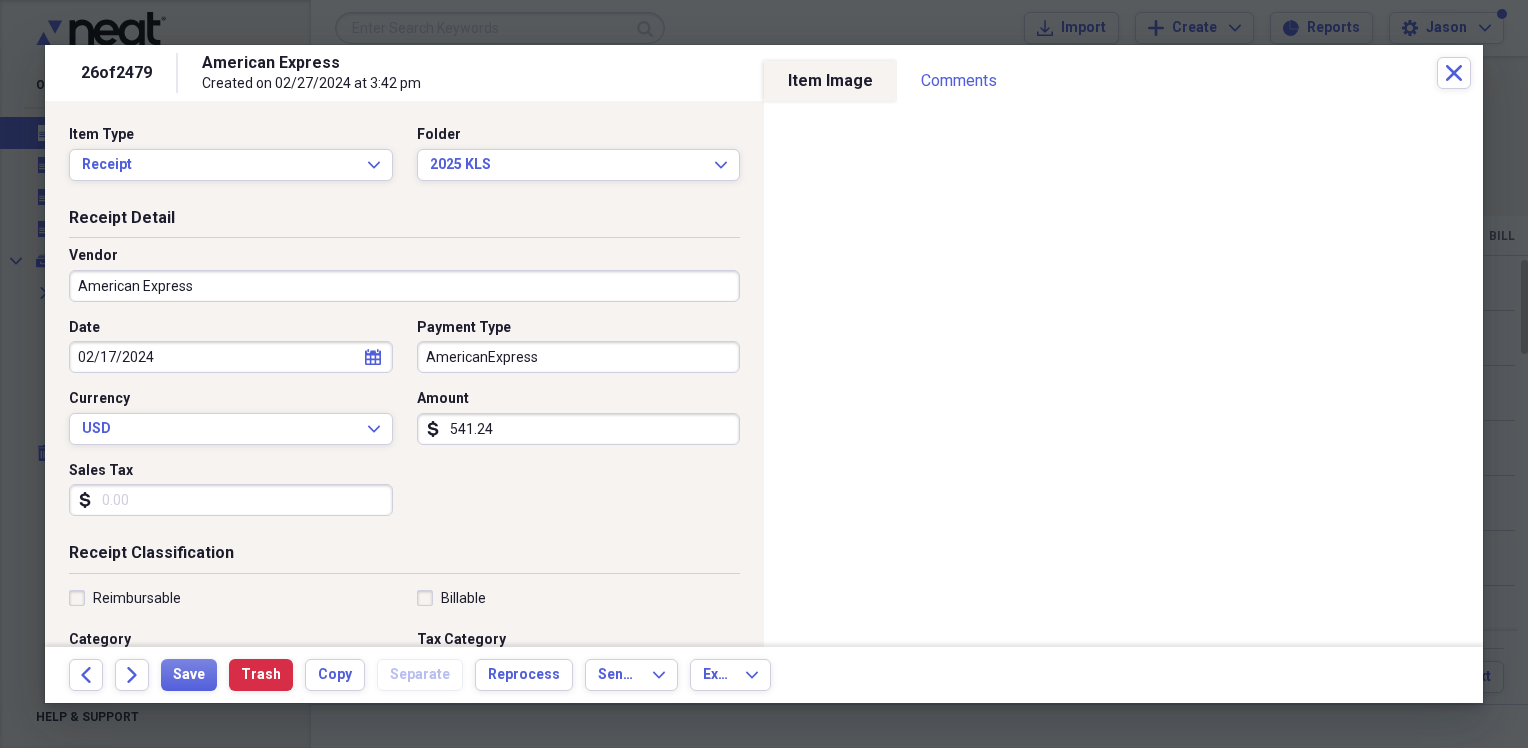 click on "American Express" at bounding box center (404, 286) 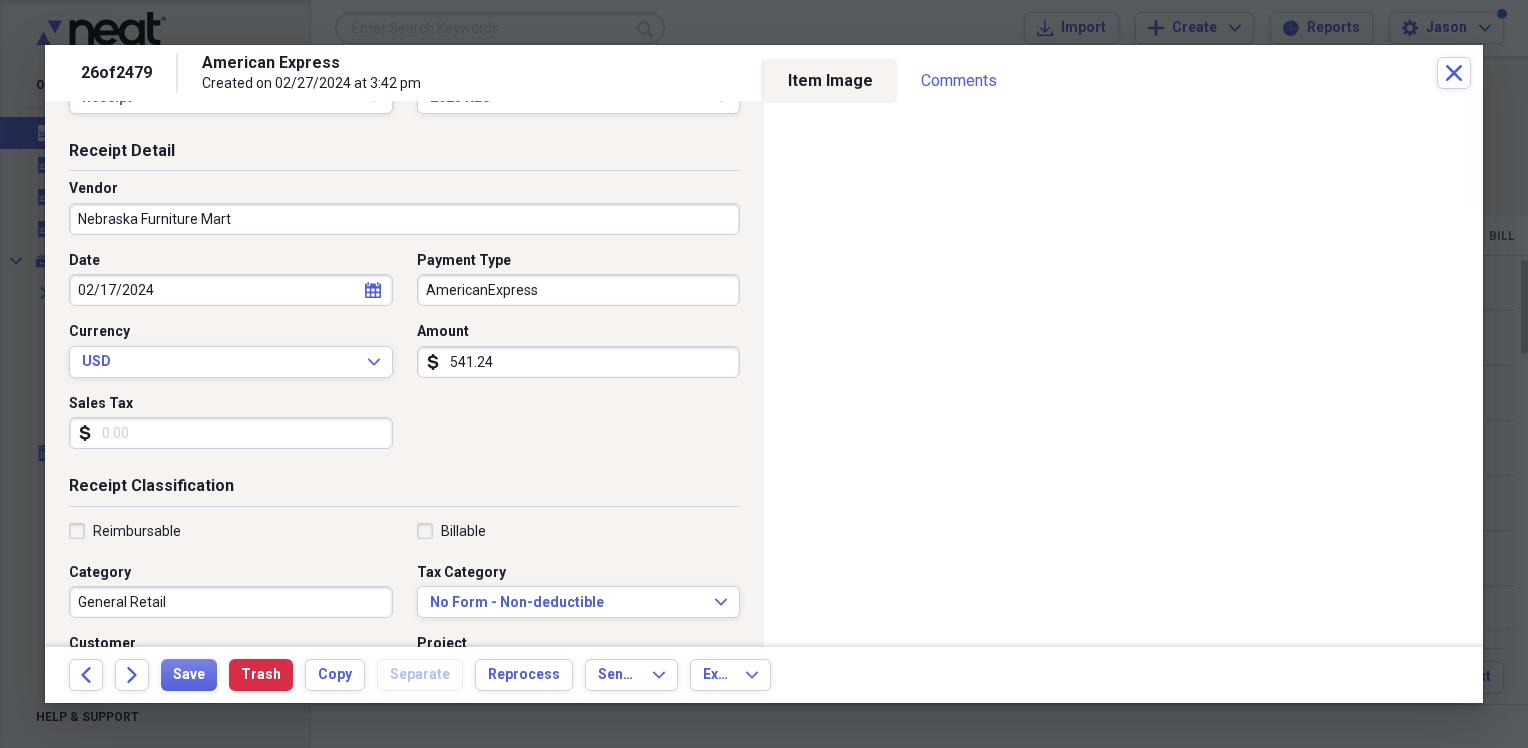 scroll, scrollTop: 200, scrollLeft: 0, axis: vertical 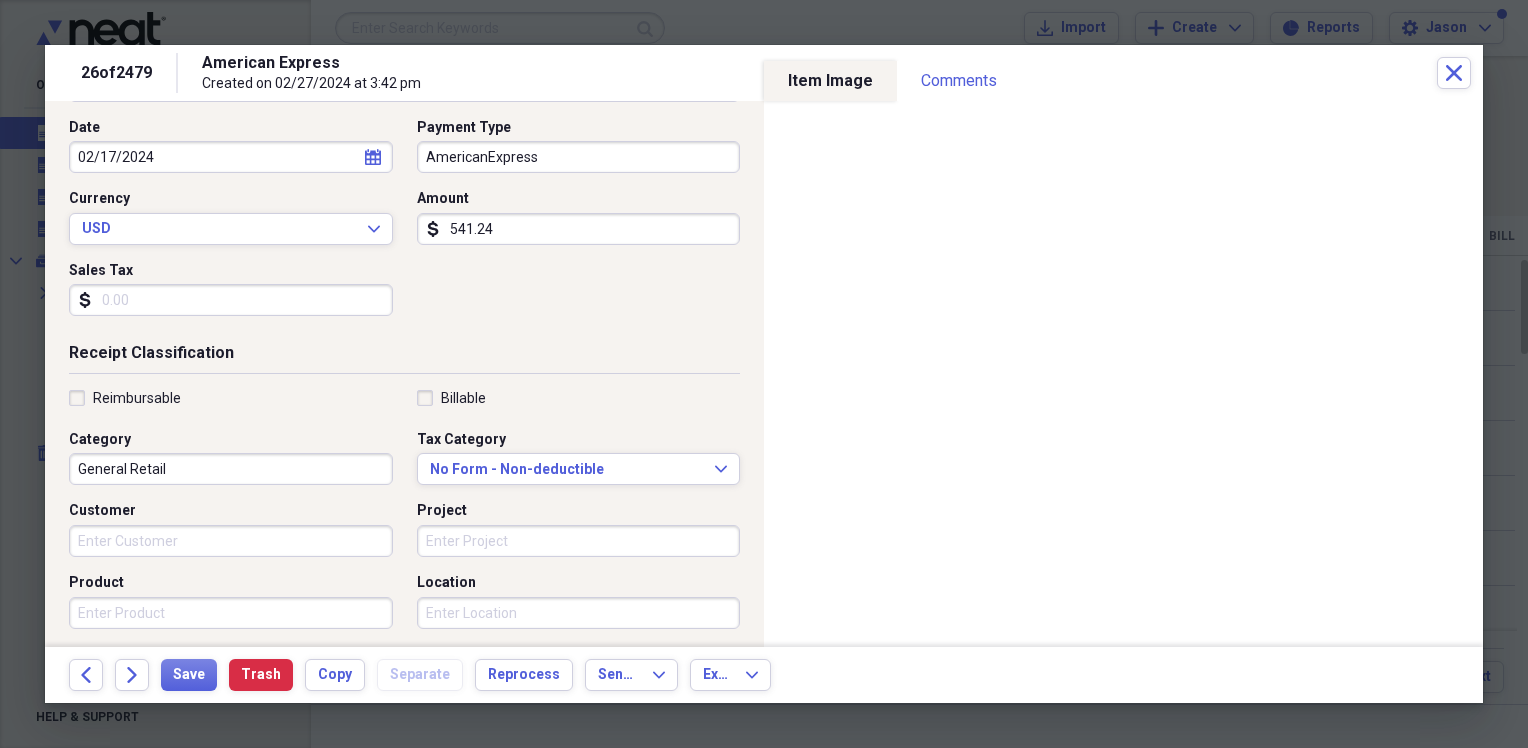 type on "Nebraska Furniture Mart" 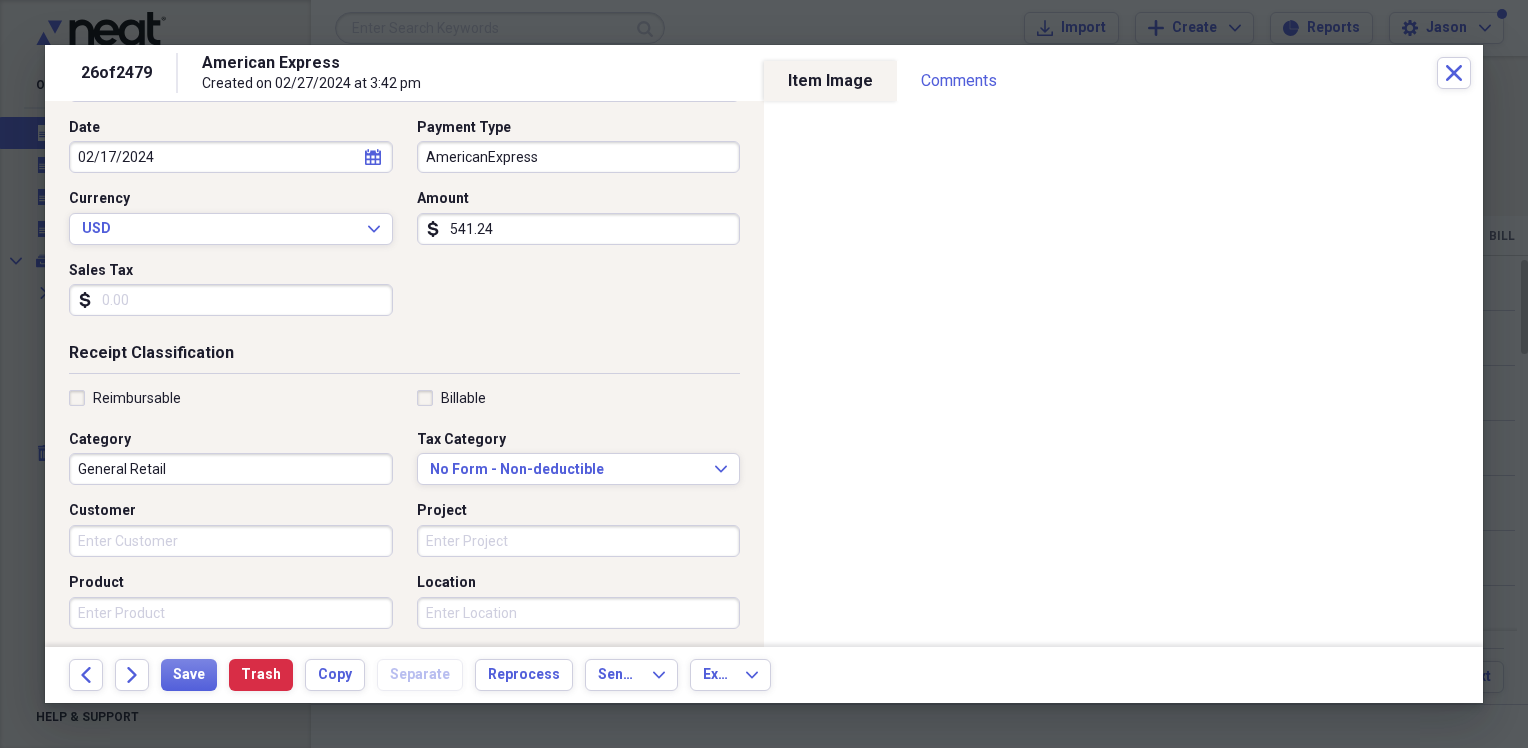 drag, startPoint x: 545, startPoint y: 445, endPoint x: 560, endPoint y: 450, distance: 15.811388 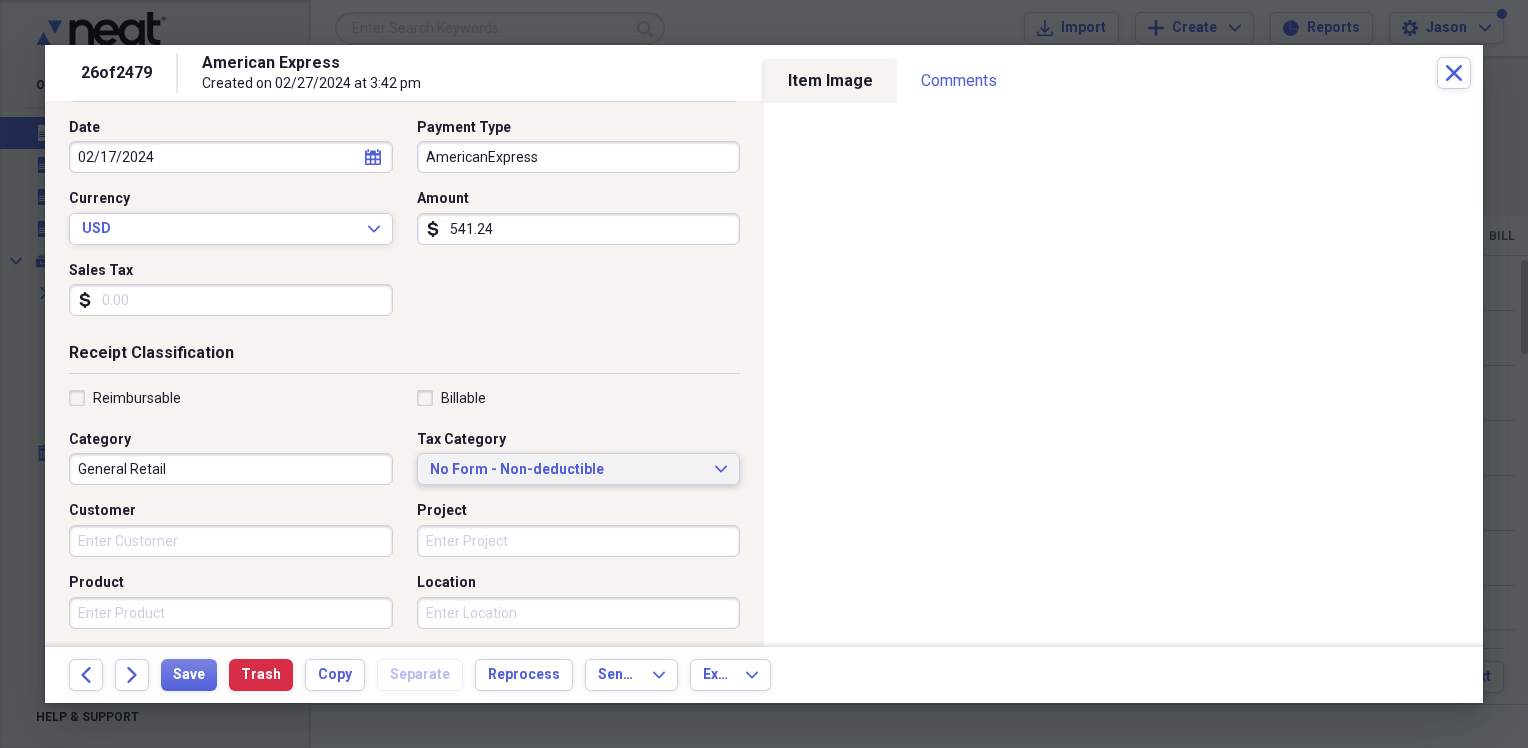 drag, startPoint x: 572, startPoint y: 461, endPoint x: 584, endPoint y: 463, distance: 12.165525 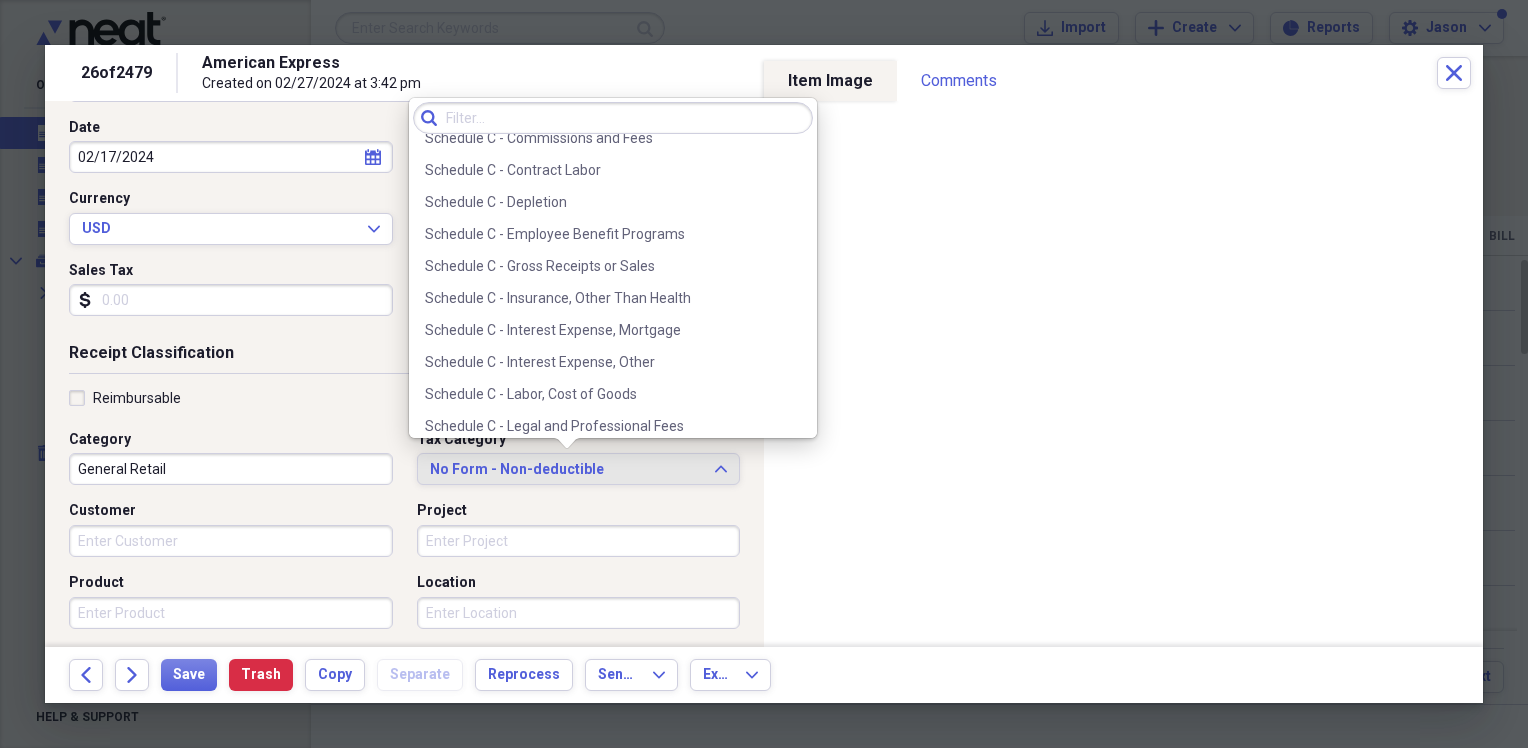 scroll, scrollTop: 3788, scrollLeft: 0, axis: vertical 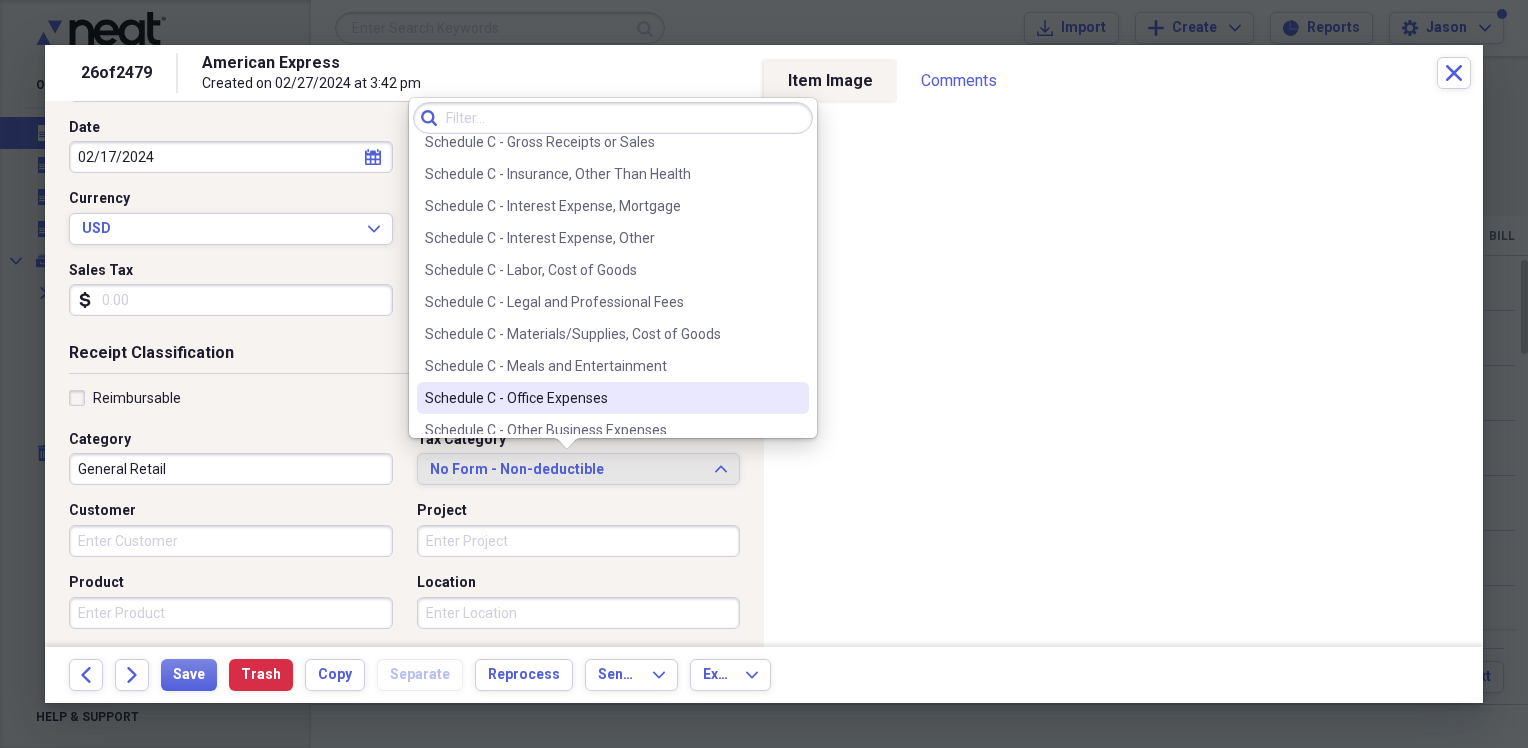 click on "Schedule C - Office Expenses" at bounding box center (601, 398) 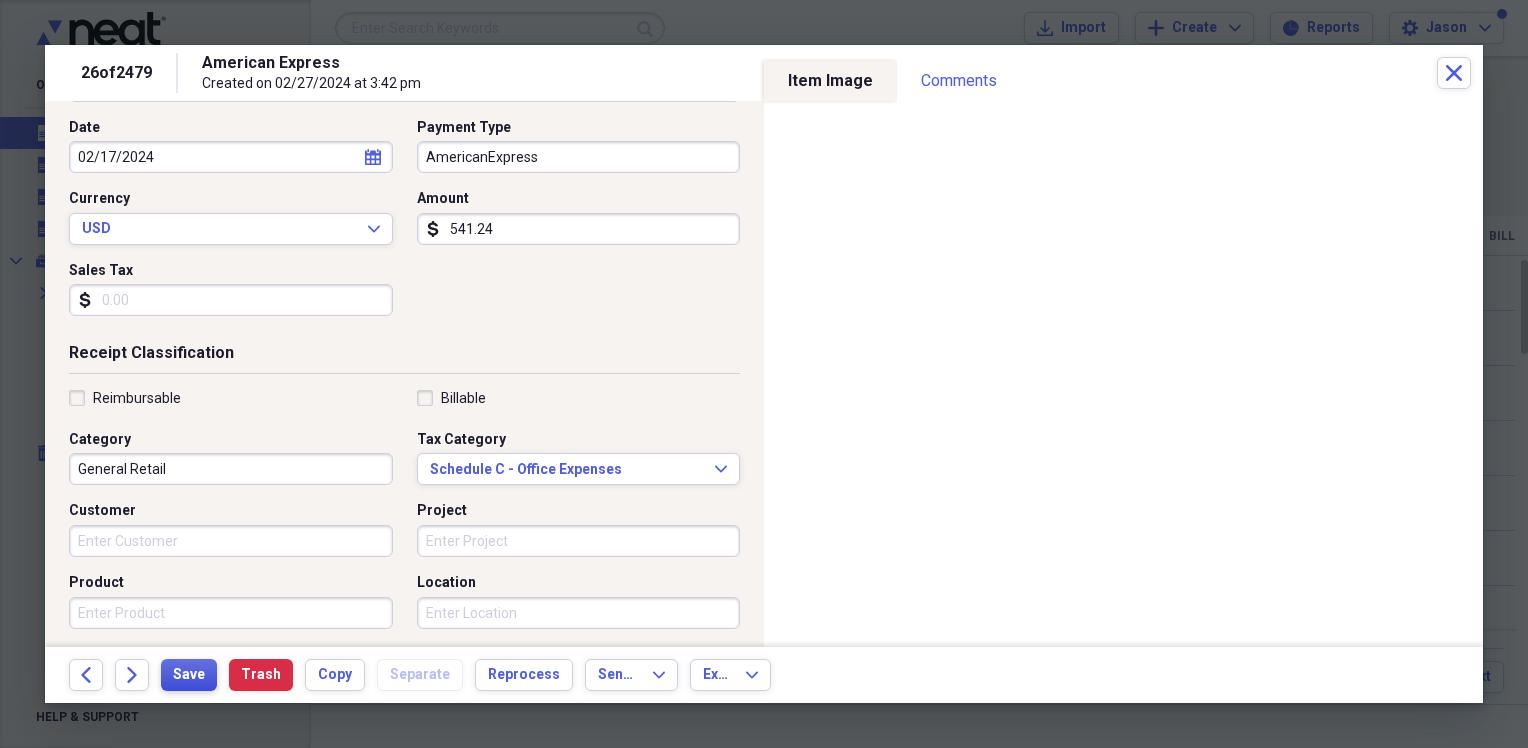 click on "Save" at bounding box center [189, 675] 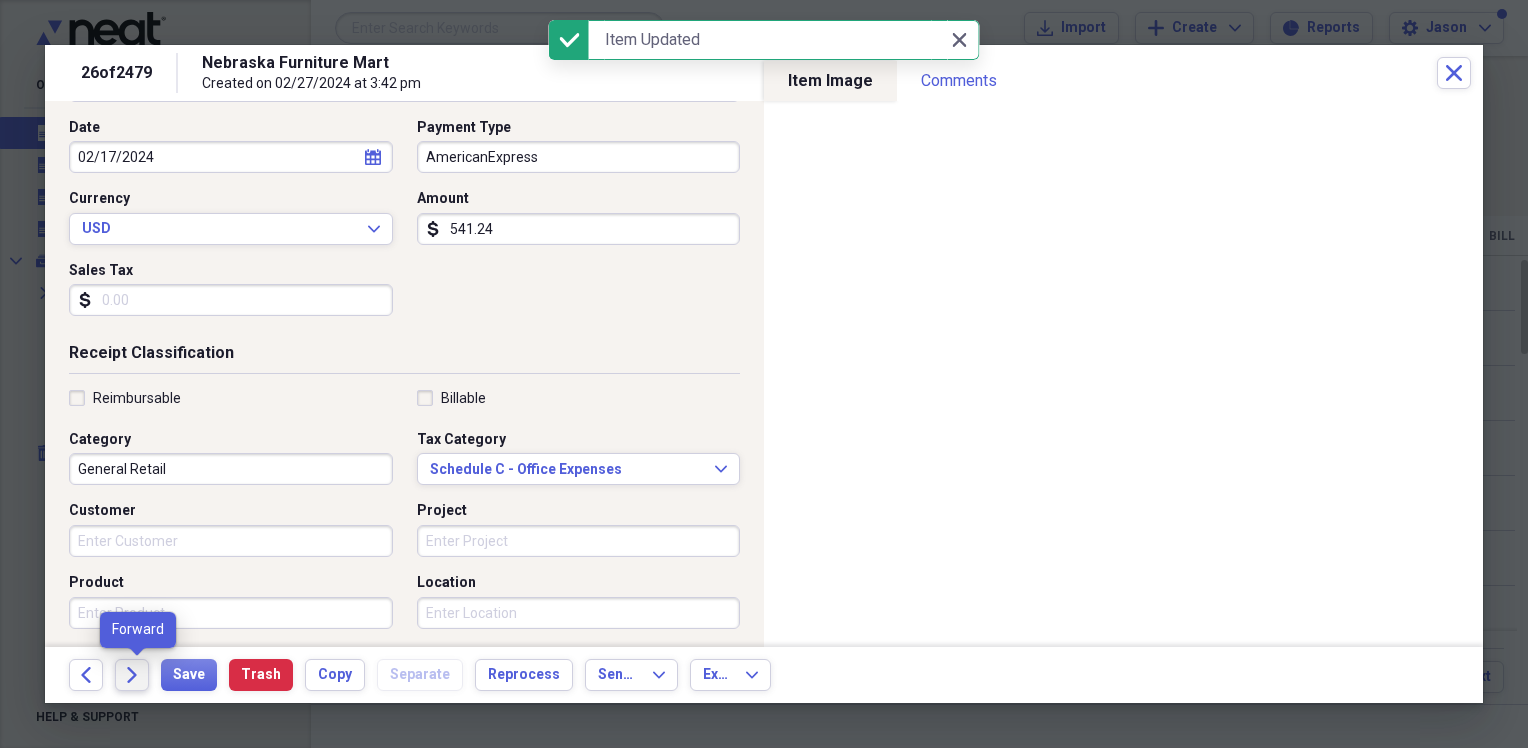 click on "Forward" 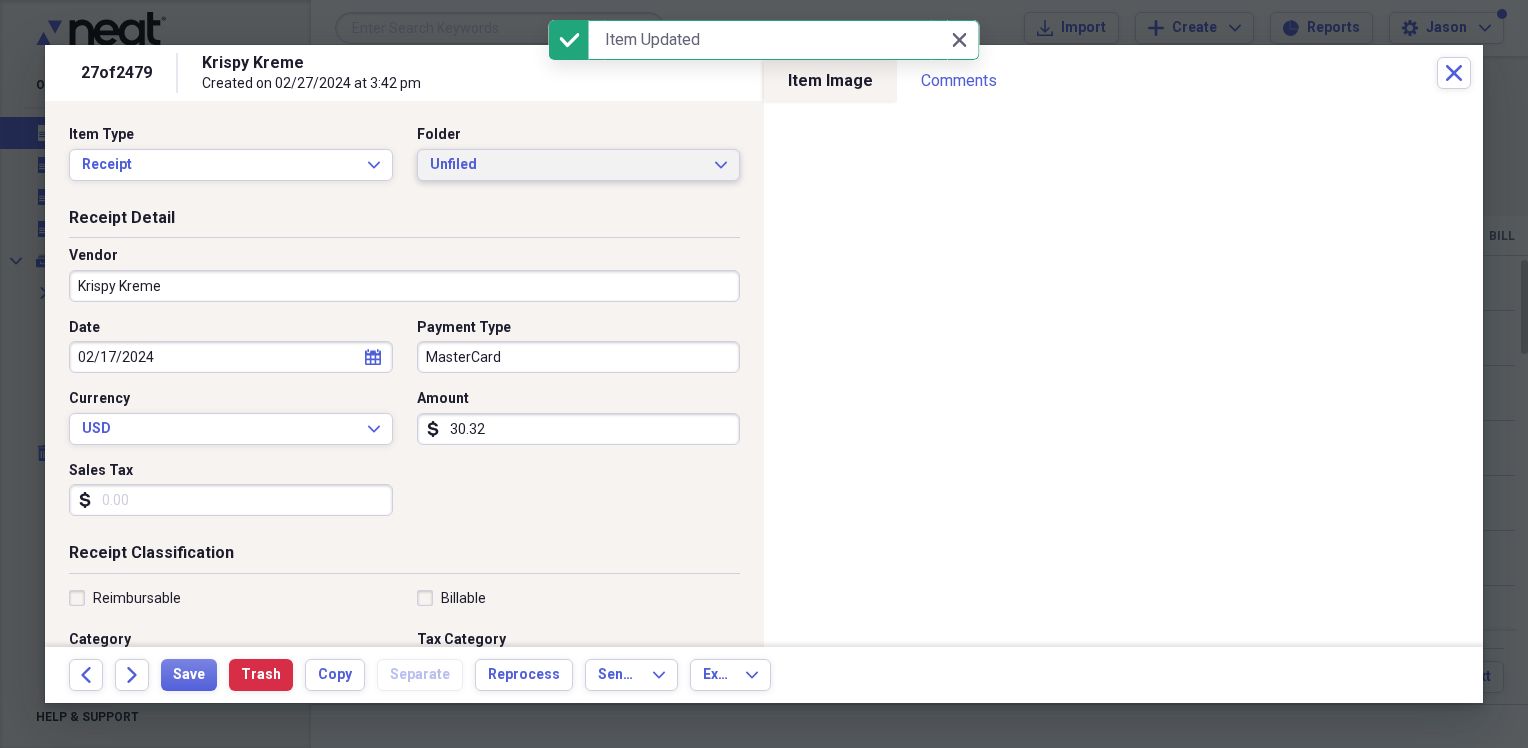 click on "Unfiled" at bounding box center [567, 165] 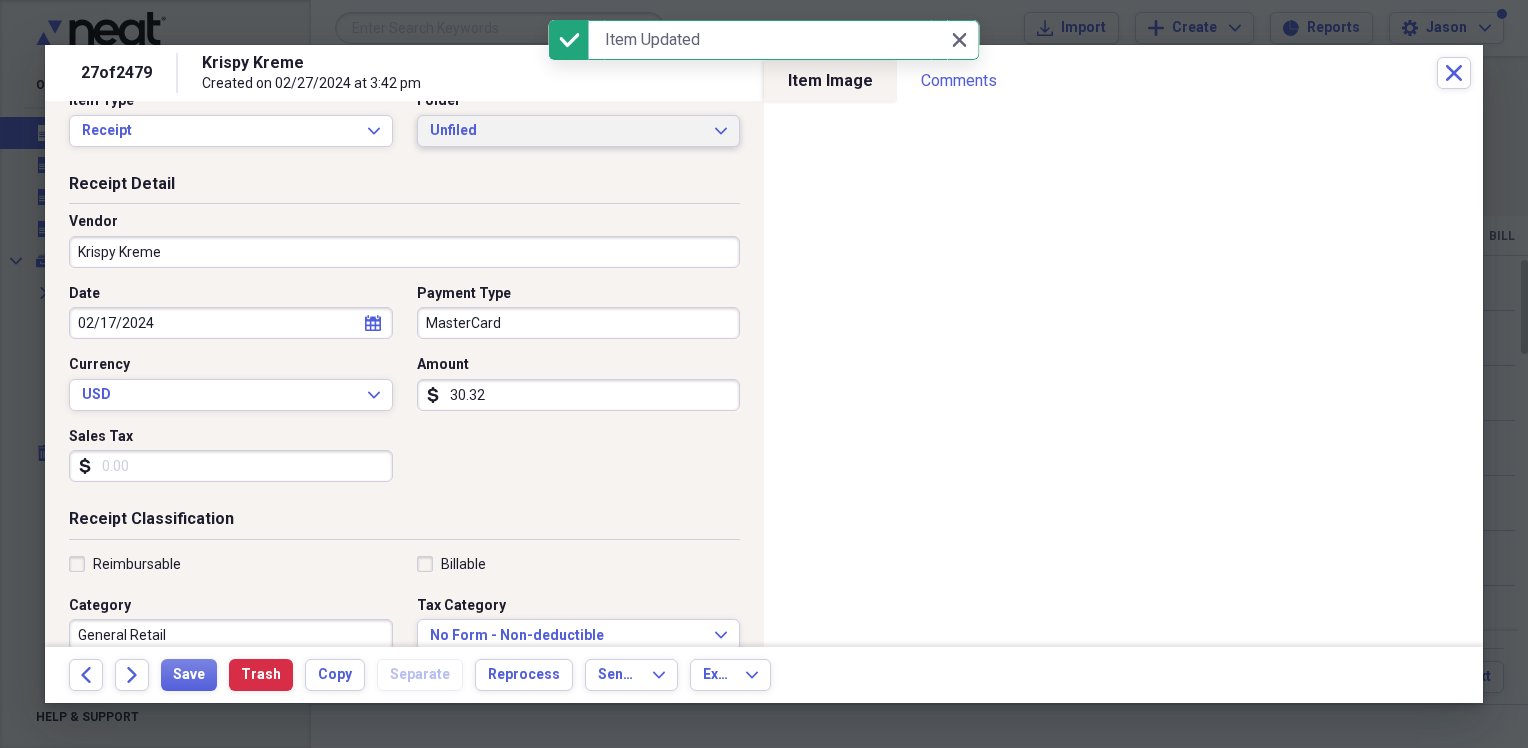 scroll, scrollTop: 0, scrollLeft: 0, axis: both 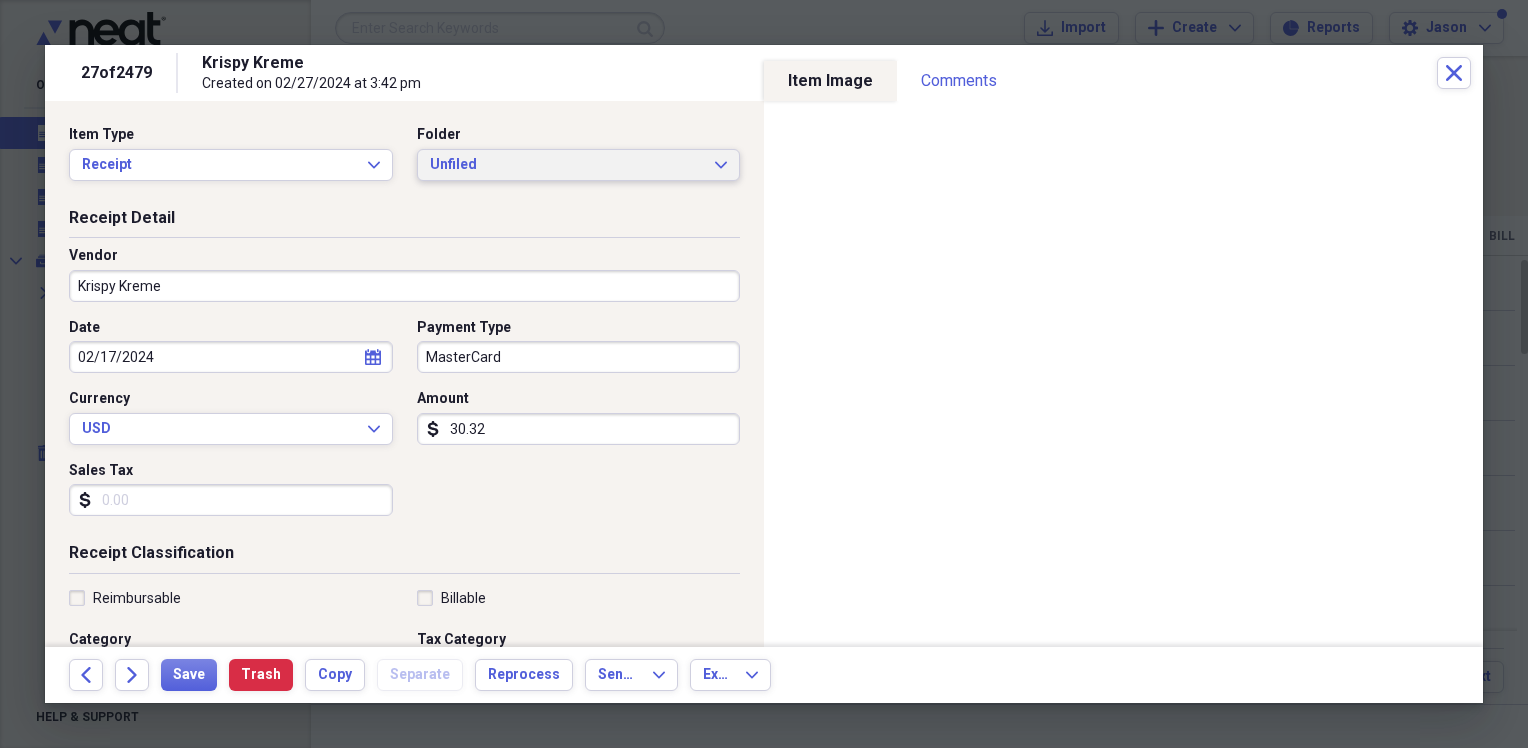 click on "Unfiled" at bounding box center [567, 165] 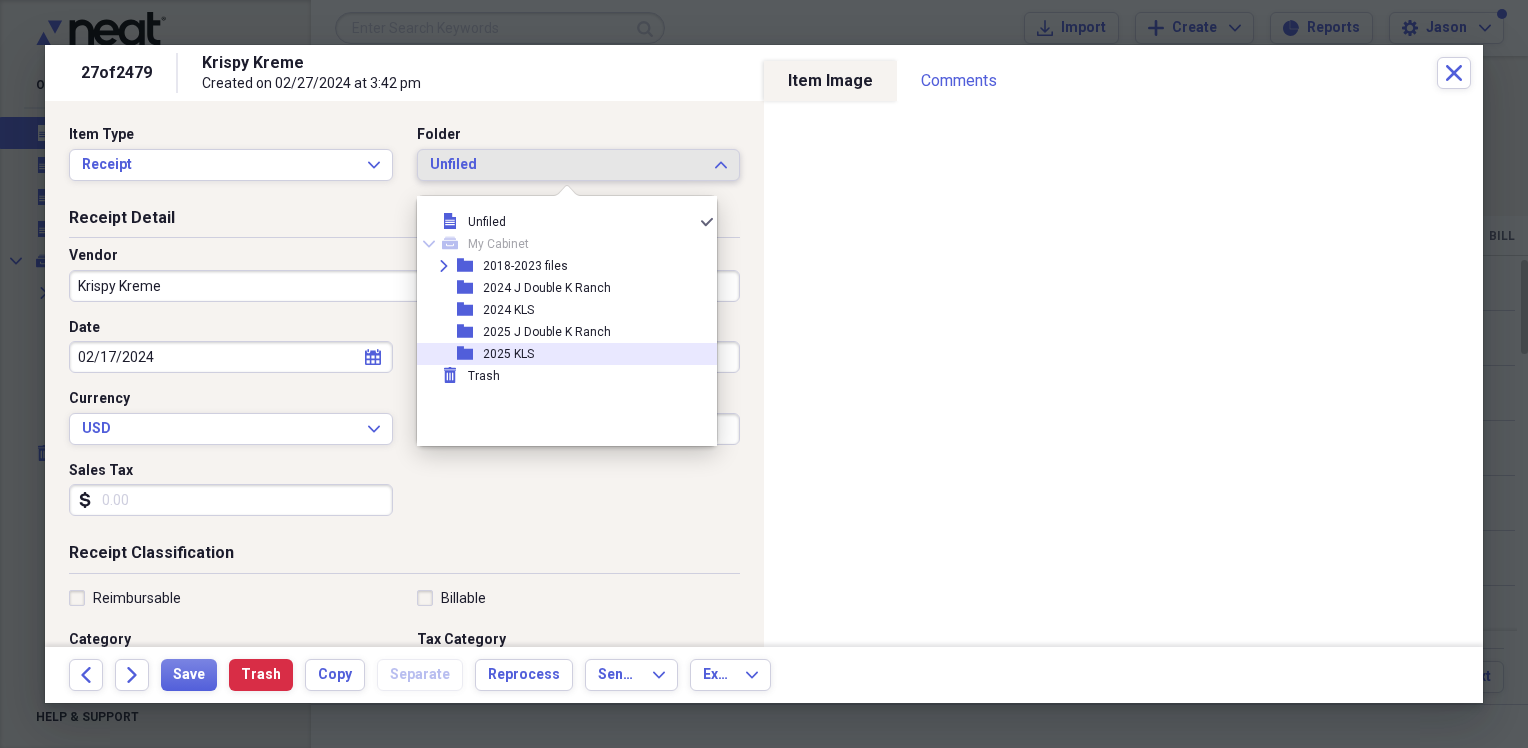click on "folder 2025 KLS" at bounding box center [559, 354] 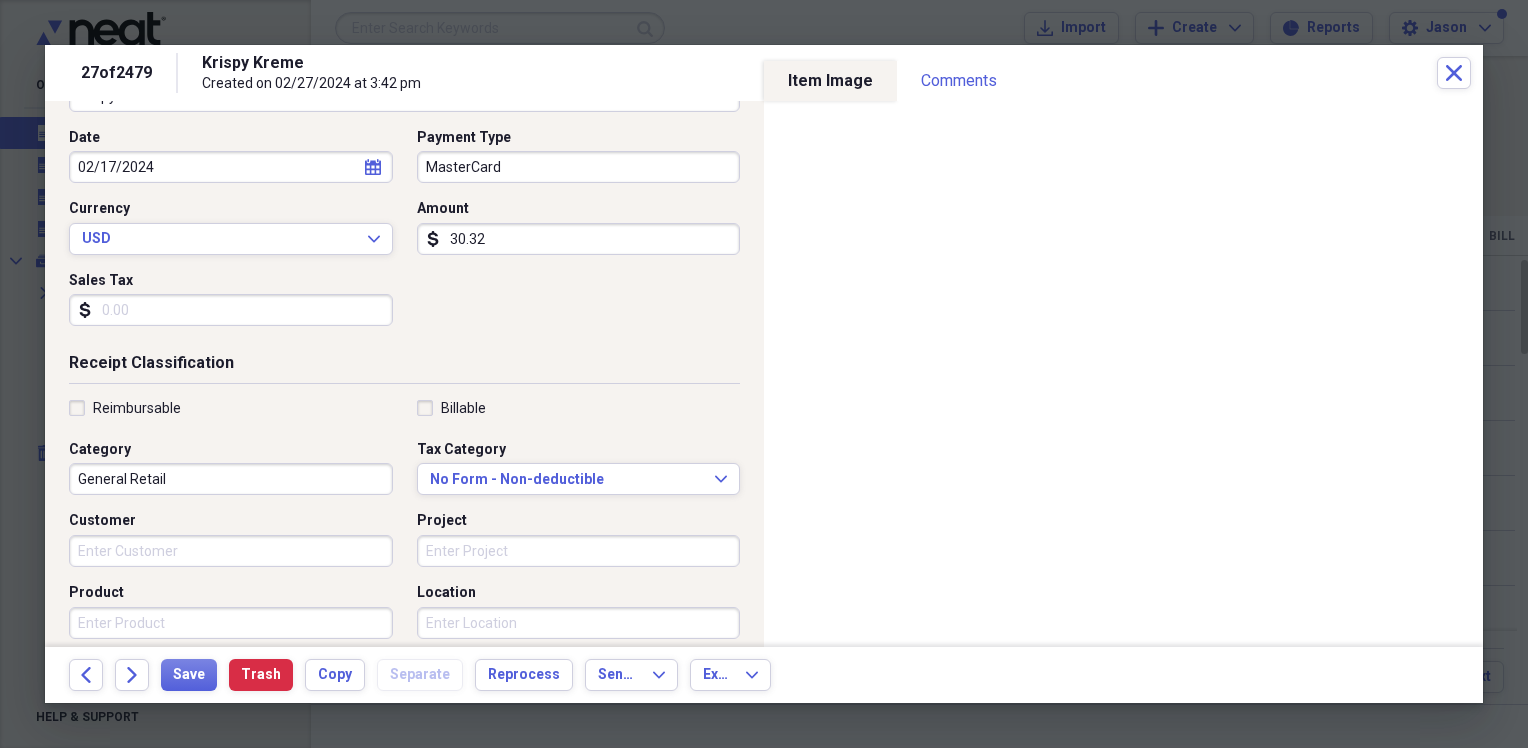 scroll, scrollTop: 200, scrollLeft: 0, axis: vertical 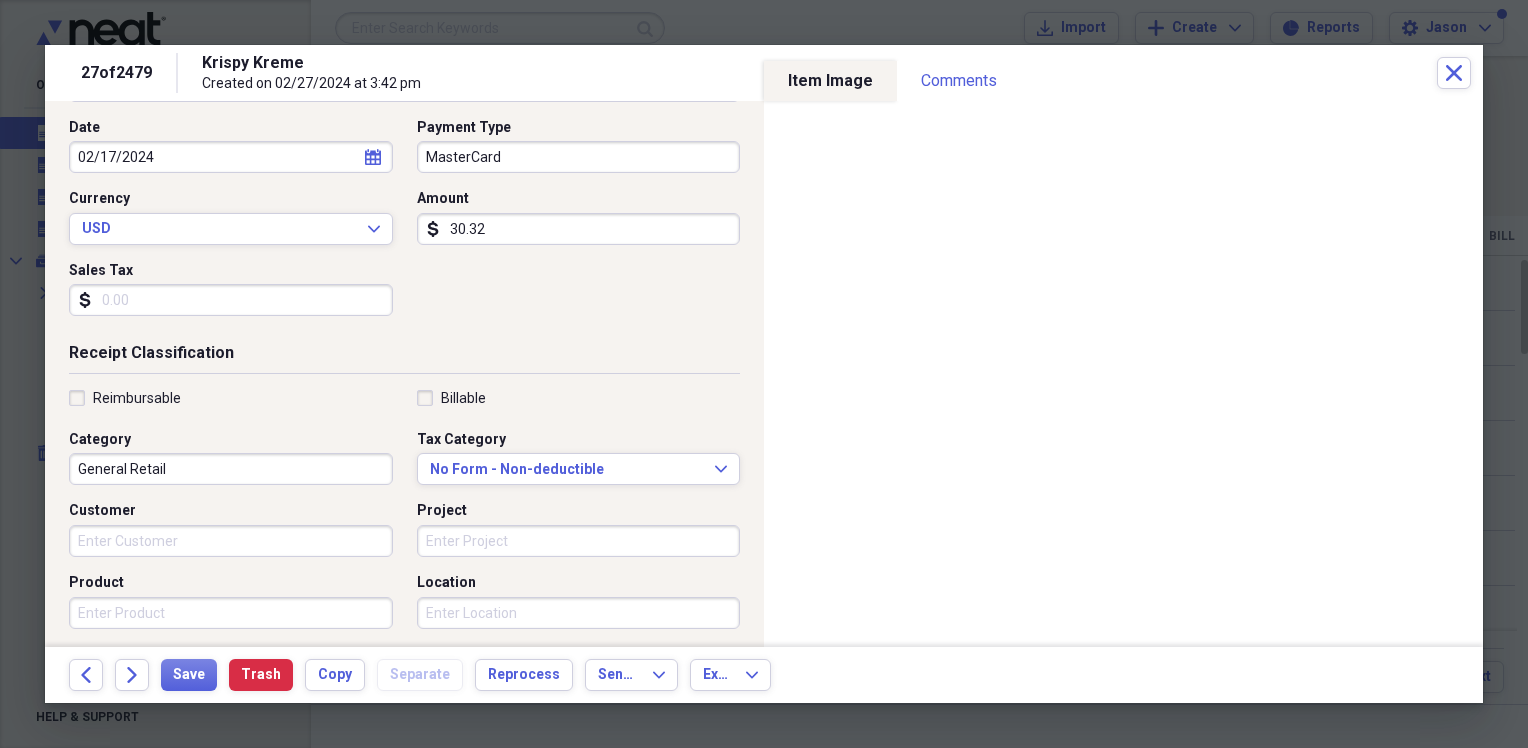 click on "General Retail" at bounding box center (231, 469) 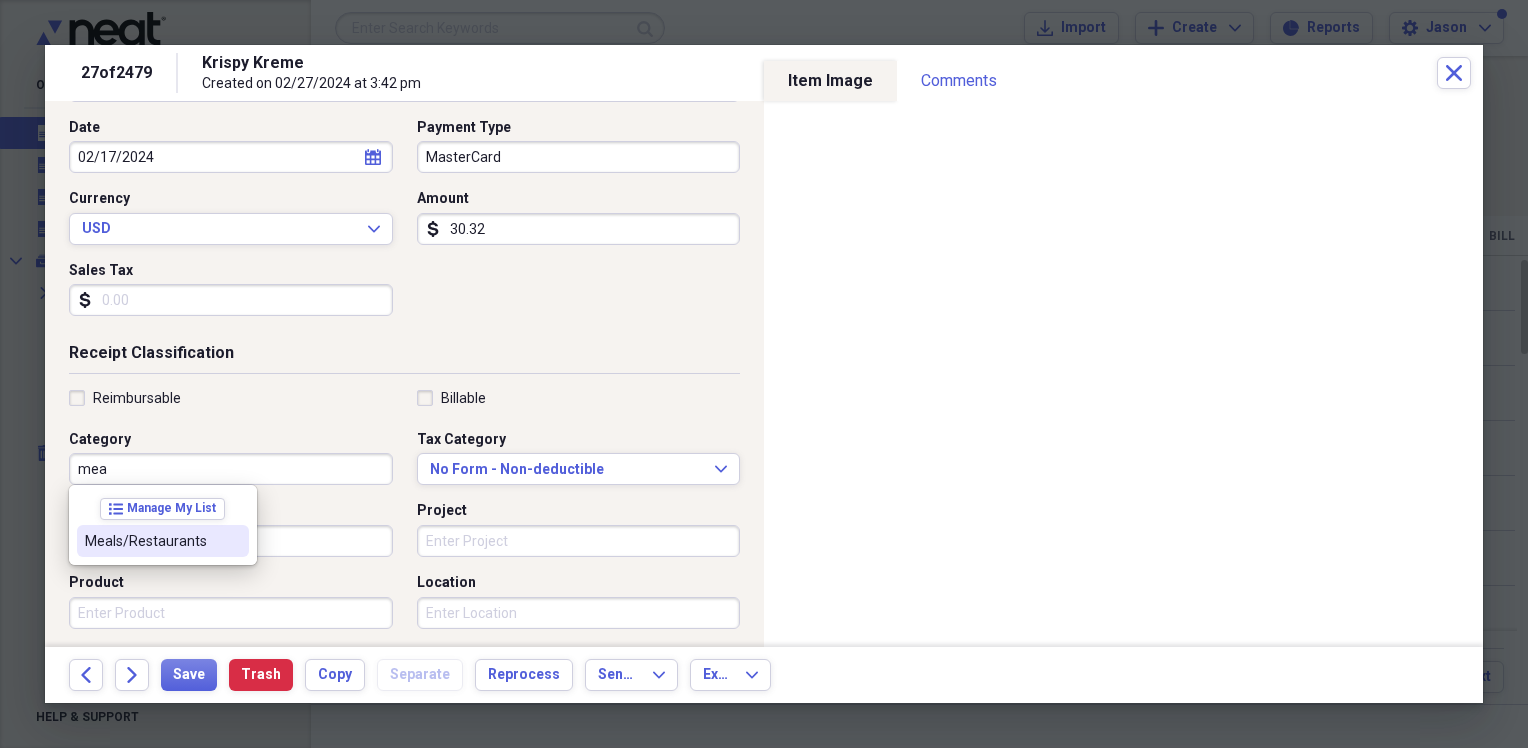 drag, startPoint x: 159, startPoint y: 547, endPoint x: 270, endPoint y: 540, distance: 111.220505 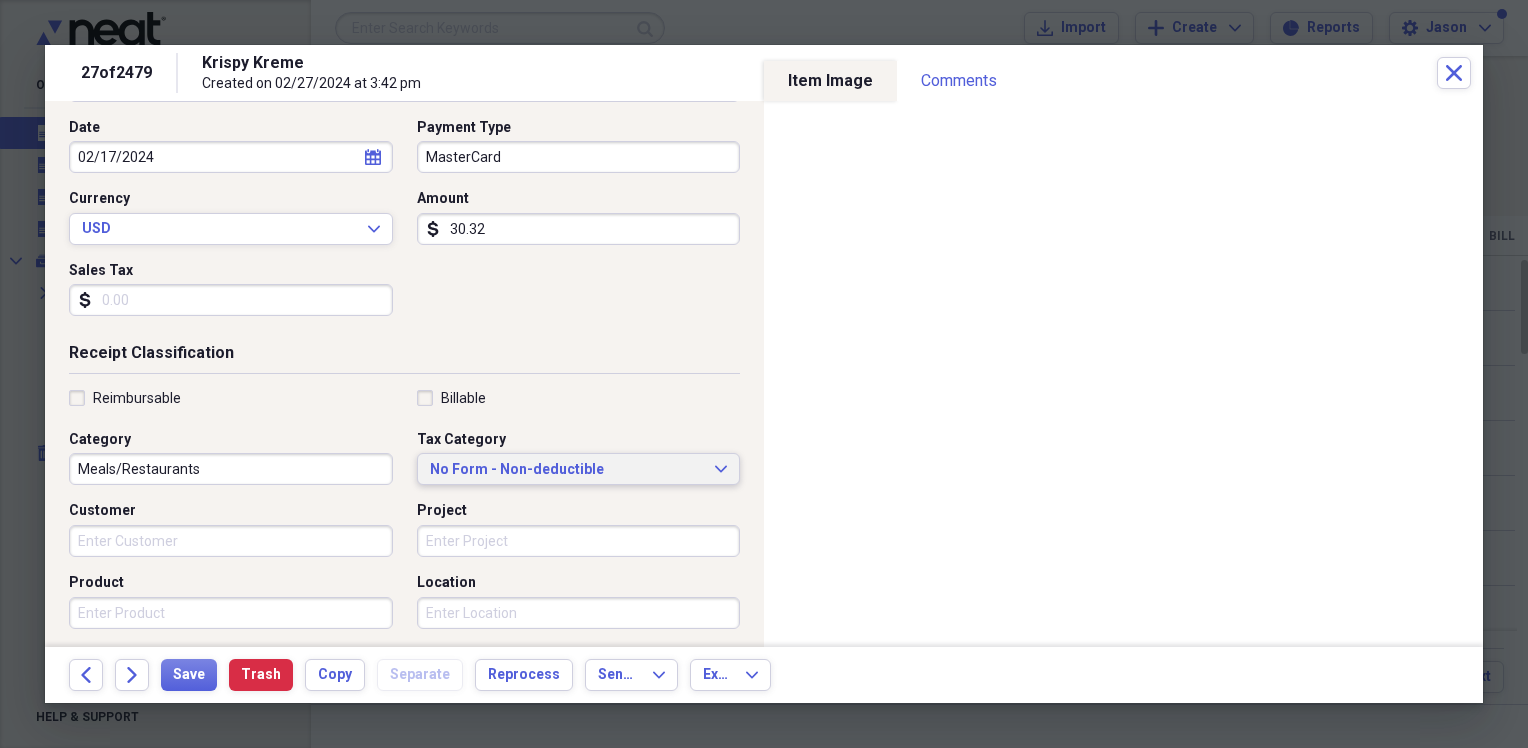 click on "No Form - Non-deductible" at bounding box center (567, 470) 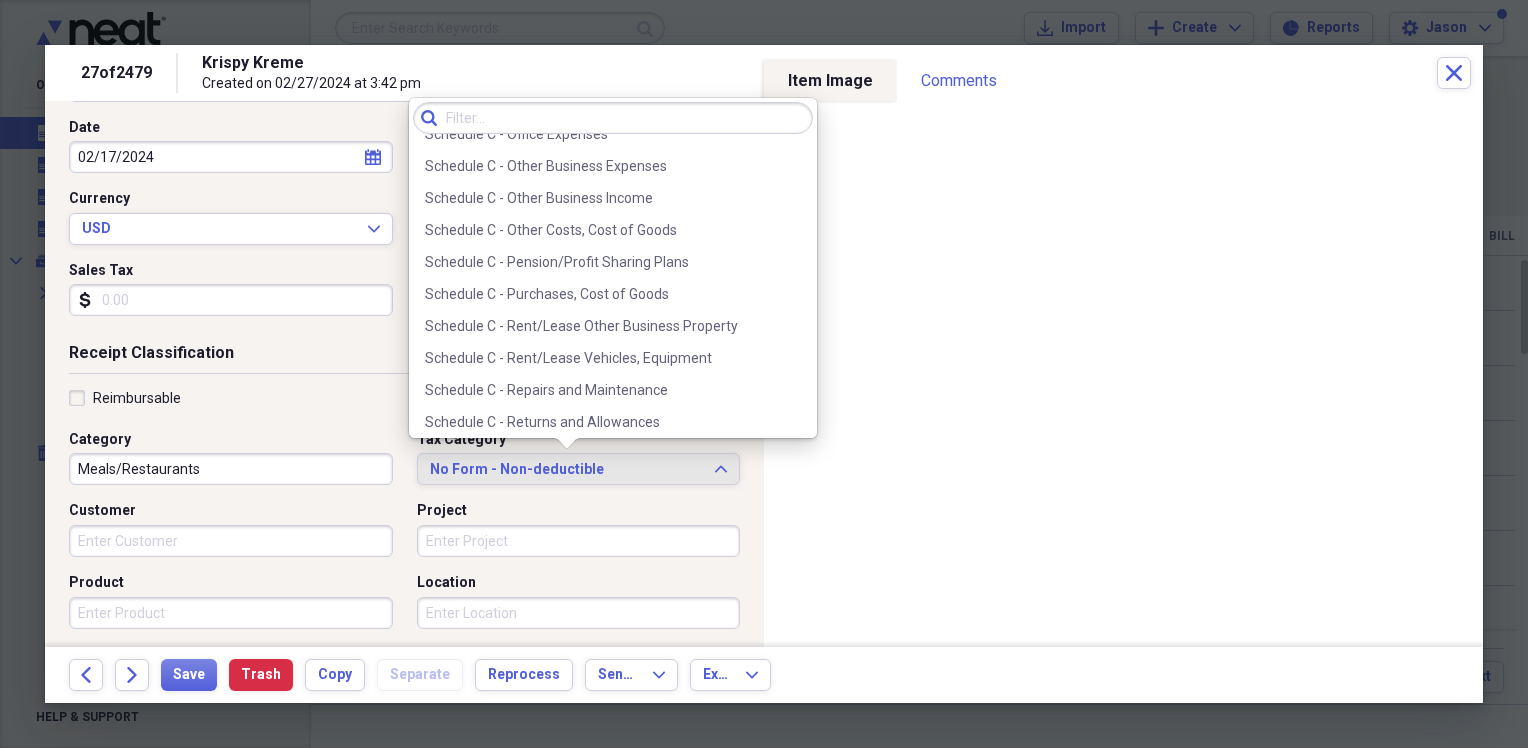 scroll, scrollTop: 3992, scrollLeft: 0, axis: vertical 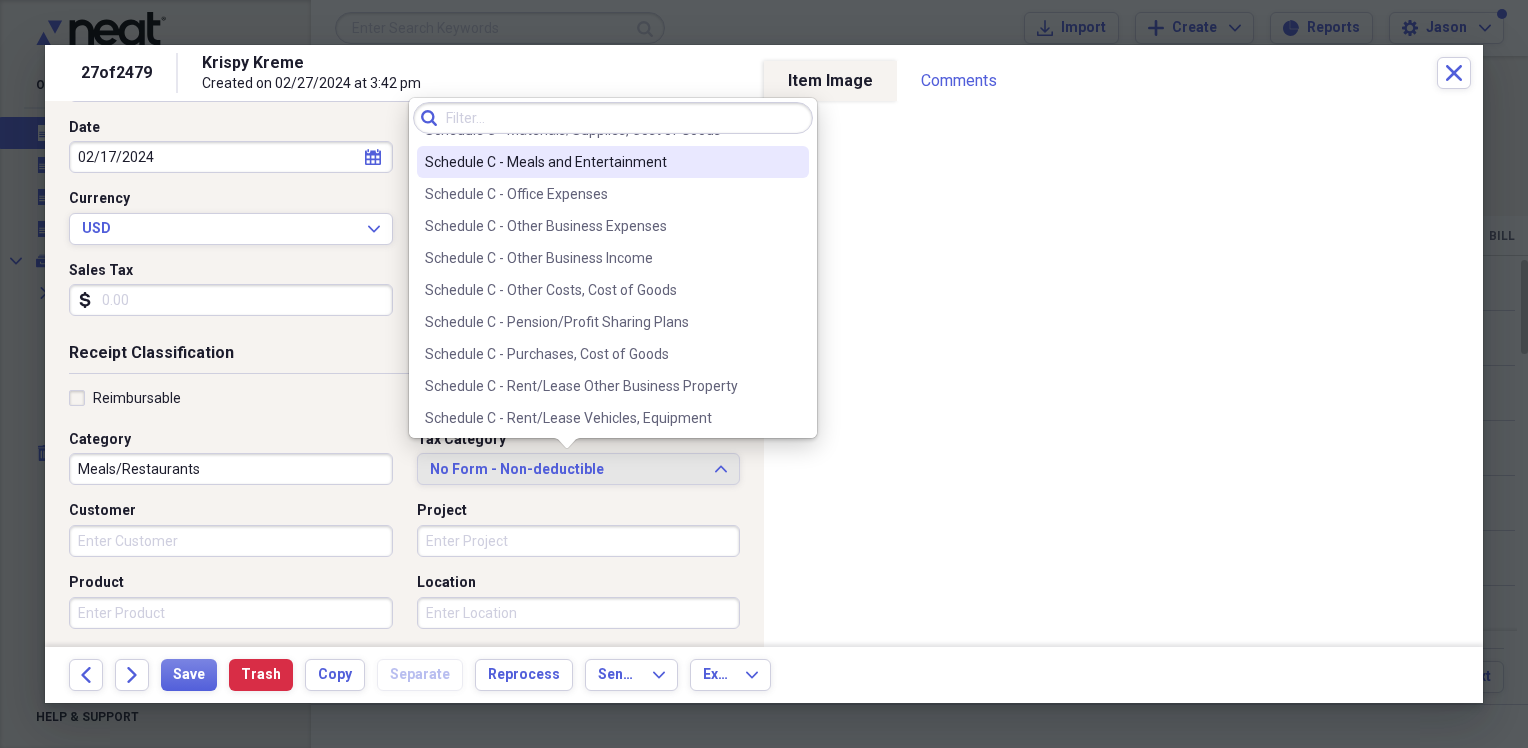 click on "Schedule C - Meals and Entertainment" at bounding box center (601, 162) 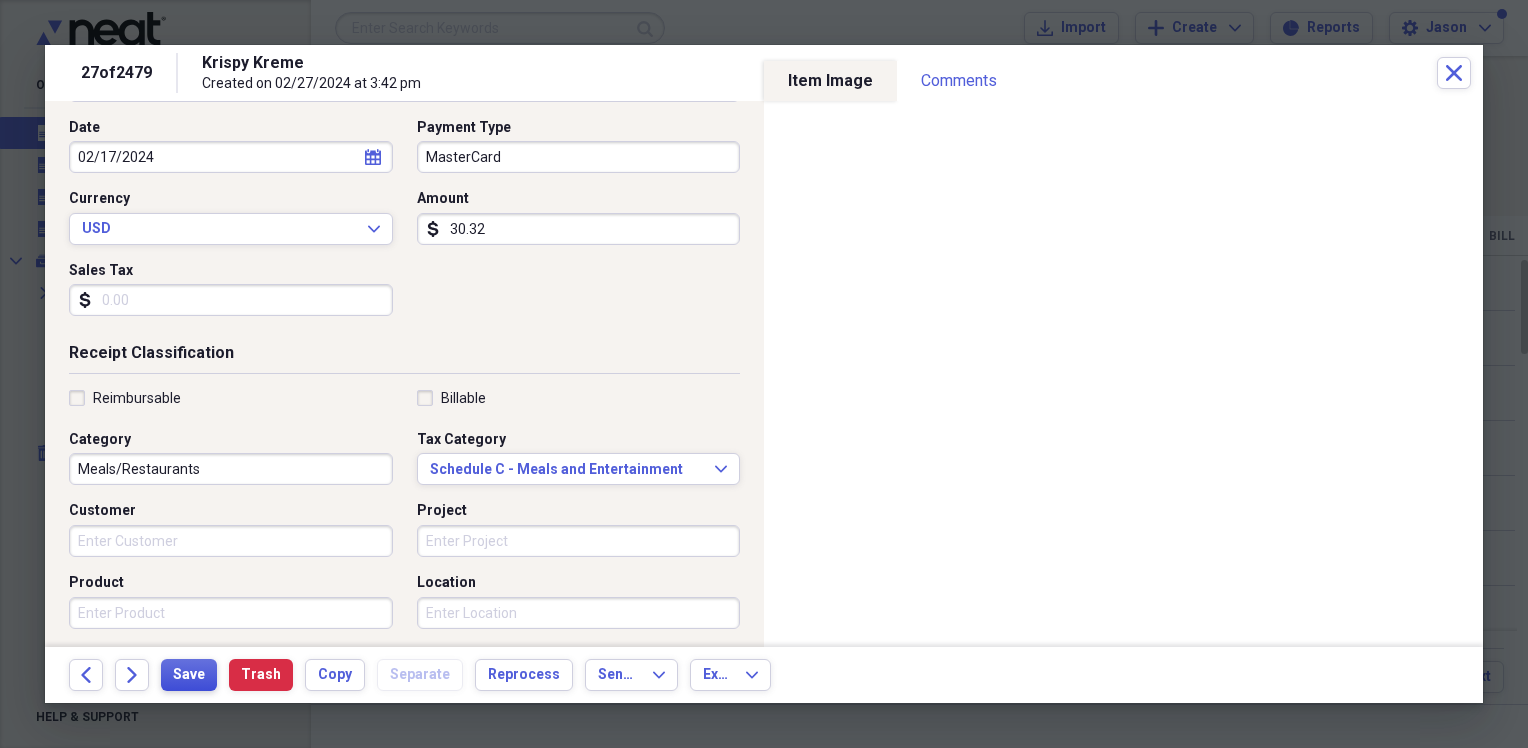 click on "Back Forward Save Trash Copy Separate Reprocess Send To Expand Export Expand" at bounding box center [764, 675] 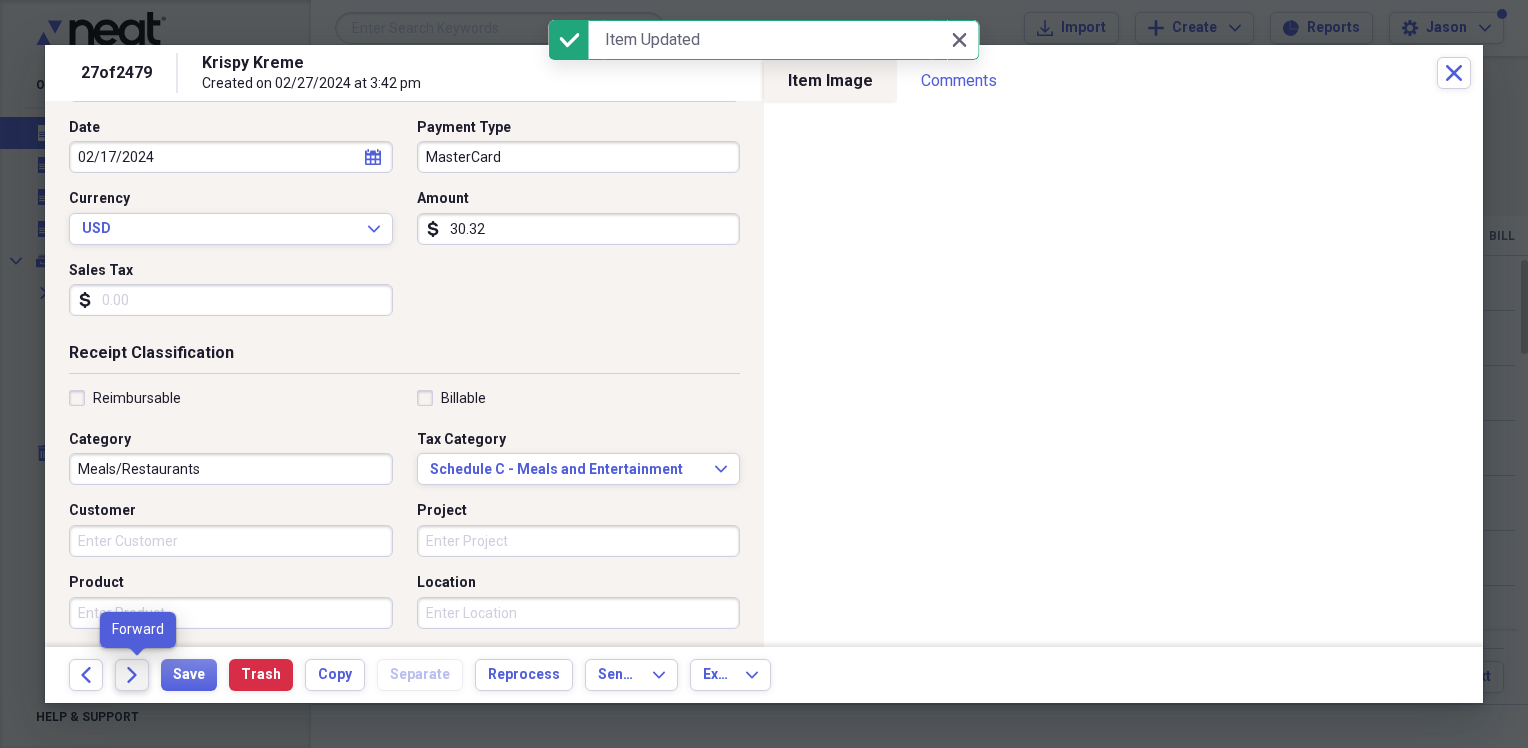 click 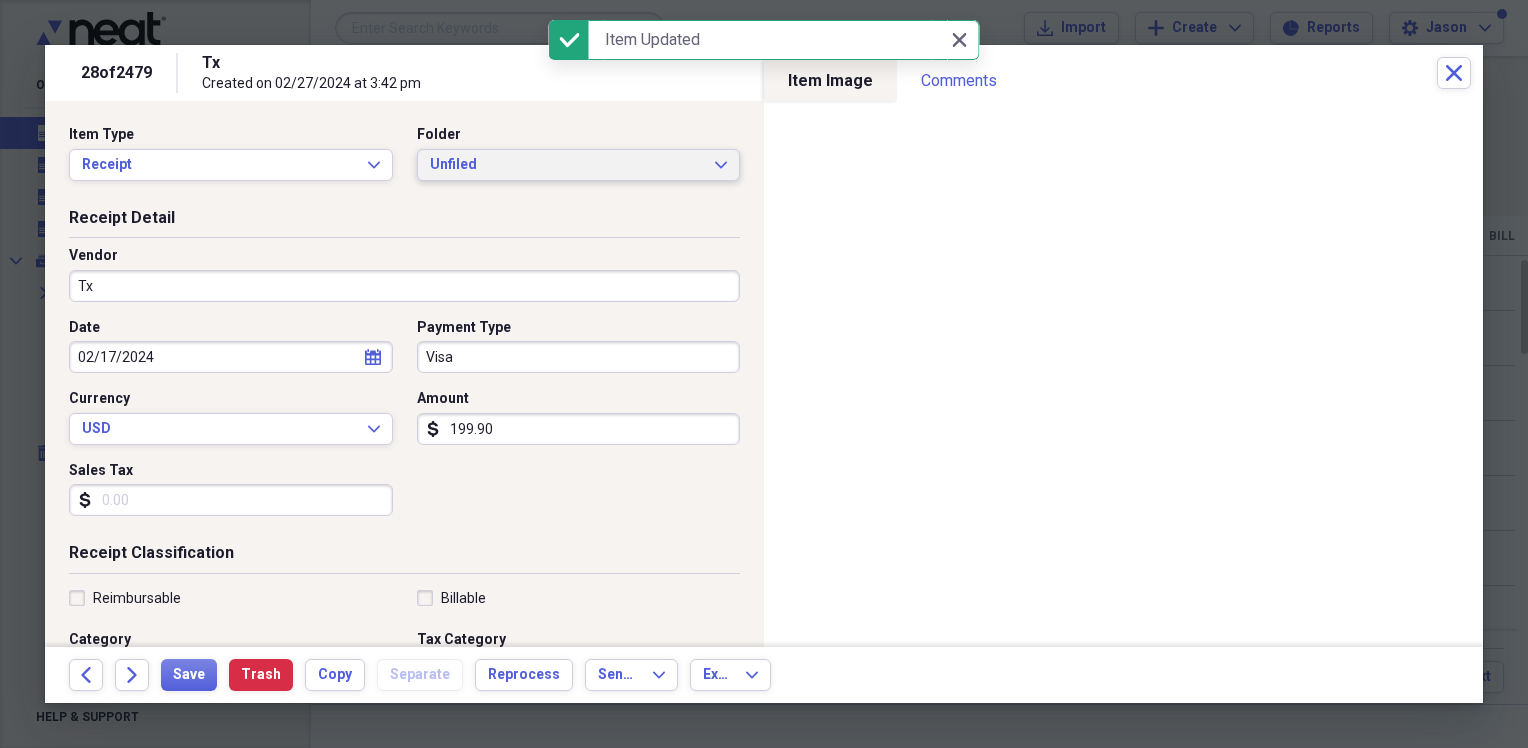 click on "Unfiled" at bounding box center [567, 165] 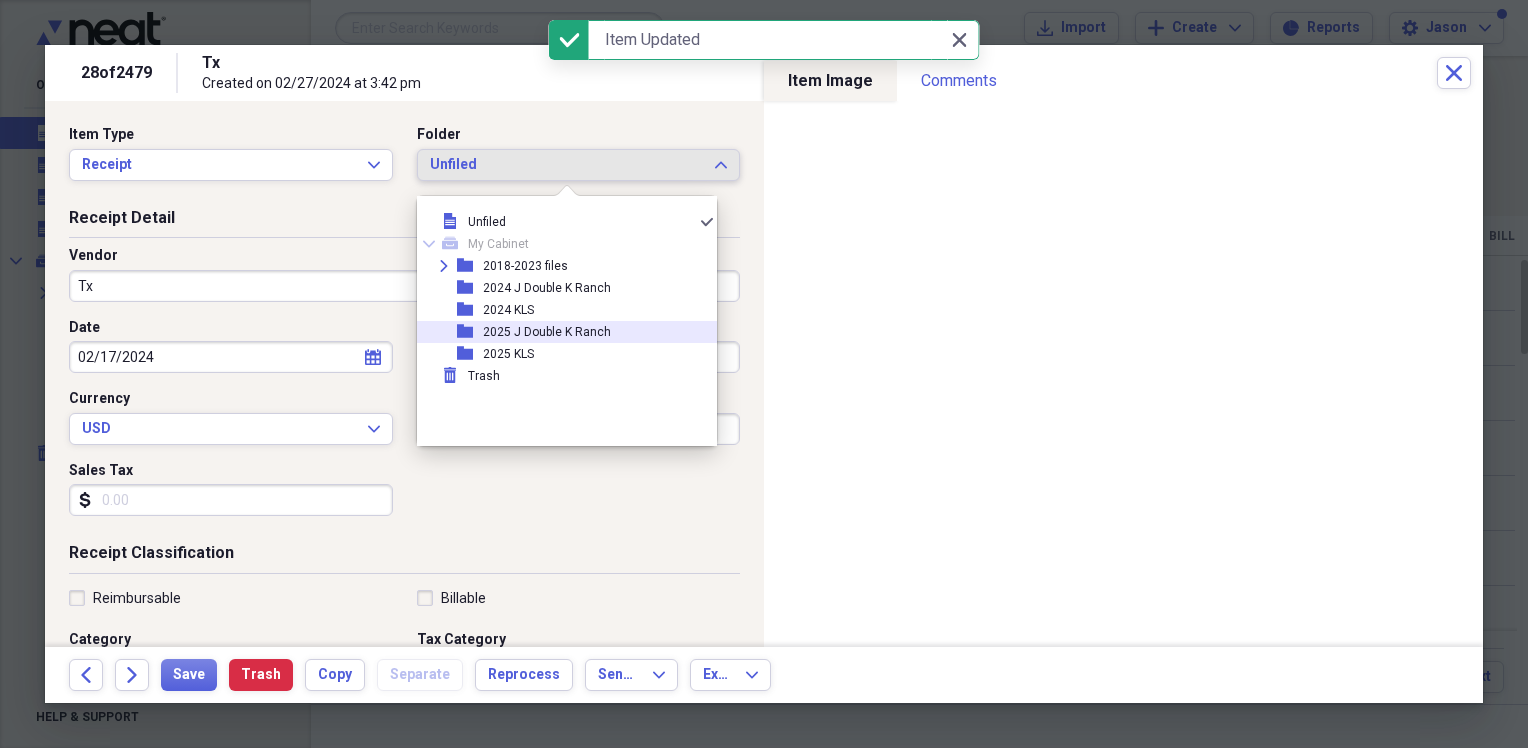 click on "2025 J Double K Ranch" at bounding box center (547, 332) 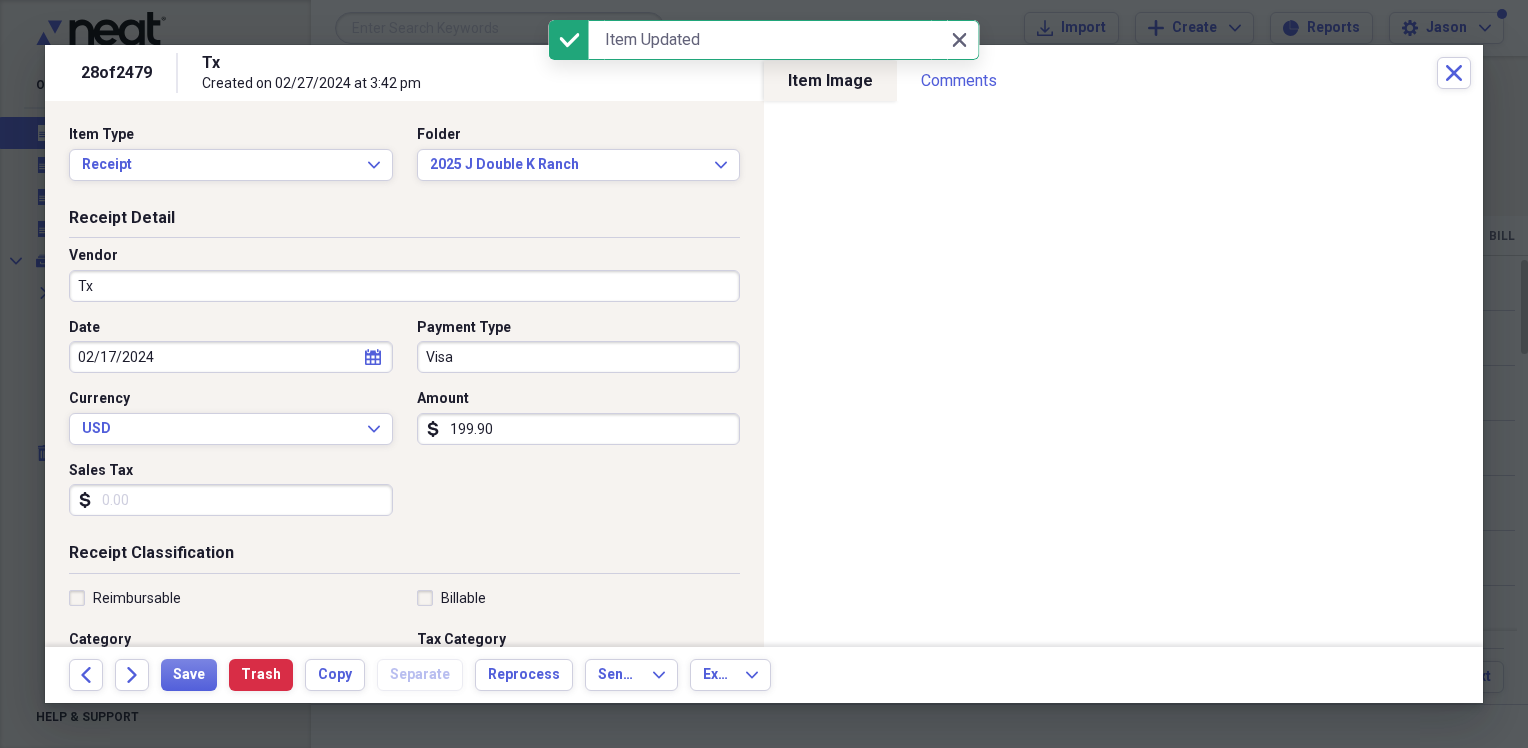 click on "Tx" at bounding box center [404, 286] 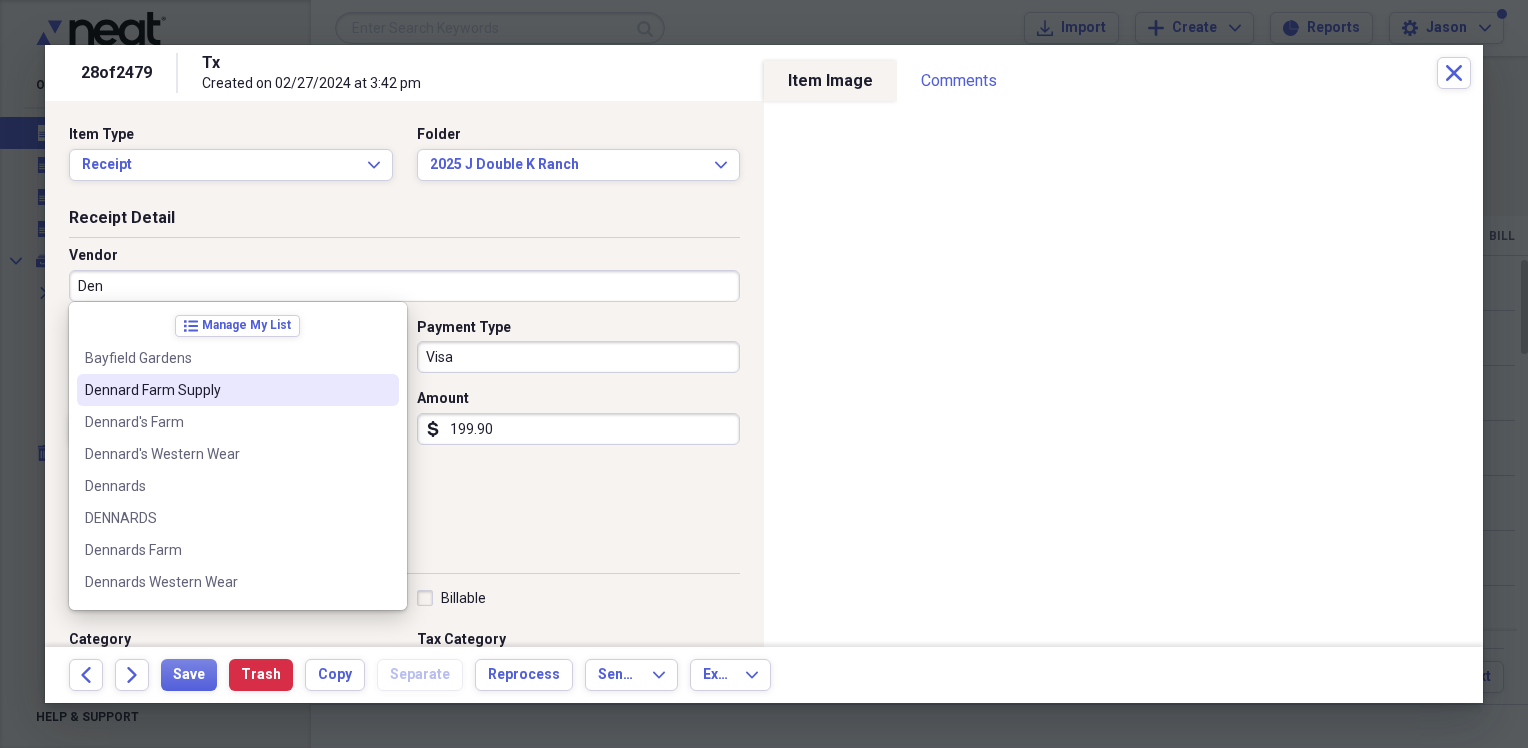 click on "Dennard Farm Supply" at bounding box center (226, 390) 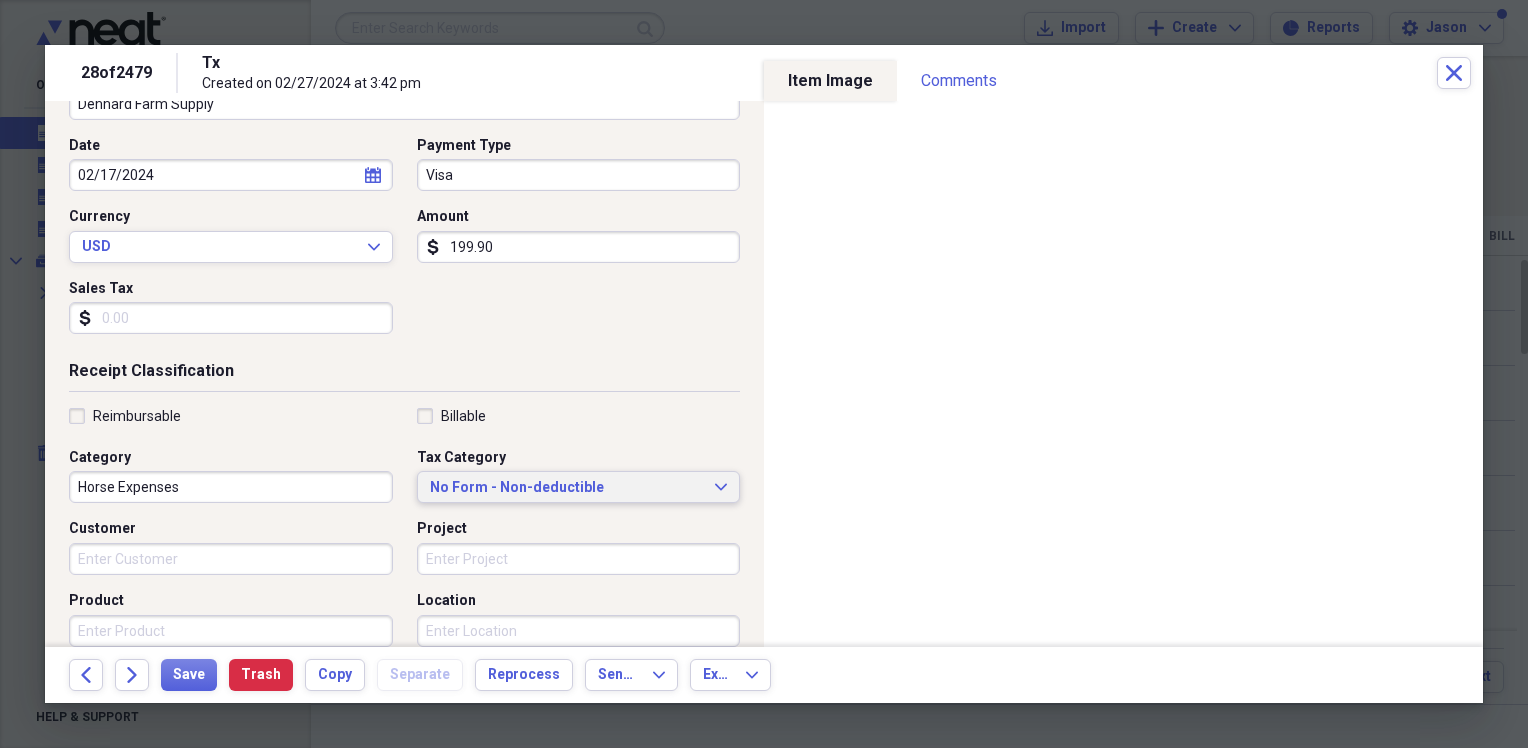 scroll, scrollTop: 200, scrollLeft: 0, axis: vertical 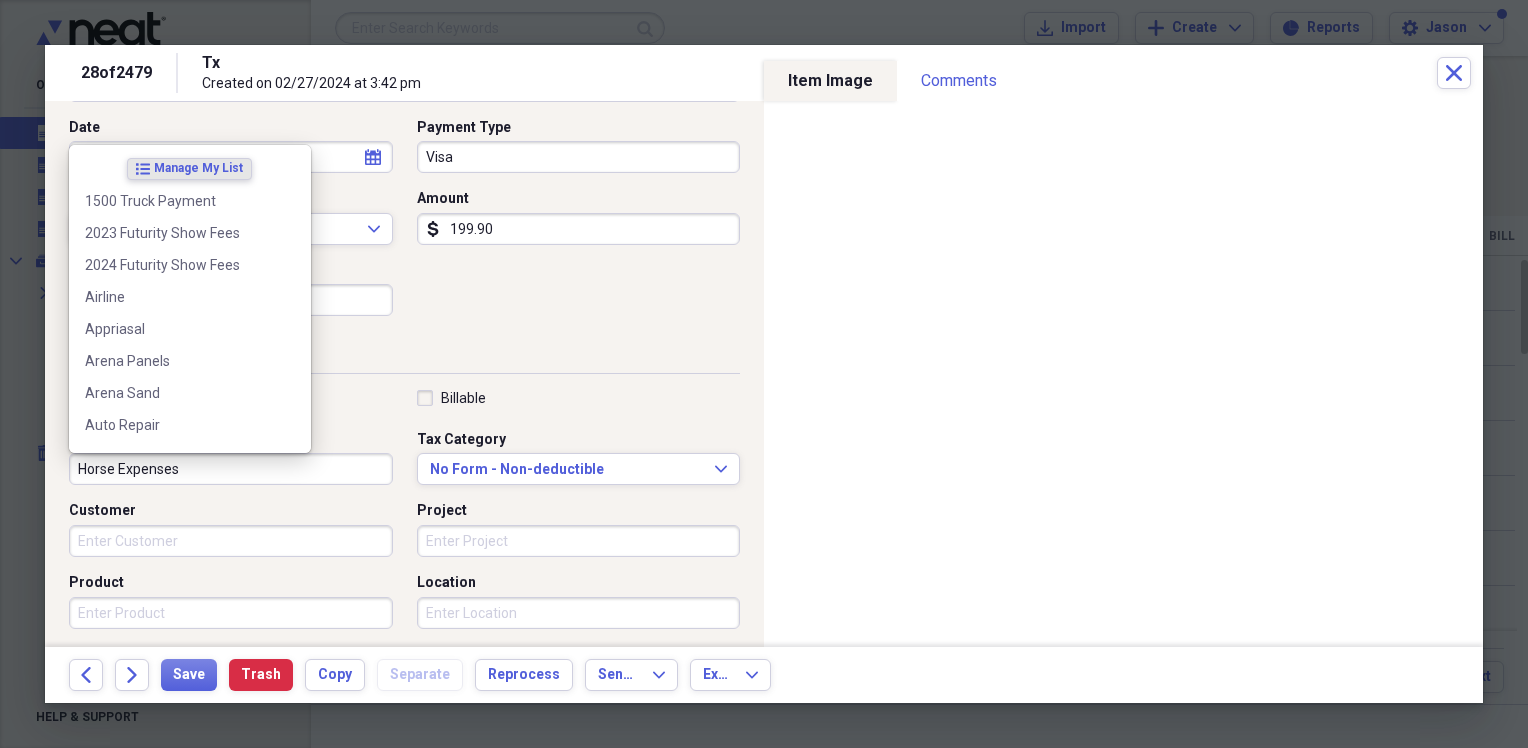 click on "Horse Expenses" at bounding box center (231, 469) 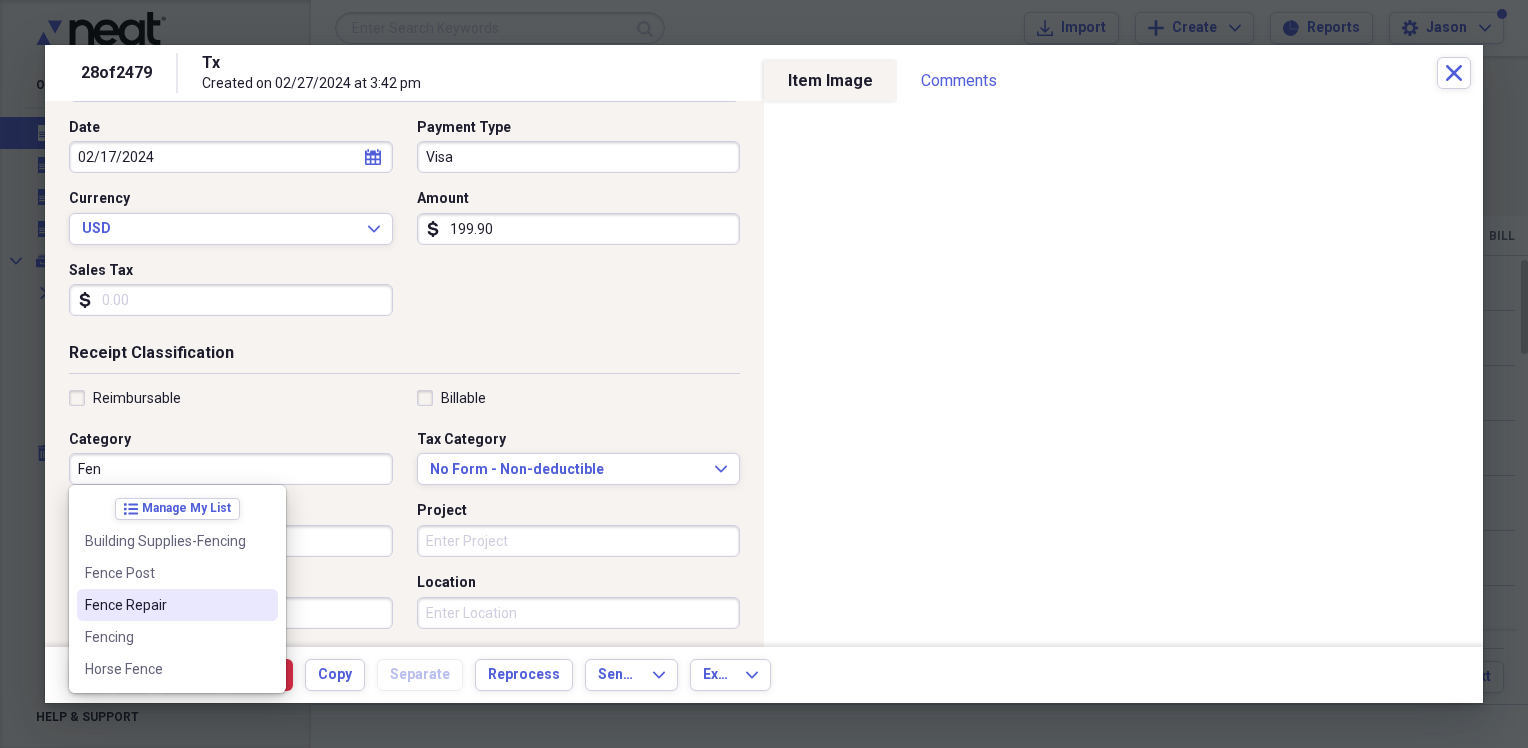 click on "Fence Repair" at bounding box center (165, 605) 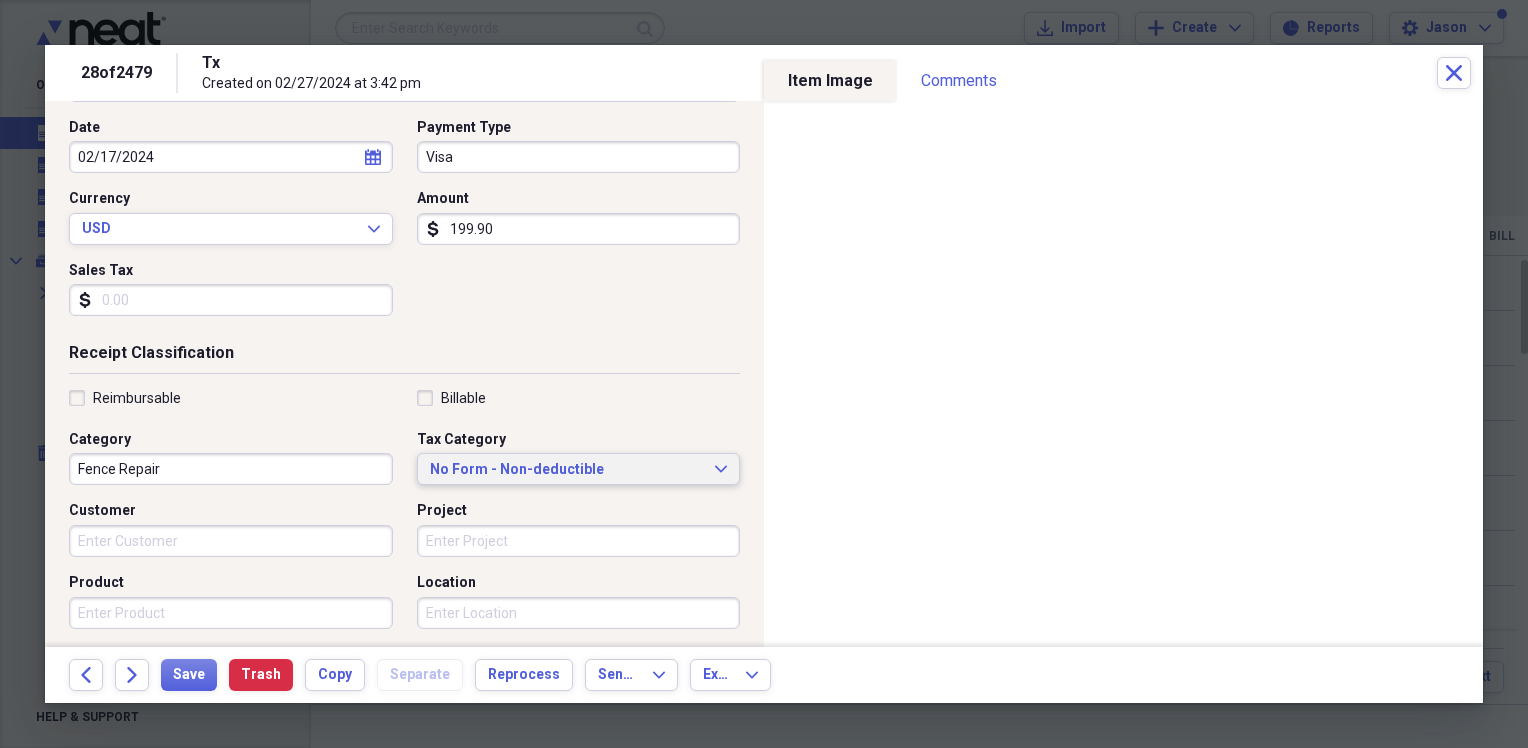 click on "No Form - Non-deductible" at bounding box center [567, 470] 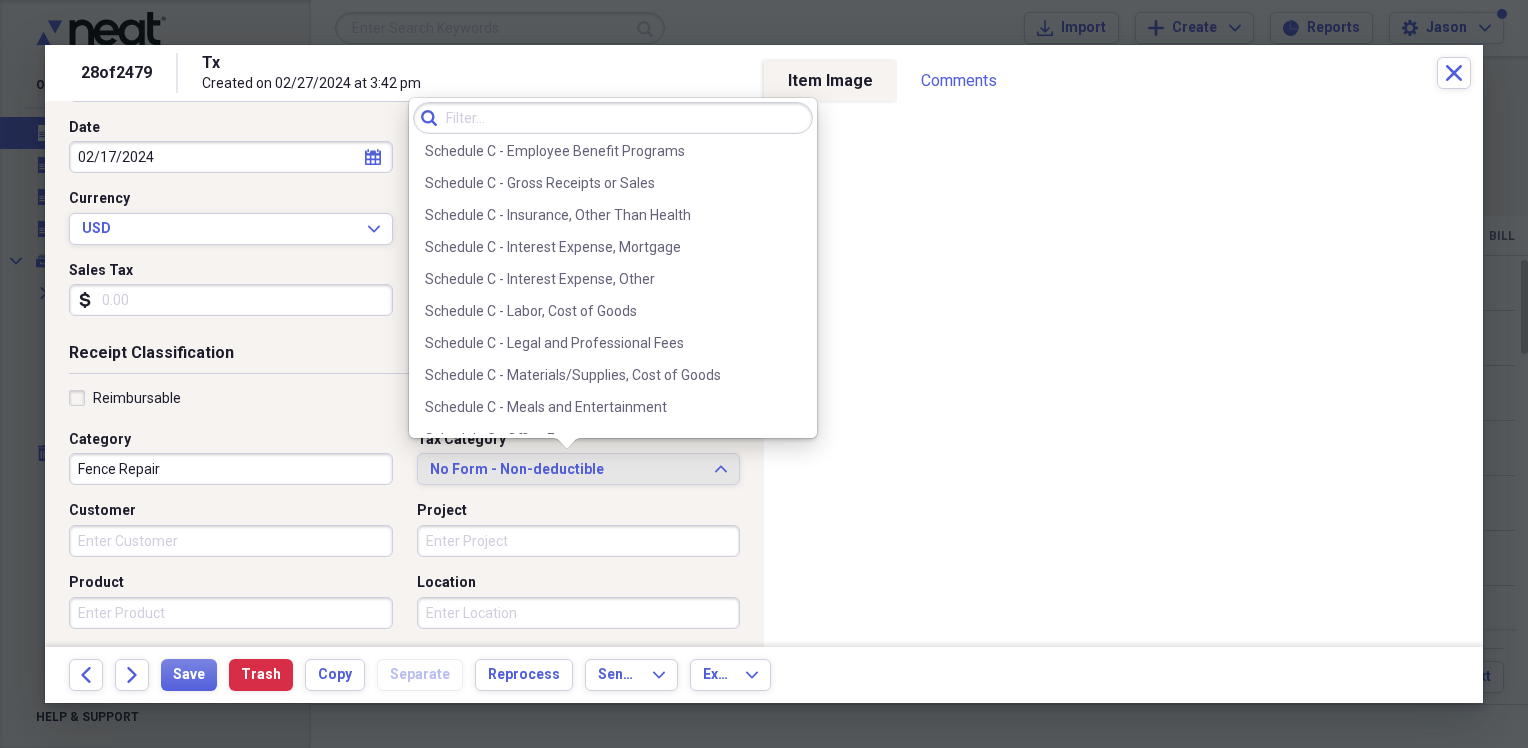 scroll, scrollTop: 3828, scrollLeft: 0, axis: vertical 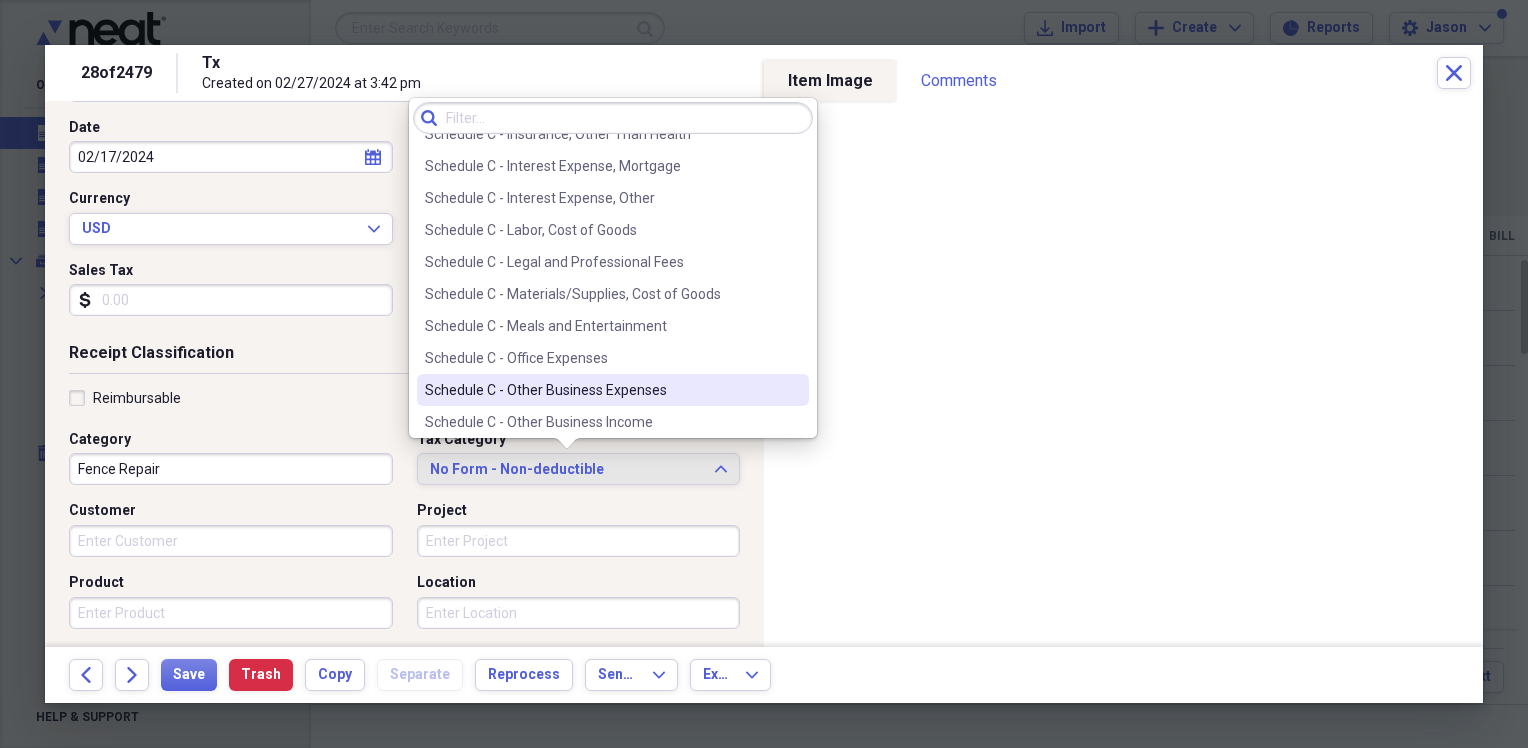 click on "Schedule C - Other Business Expenses" at bounding box center (613, 390) 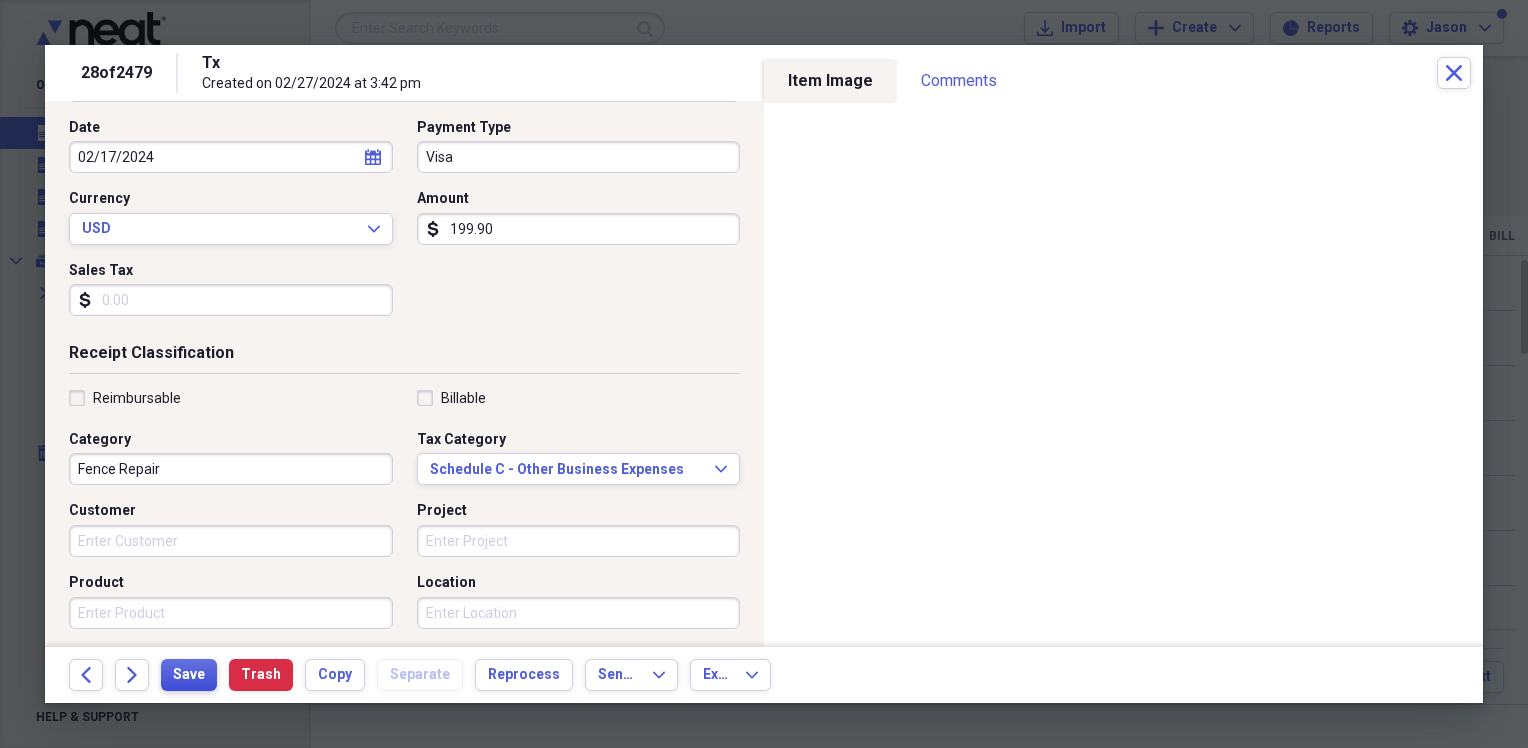 click on "Save" at bounding box center [189, 675] 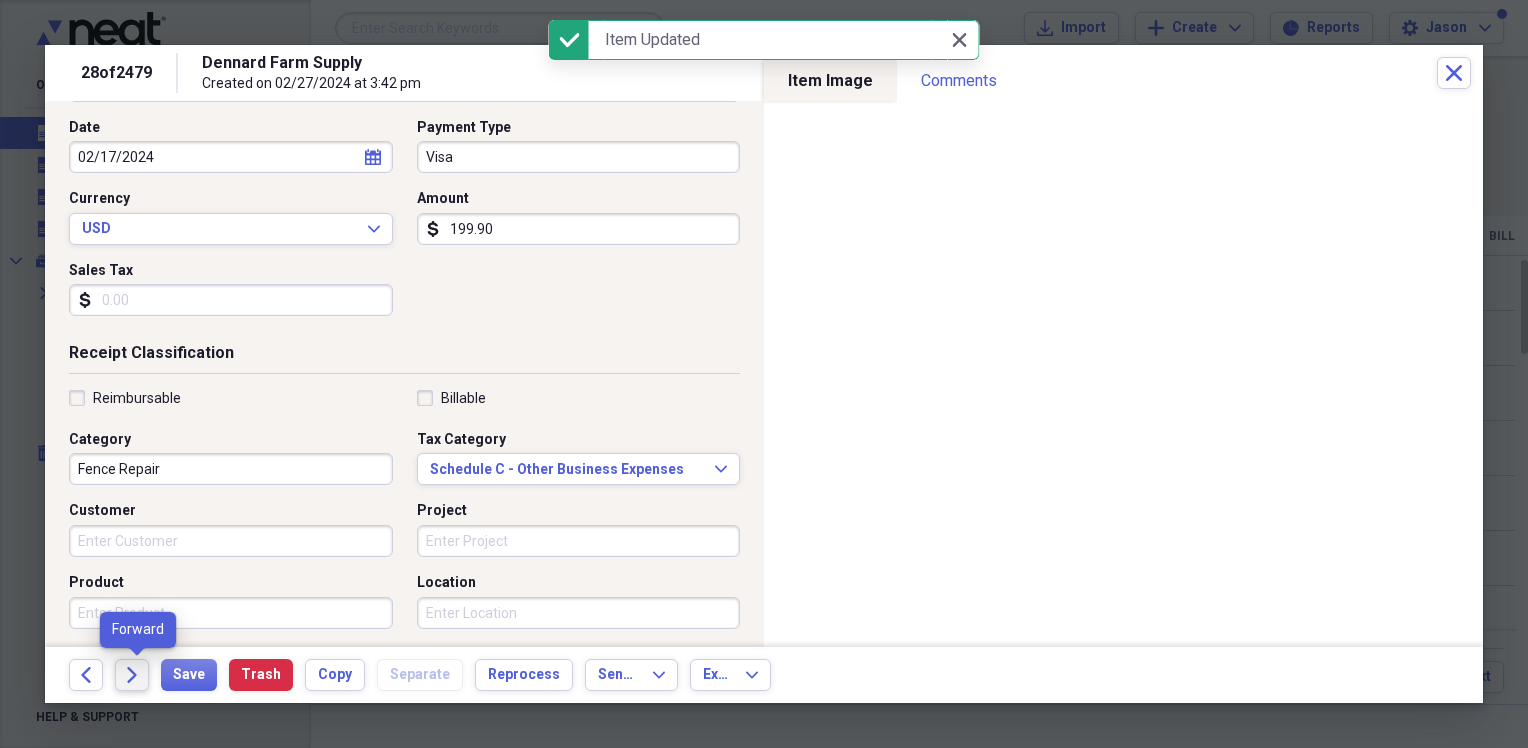 click 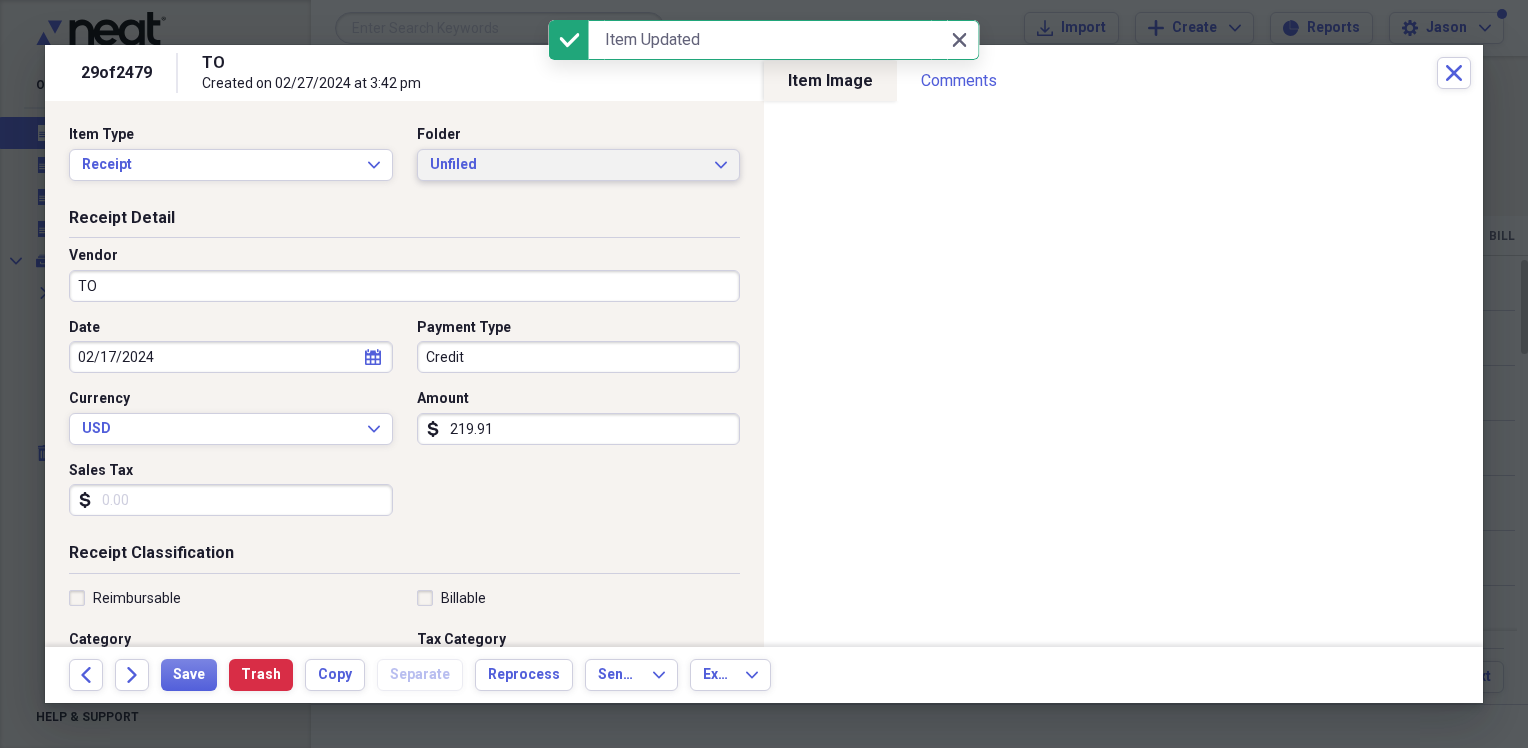 click on "Unfiled Expand" at bounding box center [579, 165] 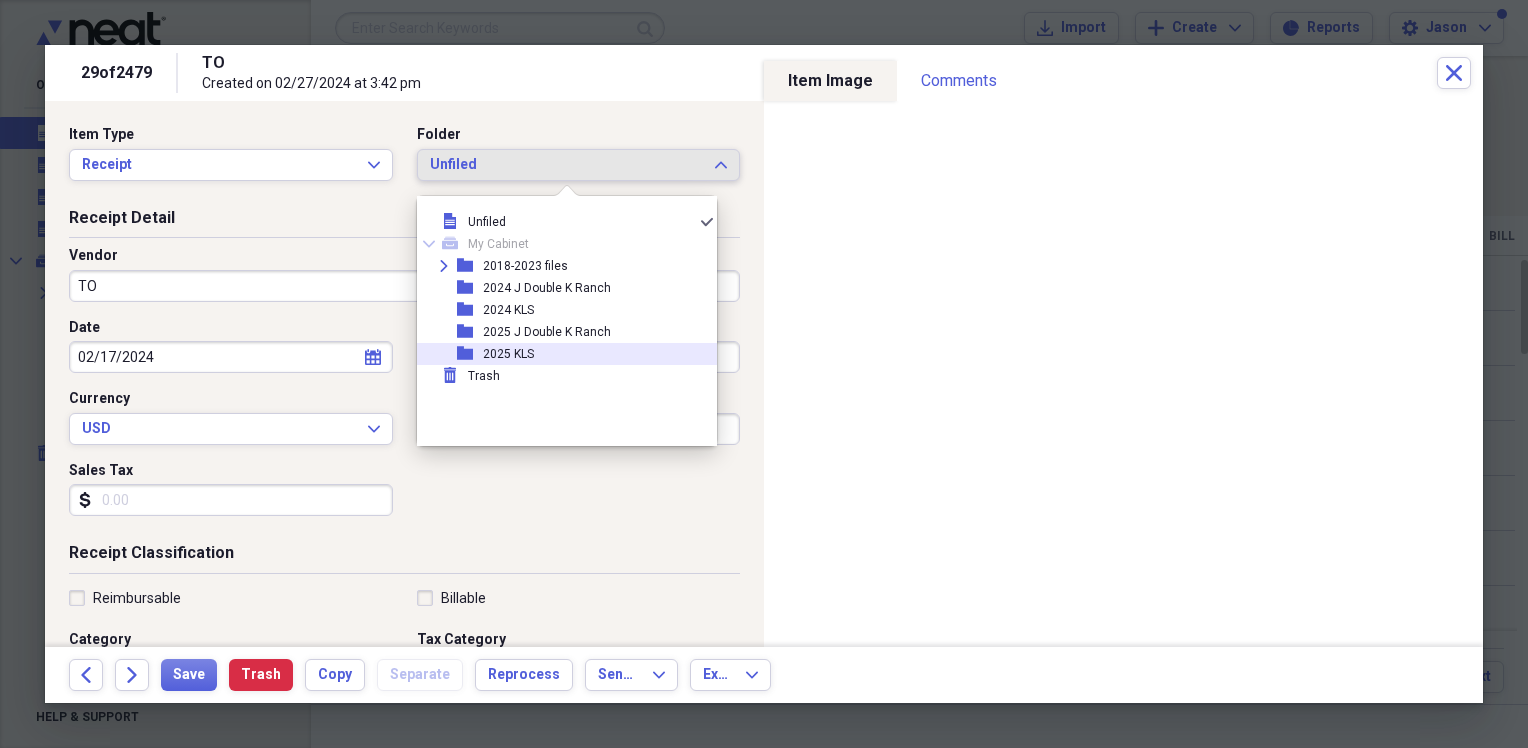 click on "folder 2025 KLS" at bounding box center (559, 354) 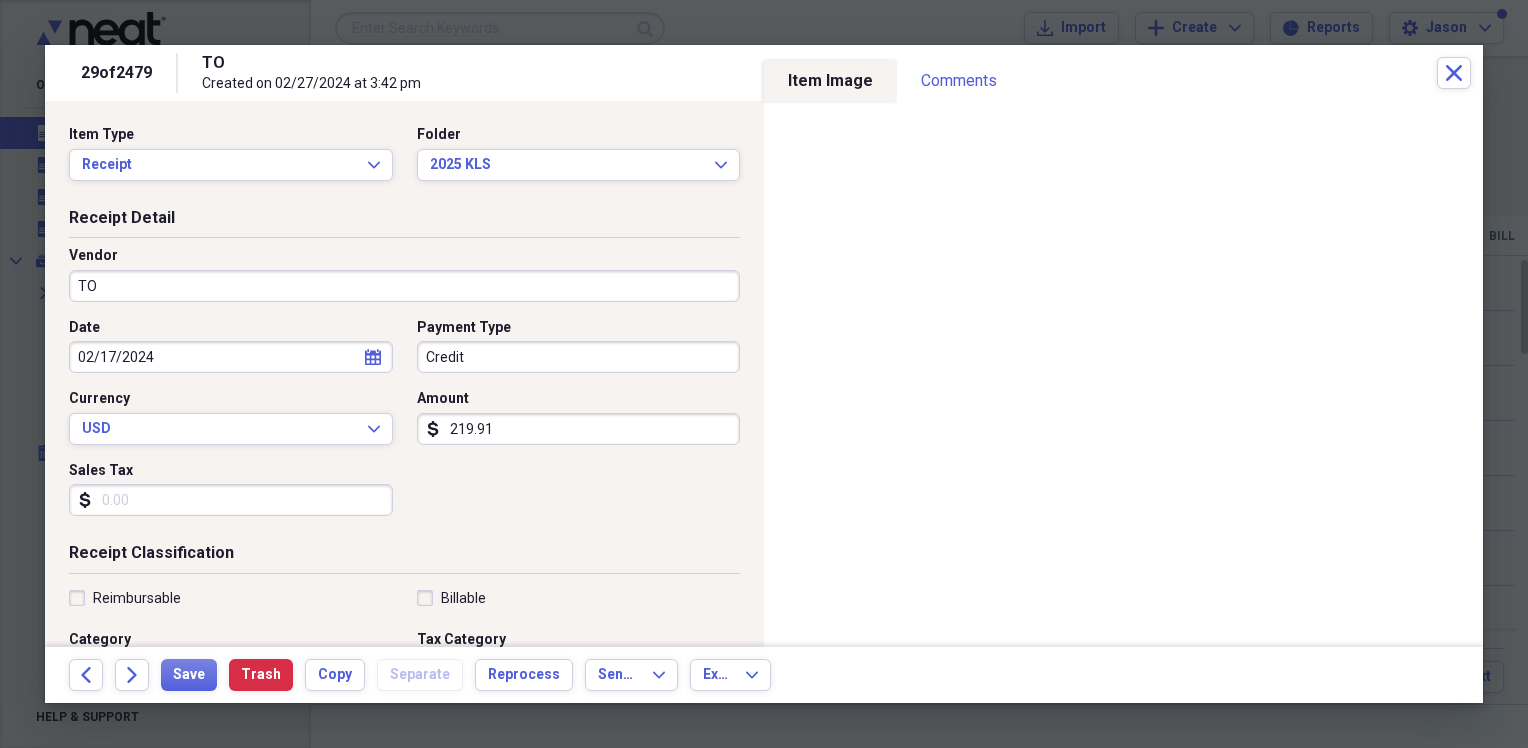 click on "TO" at bounding box center [404, 286] 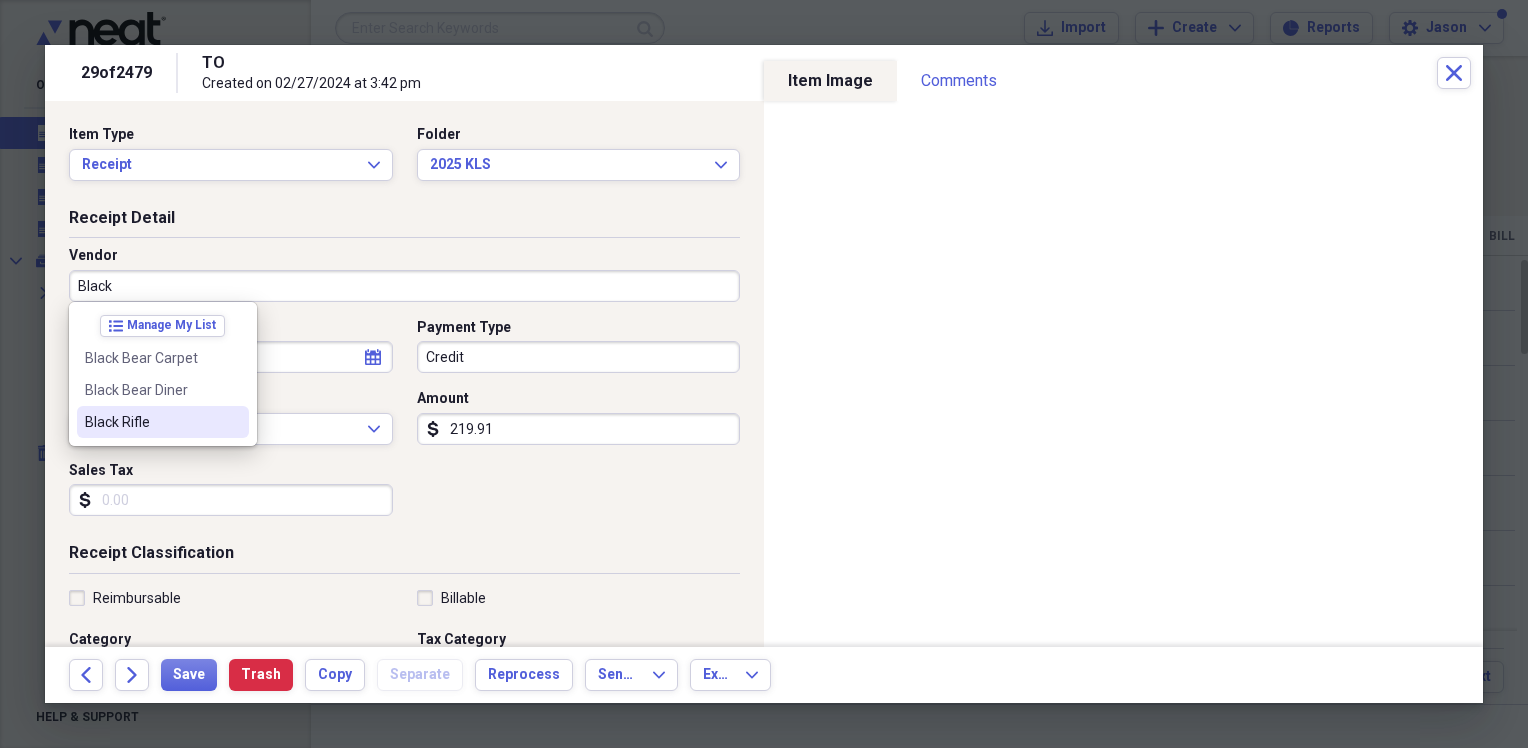 click on "Black Rifle" at bounding box center (151, 422) 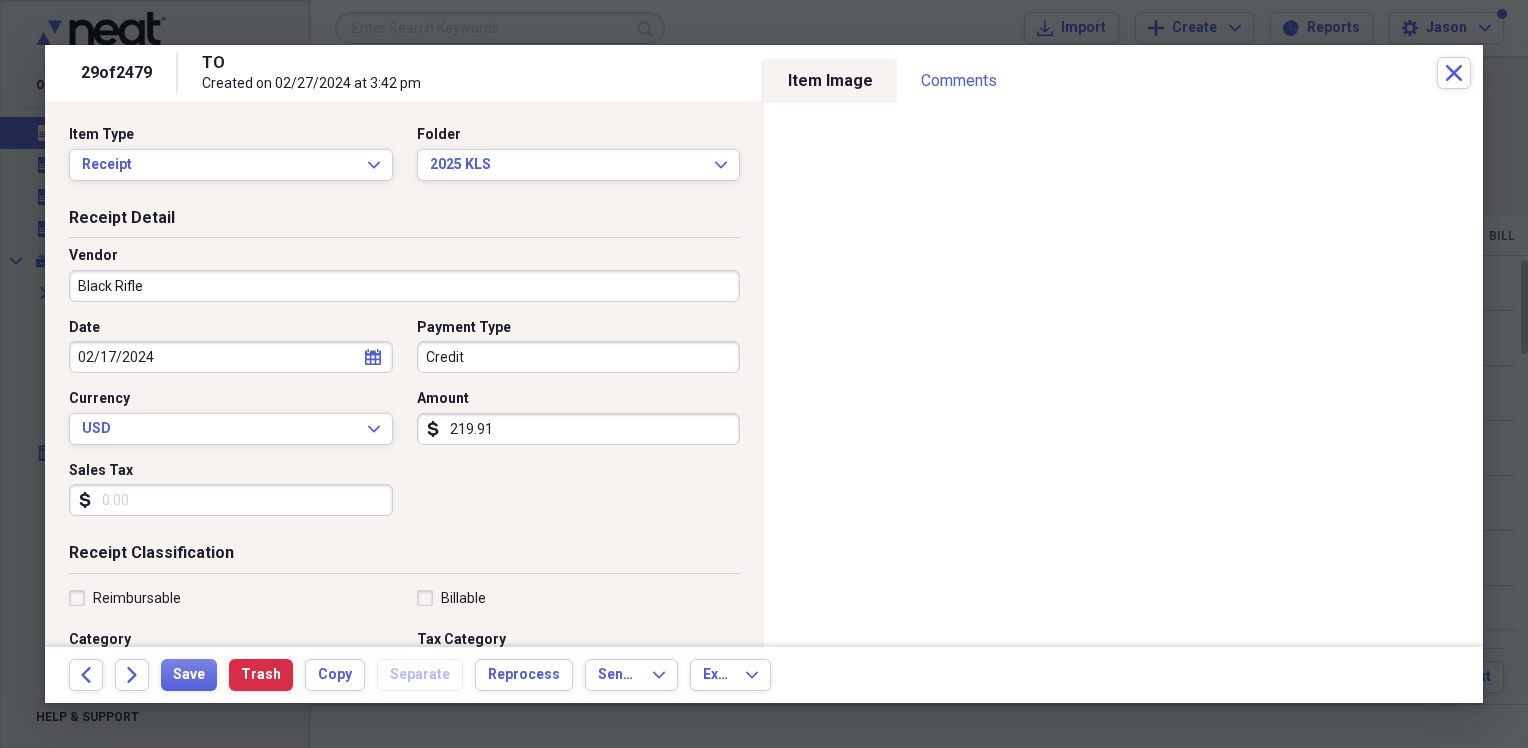 type on "Office Expense" 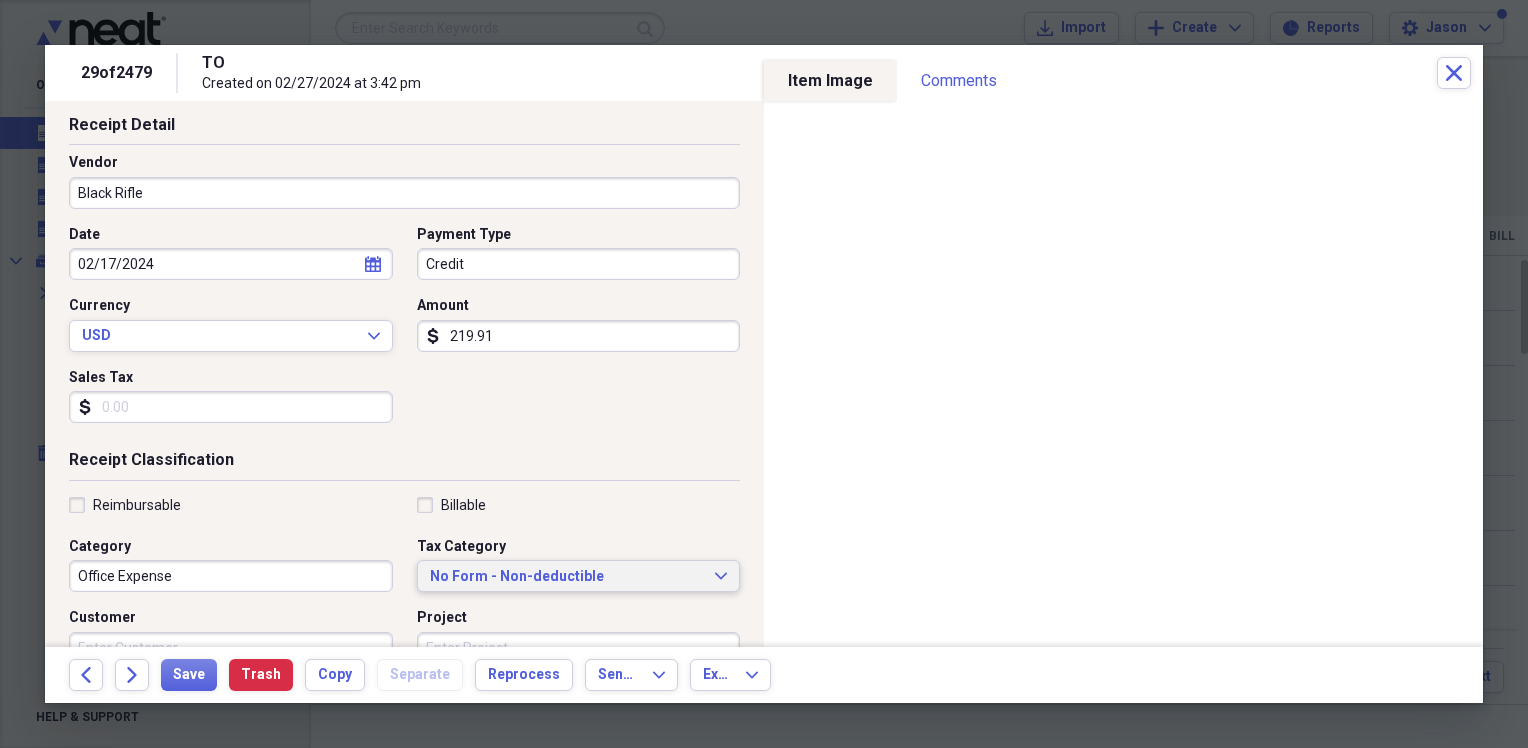 scroll, scrollTop: 200, scrollLeft: 0, axis: vertical 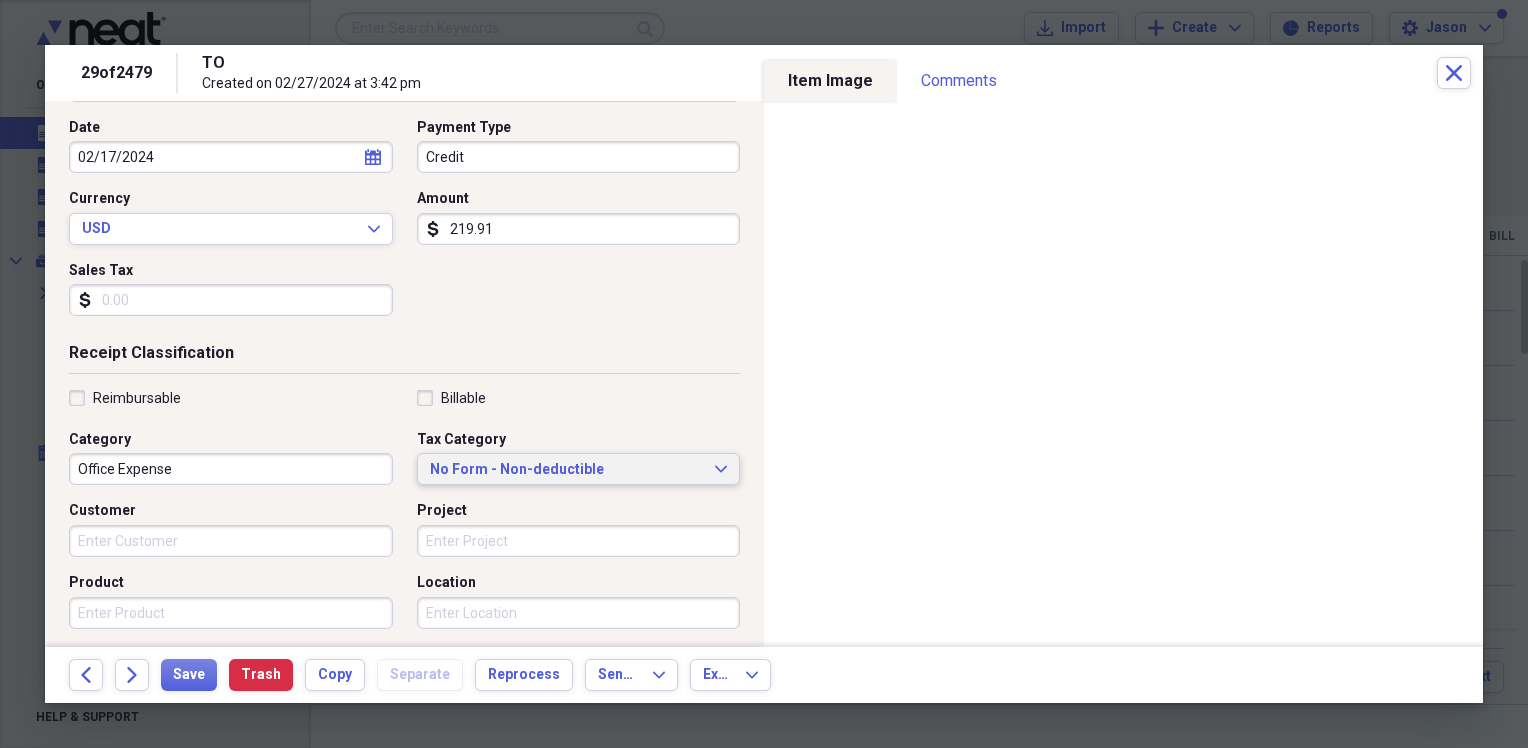 drag, startPoint x: 421, startPoint y: 464, endPoint x: 554, endPoint y: 457, distance: 133.18408 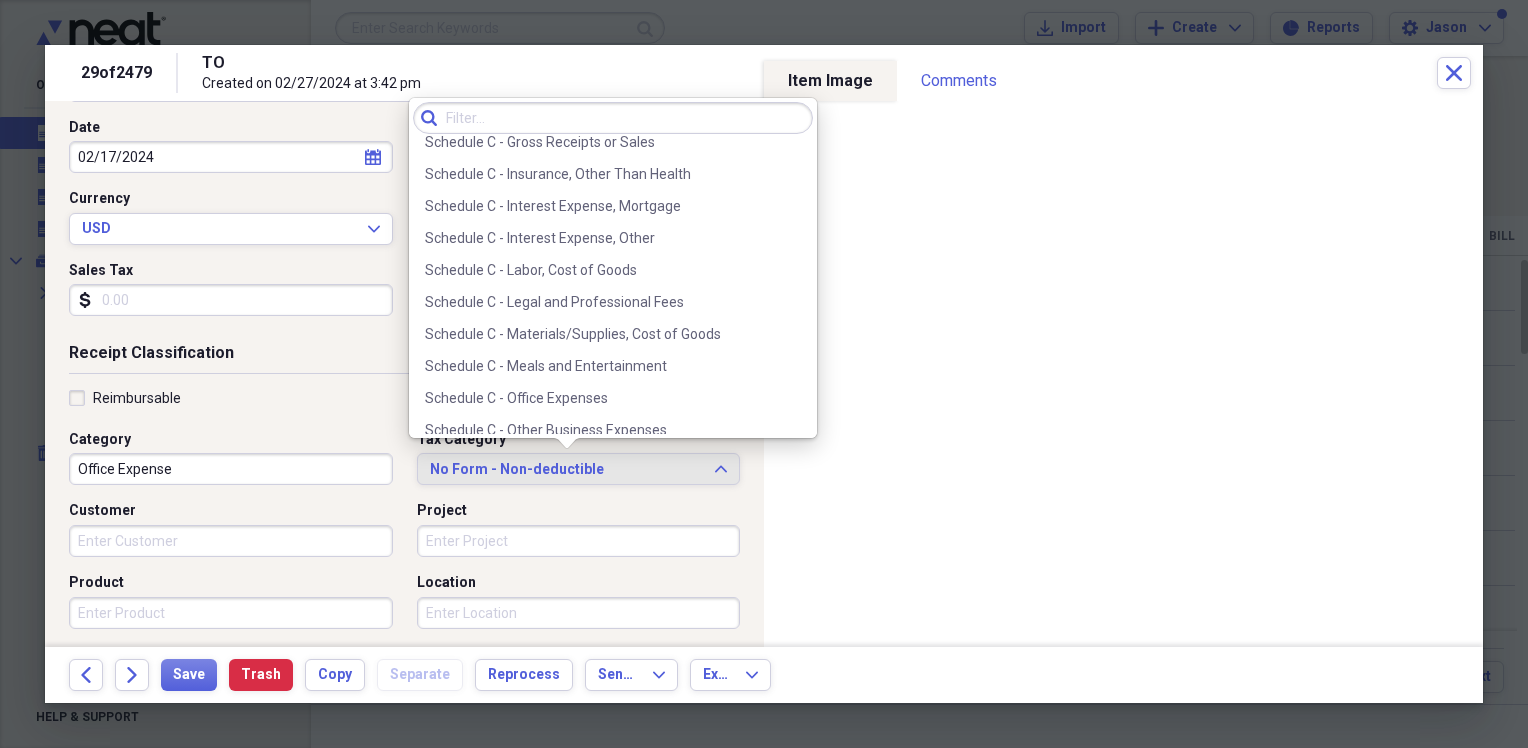 scroll, scrollTop: 3910, scrollLeft: 0, axis: vertical 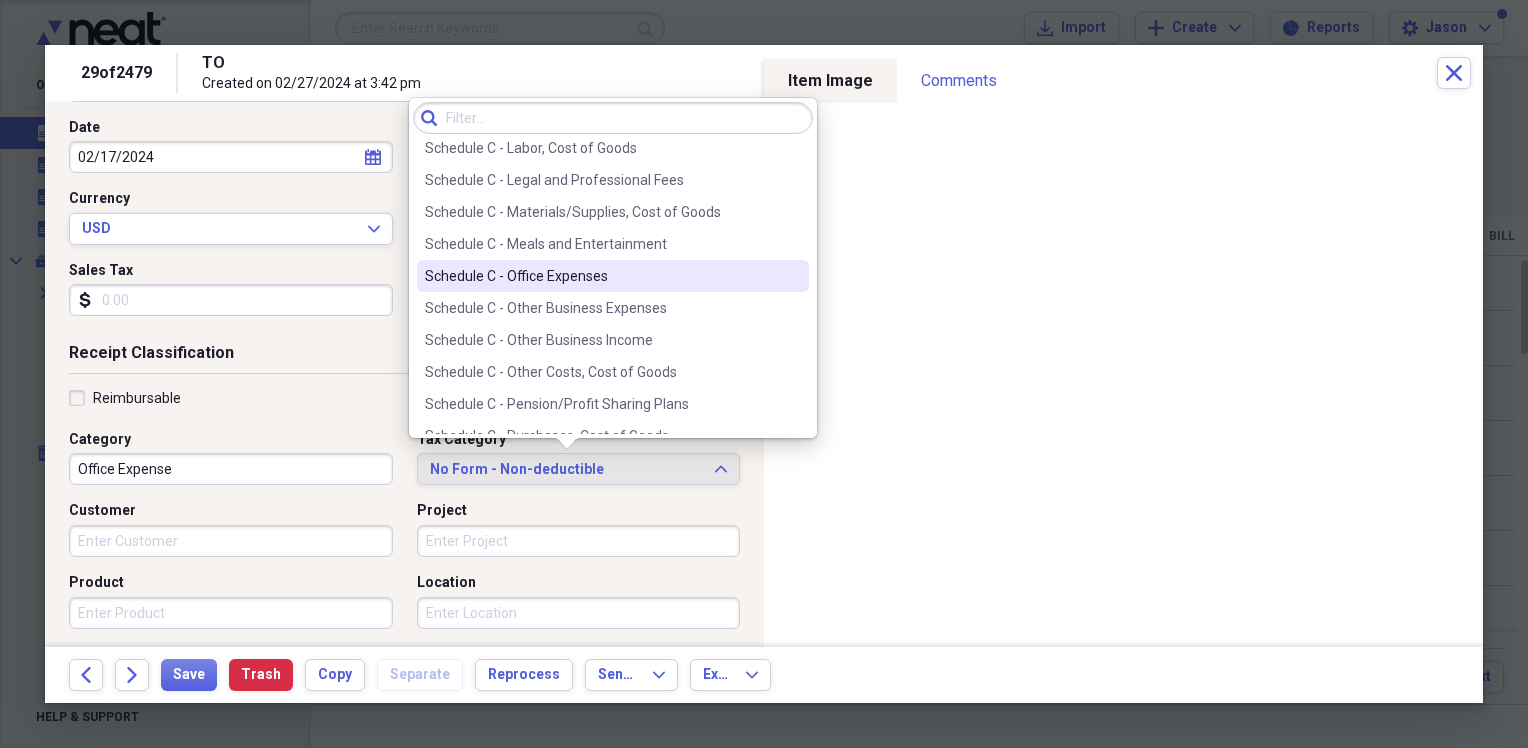 click on "Schedule C - Office Expenses" at bounding box center (601, 276) 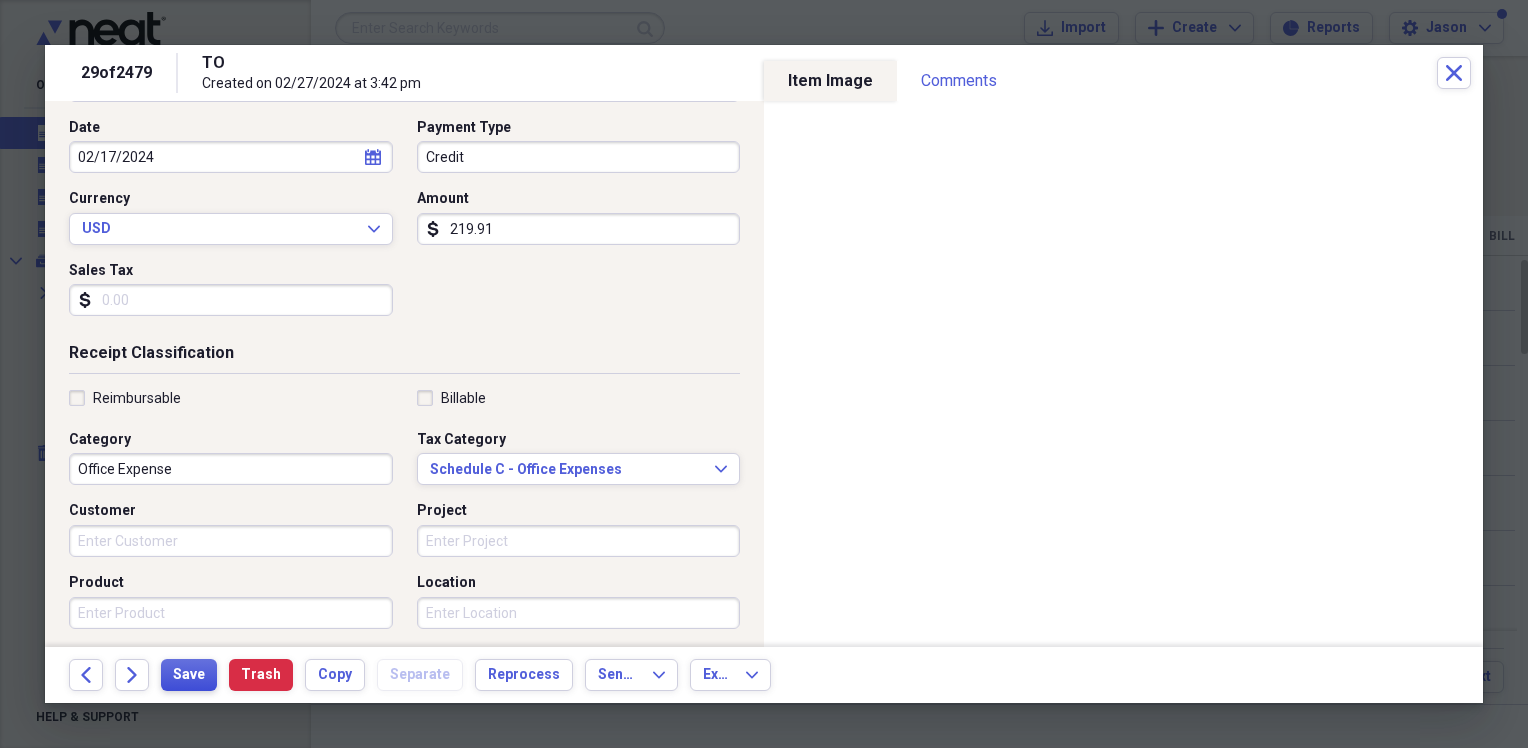 click on "Save" at bounding box center (189, 675) 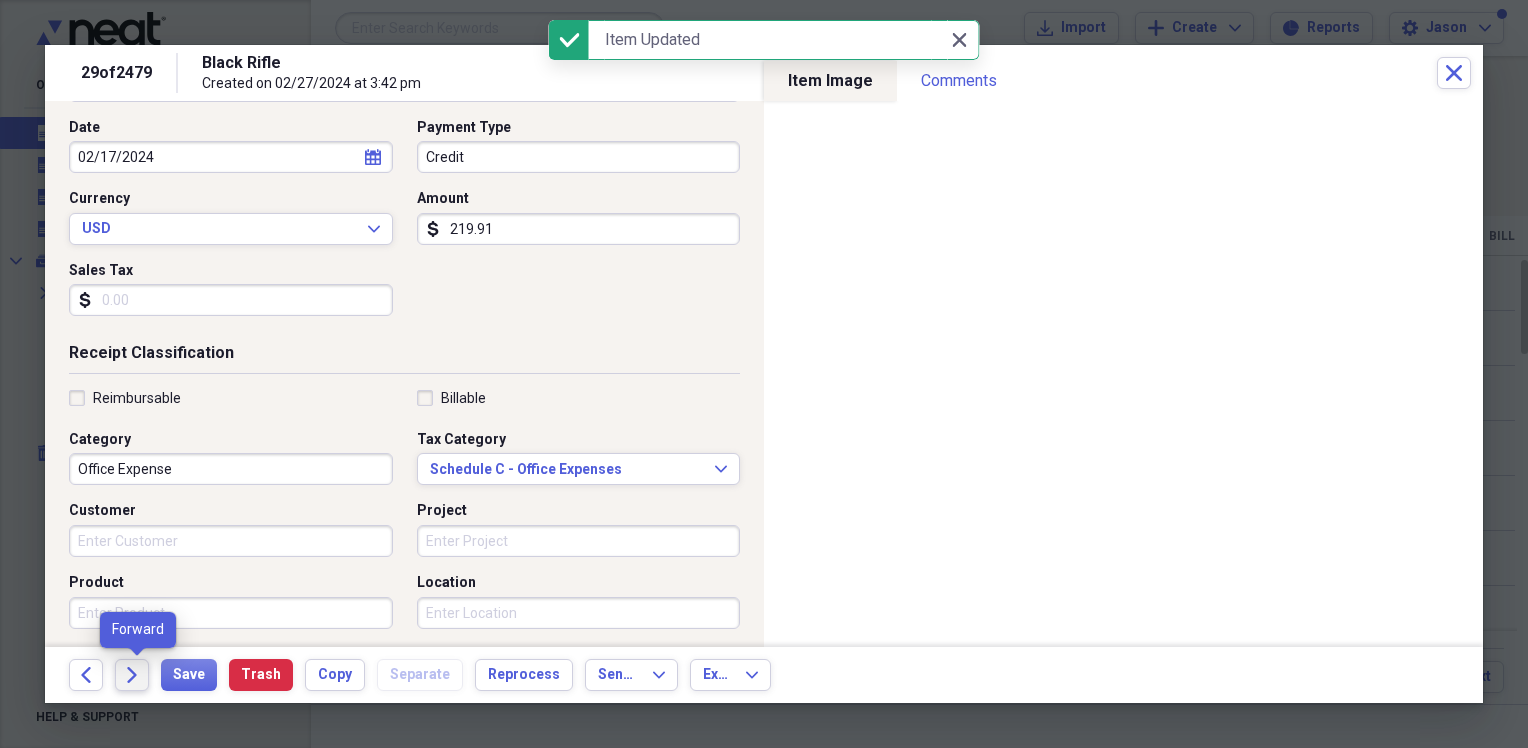 click on "Forward" 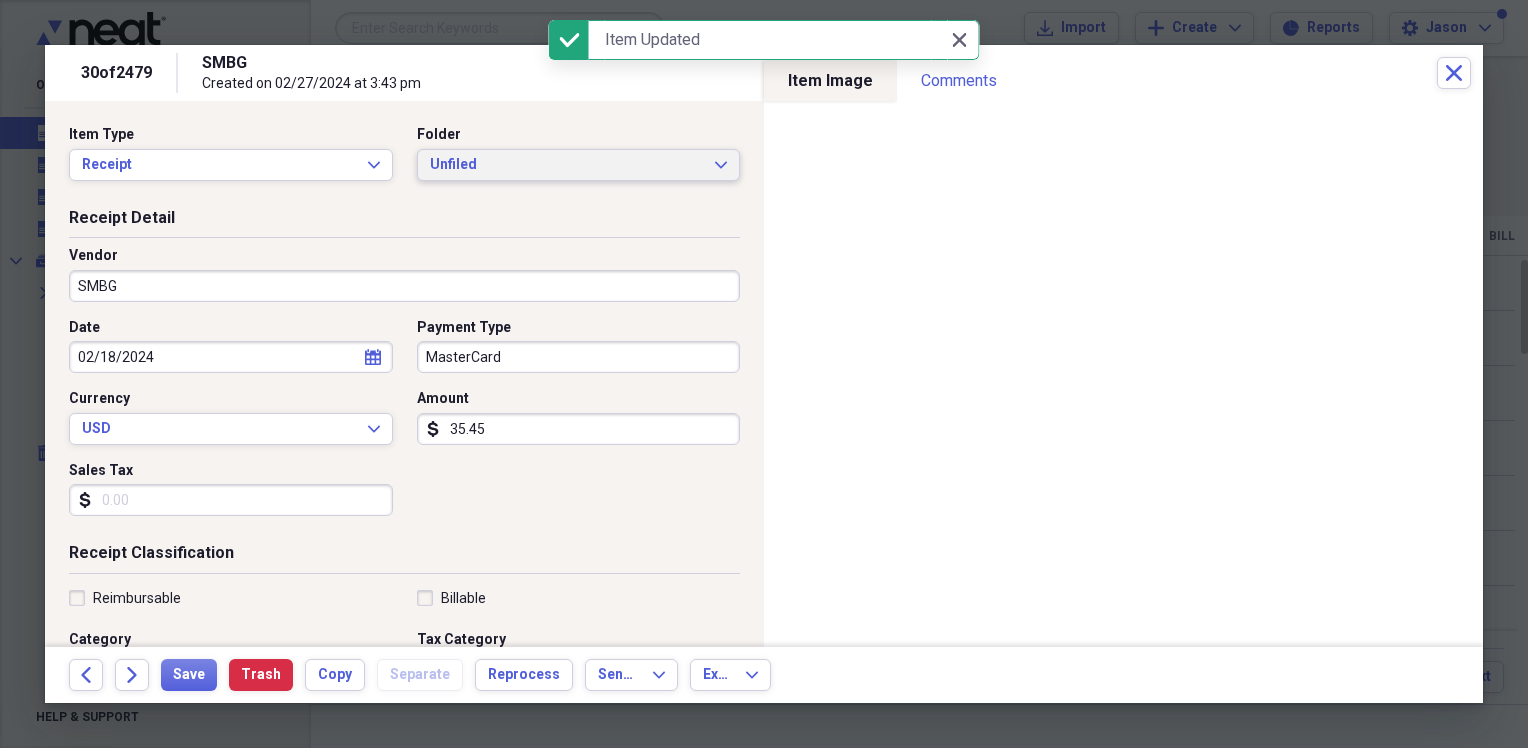 click on "Unfiled" at bounding box center [567, 165] 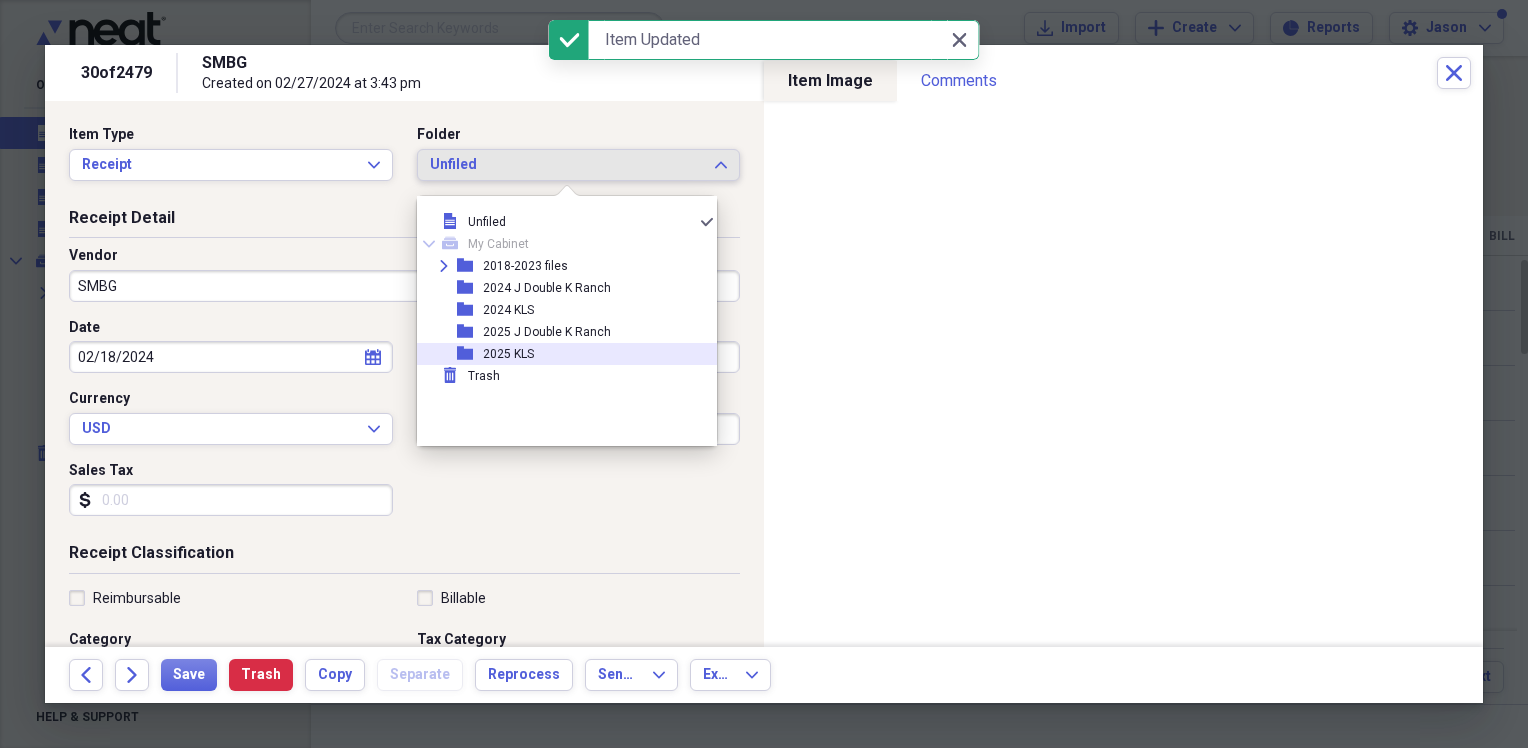 click on "folder 2025 KLS" at bounding box center [559, 354] 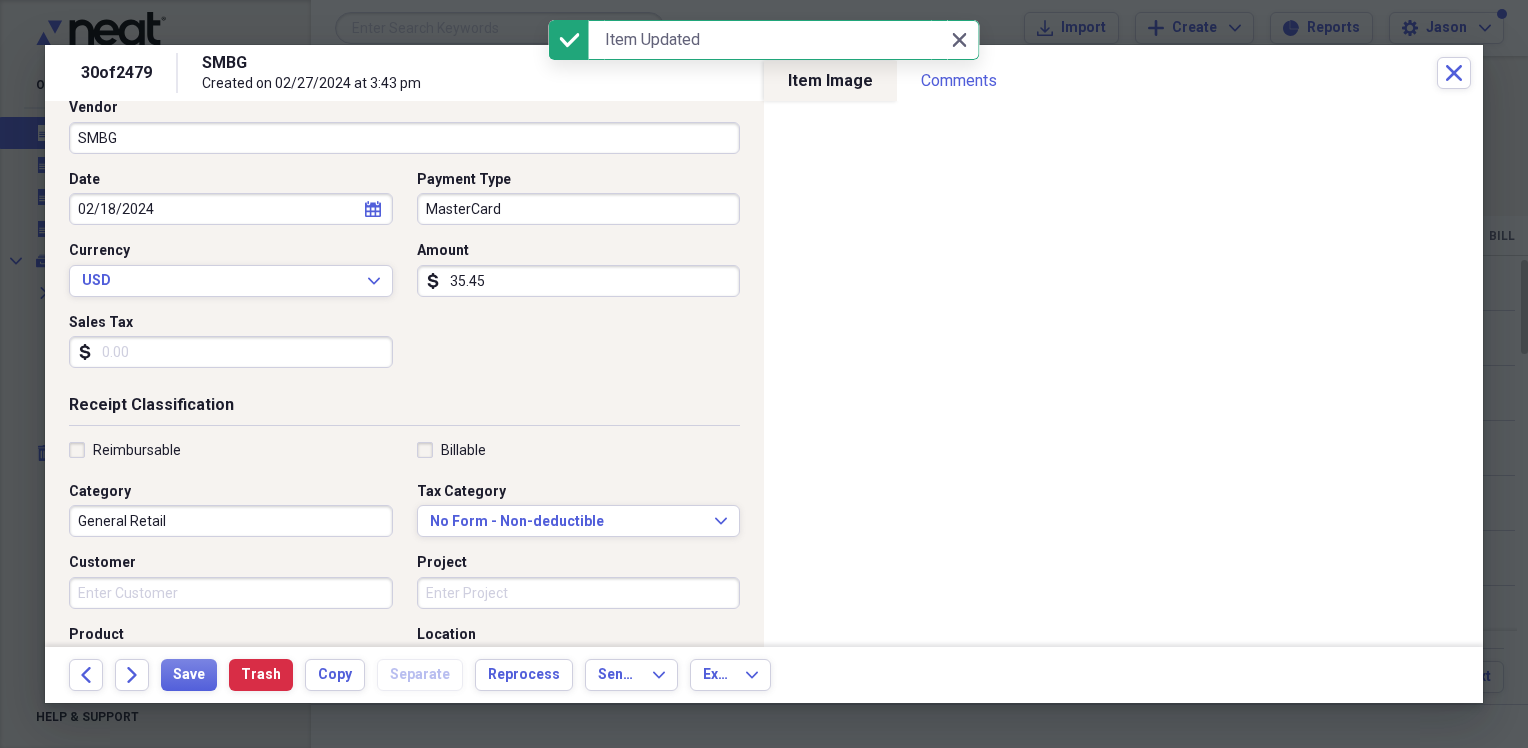 scroll, scrollTop: 200, scrollLeft: 0, axis: vertical 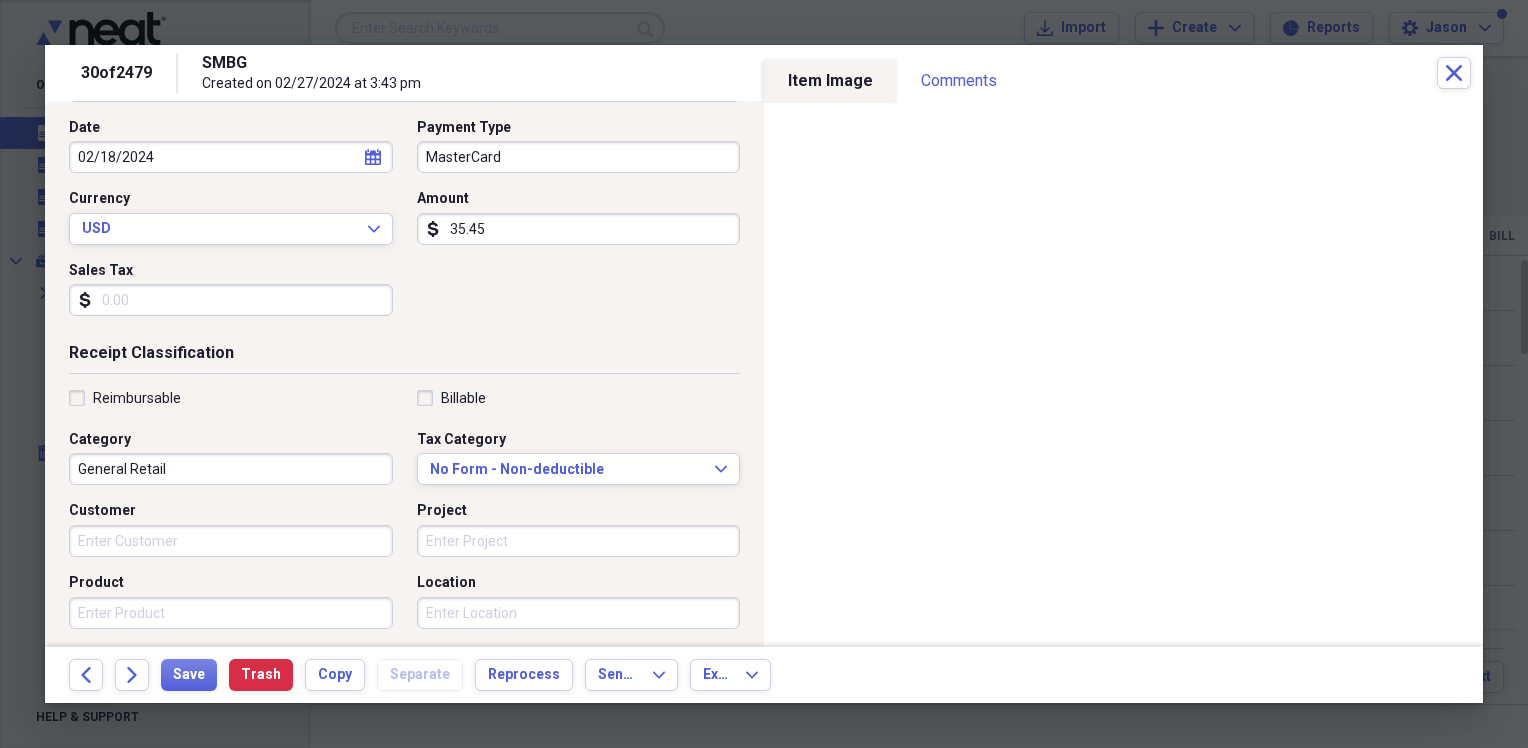 click on "General Retail" at bounding box center [231, 469] 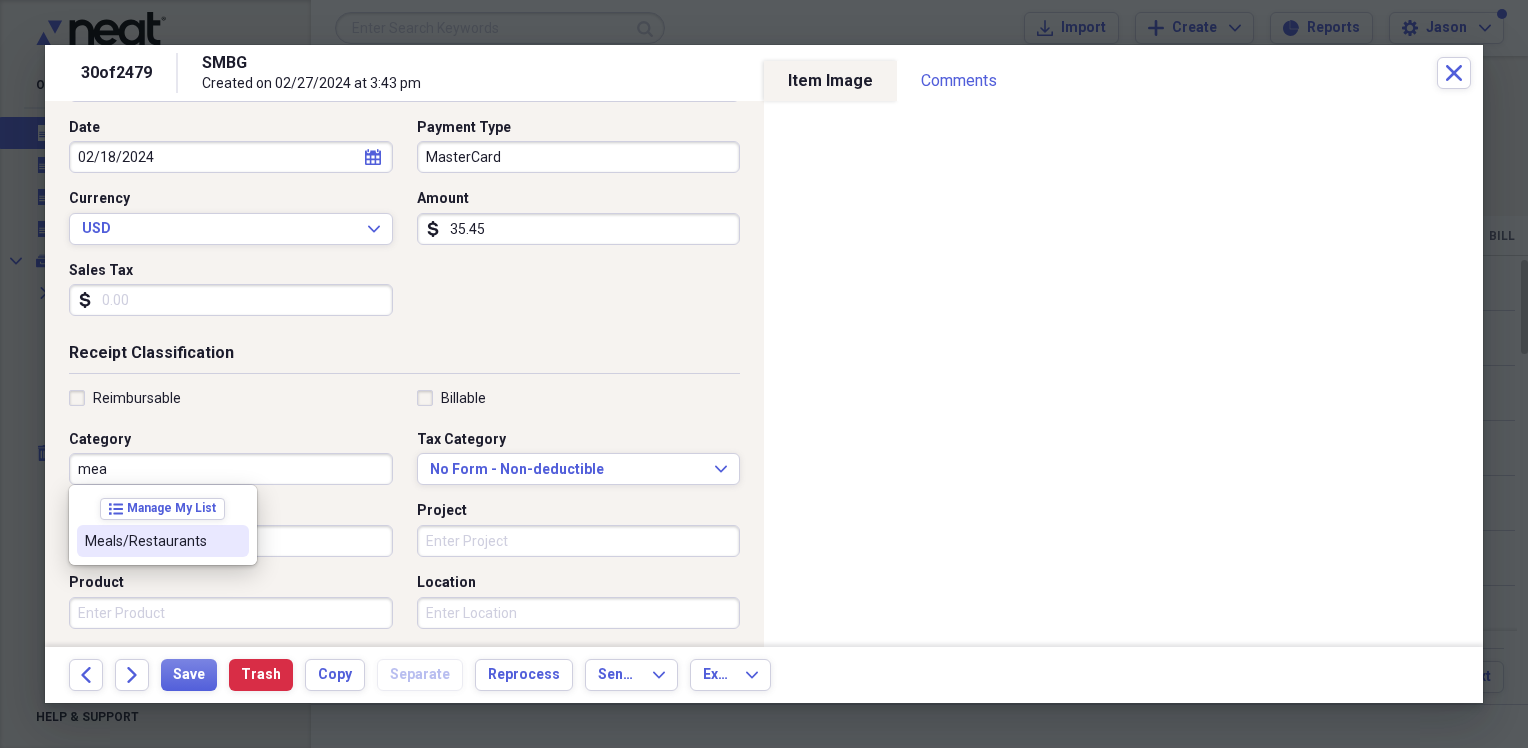 click on "Meals/Restaurants" at bounding box center [163, 541] 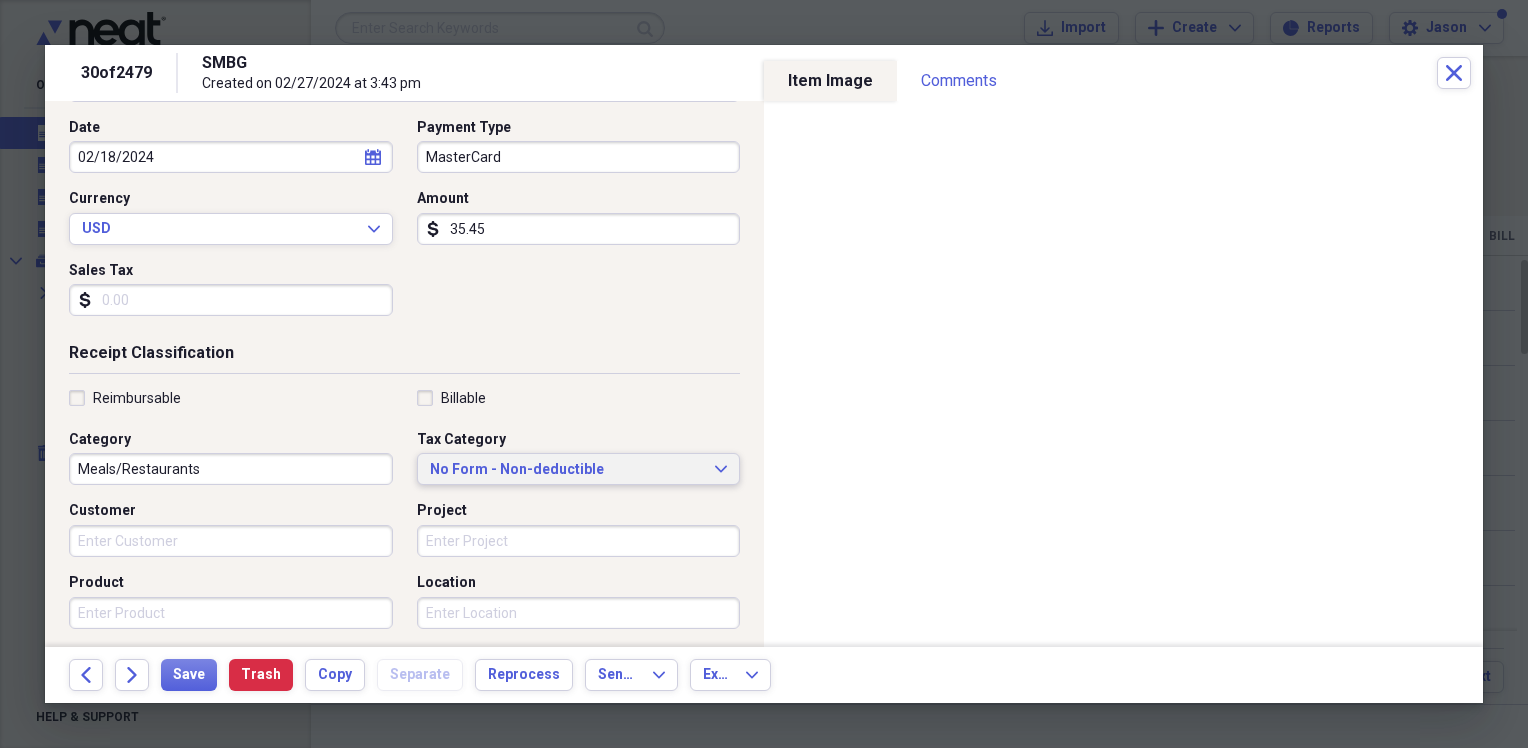 drag, startPoint x: 529, startPoint y: 477, endPoint x: 551, endPoint y: 469, distance: 23.409399 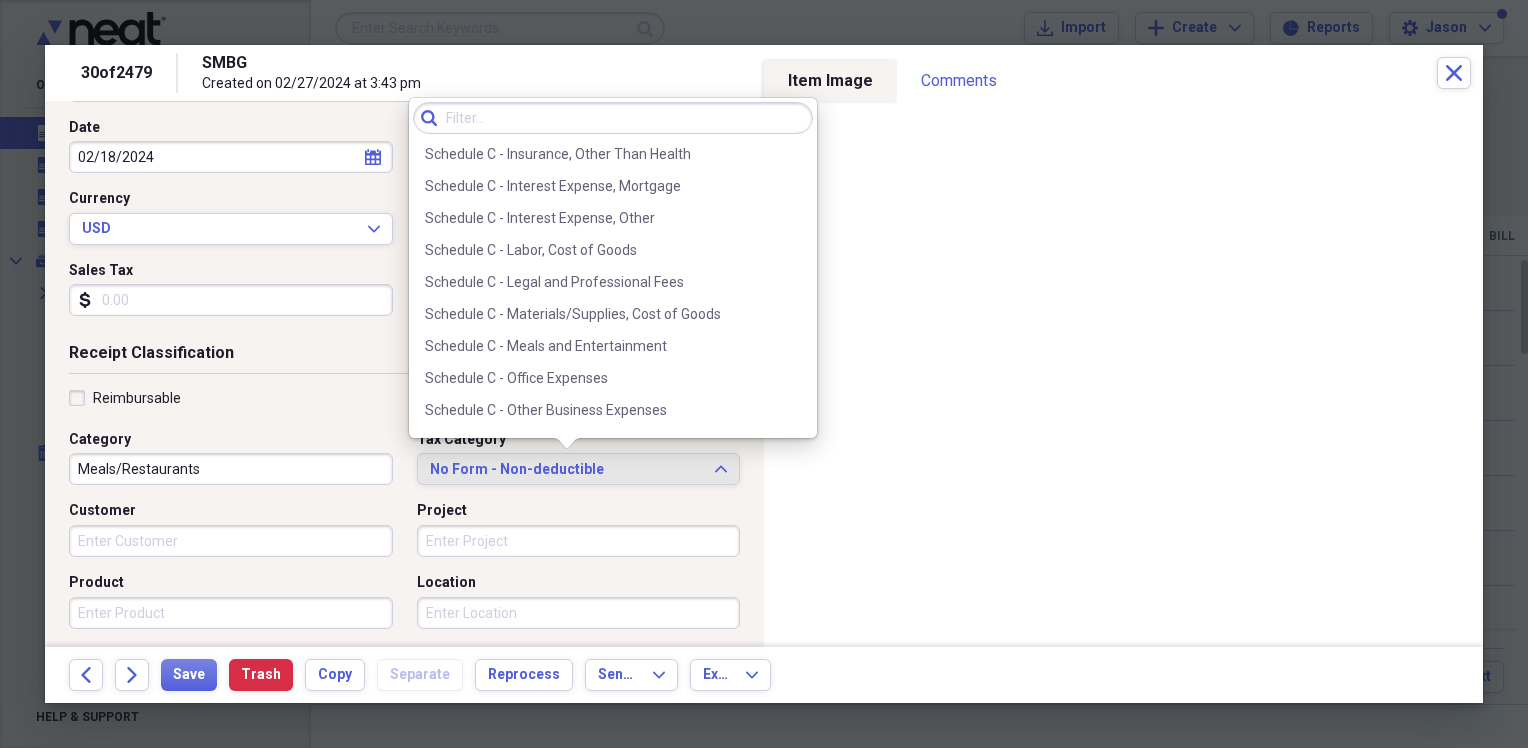 scroll, scrollTop: 3869, scrollLeft: 0, axis: vertical 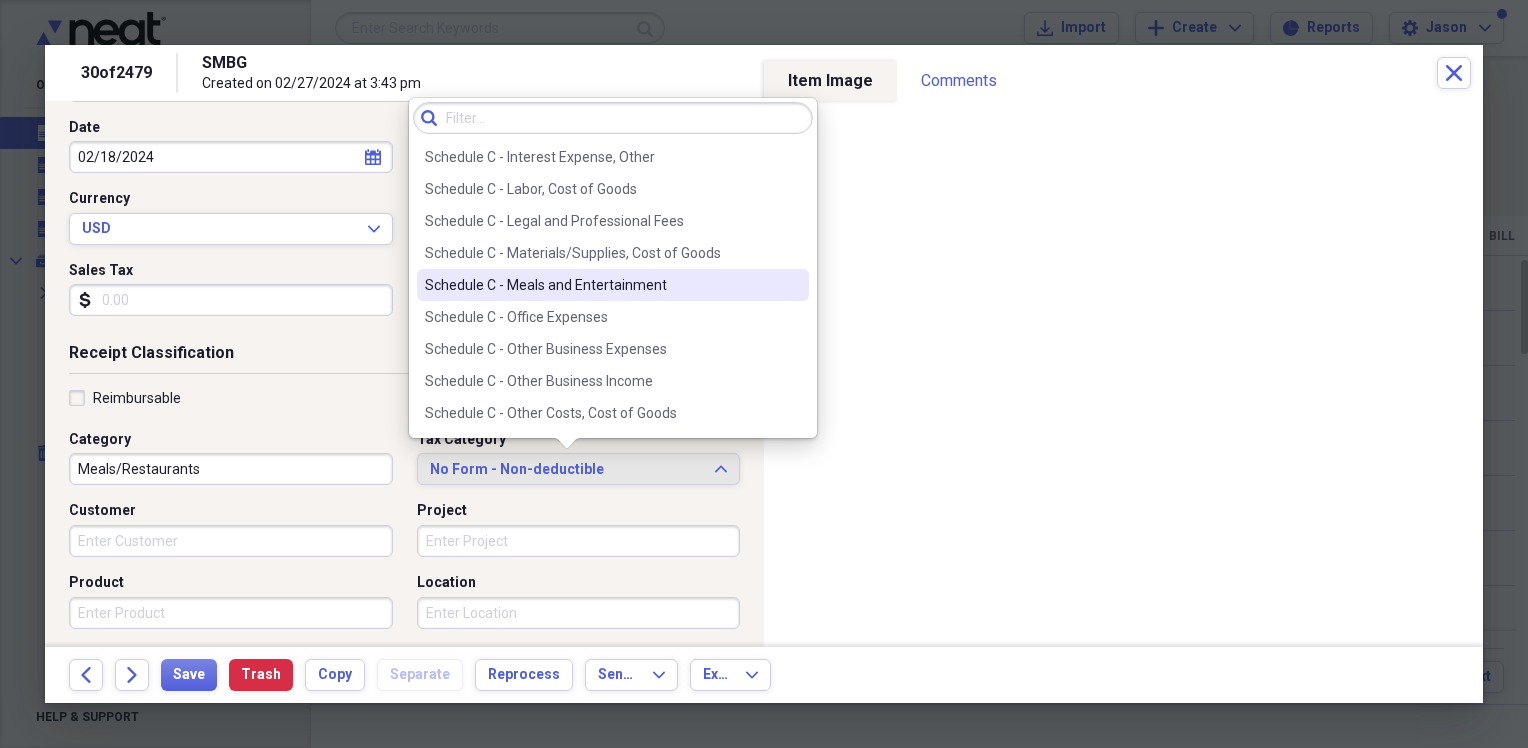 click on "Schedule C - Meals and Entertainment" at bounding box center (613, 285) 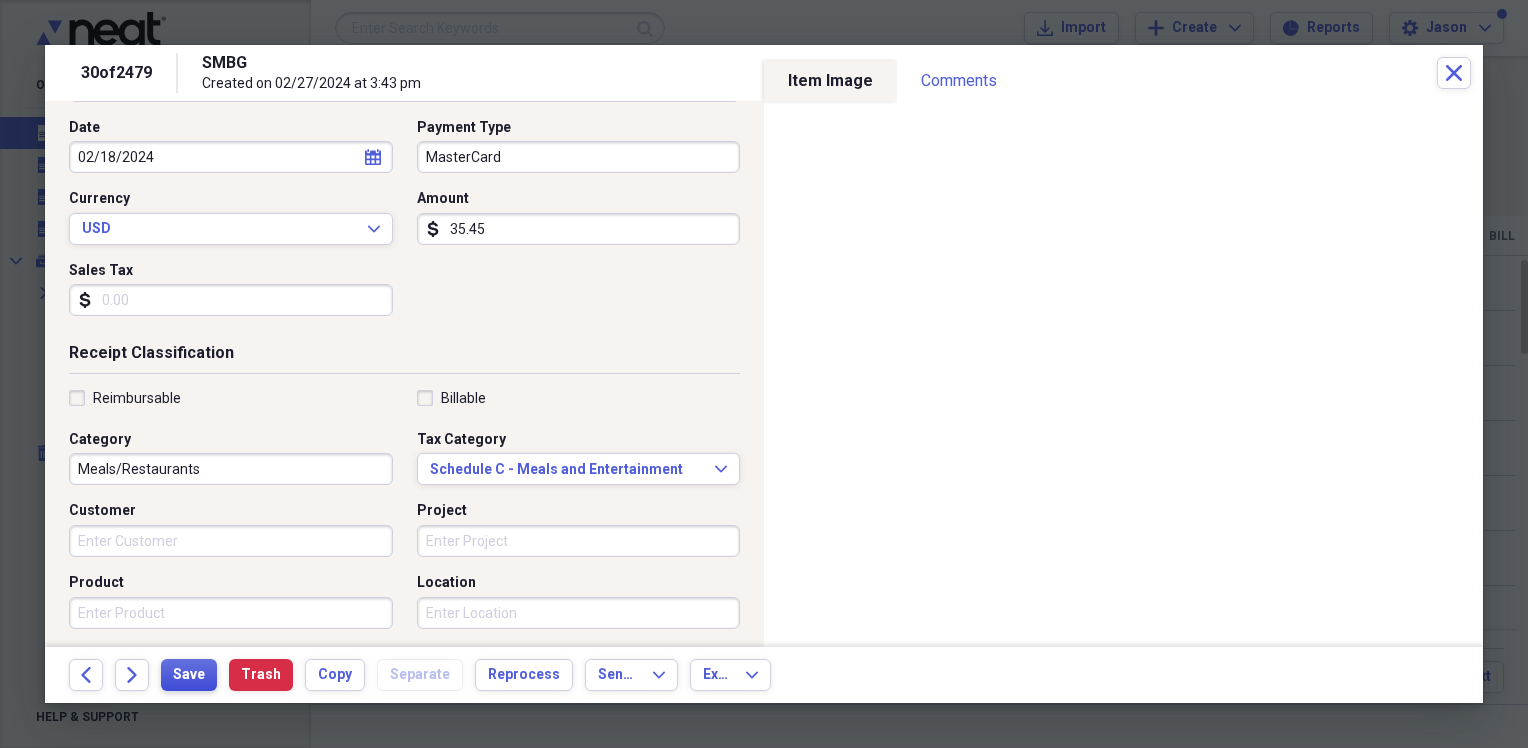 click on "Save" at bounding box center [189, 675] 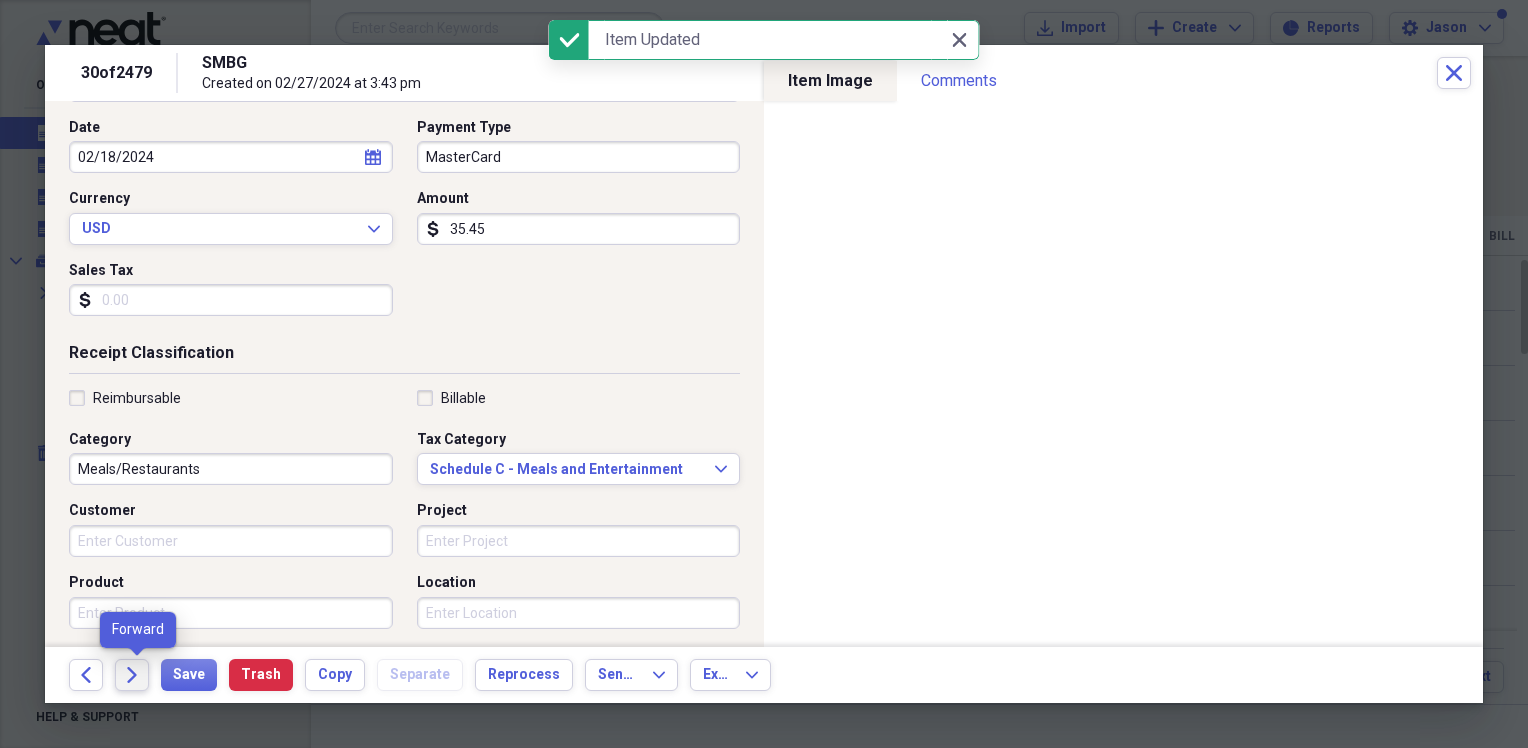 click on "Forward" 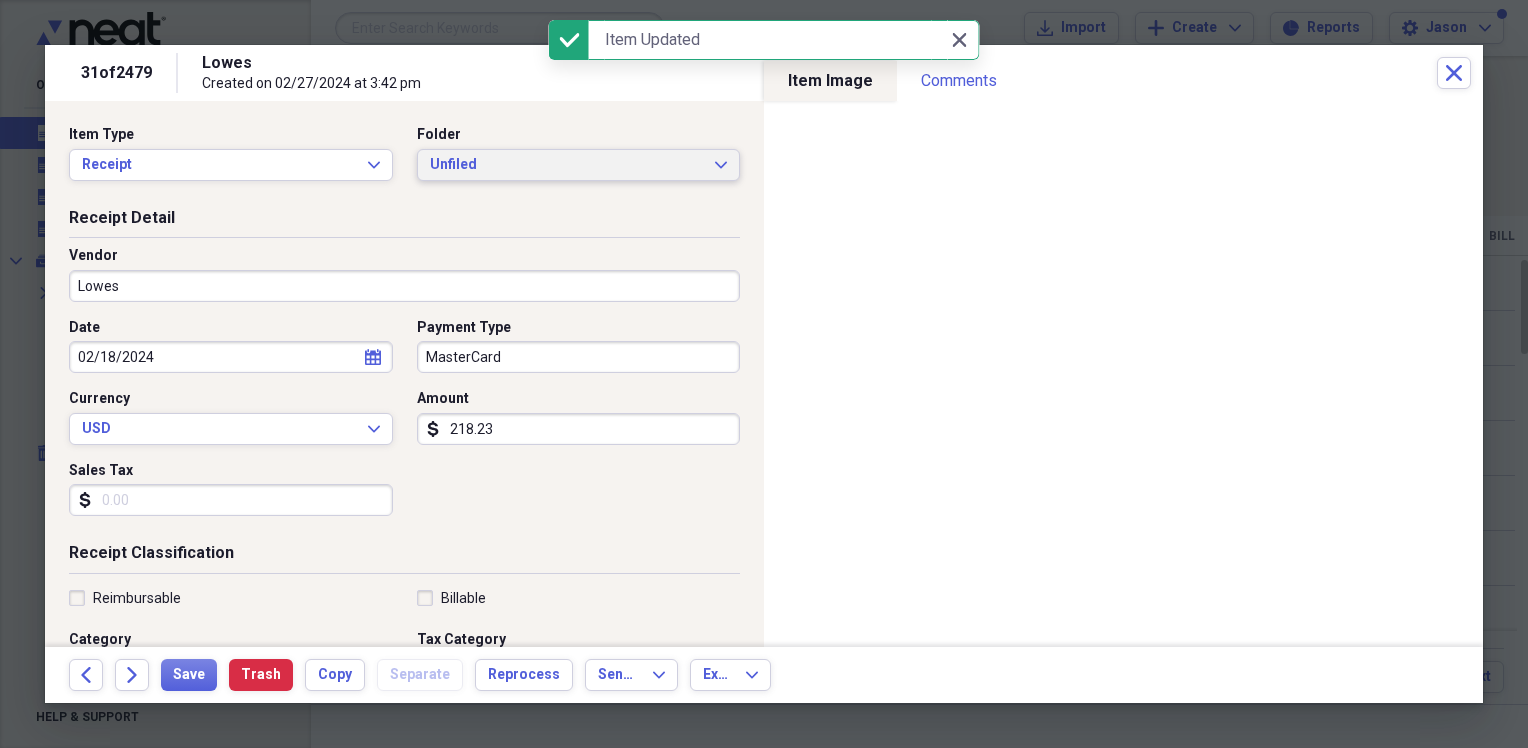 click on "Unfiled" at bounding box center [567, 165] 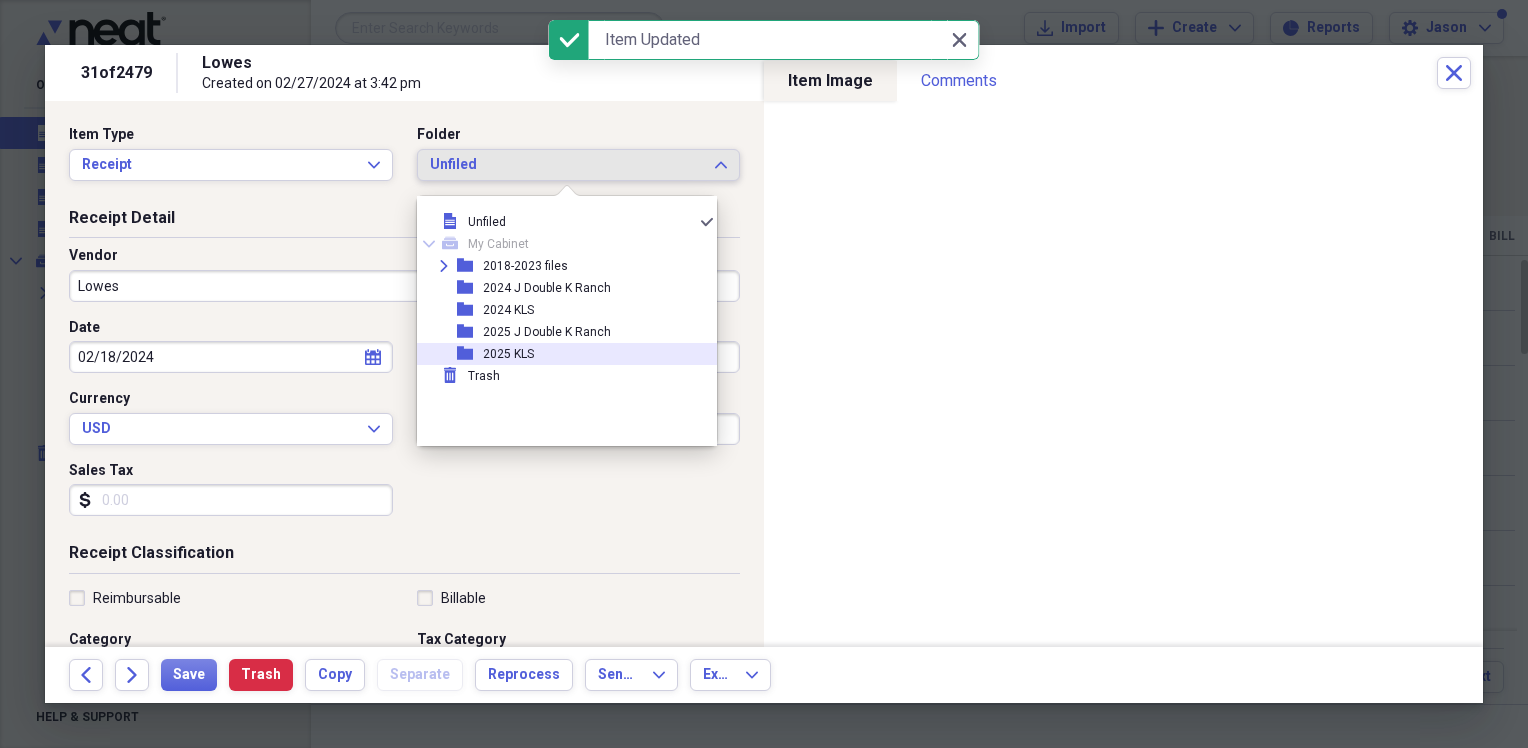 click on "2025 KLS" at bounding box center (508, 354) 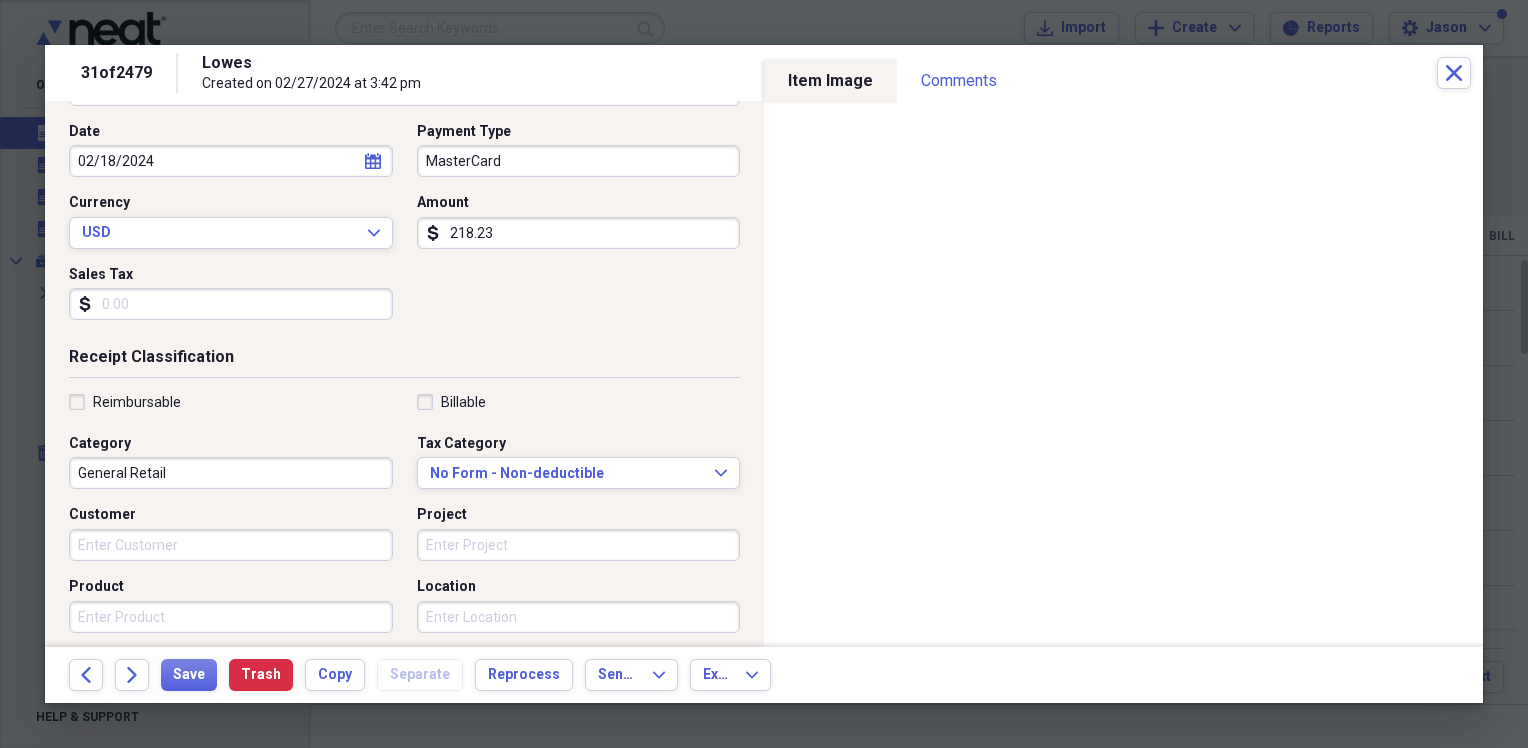 scroll, scrollTop: 200, scrollLeft: 0, axis: vertical 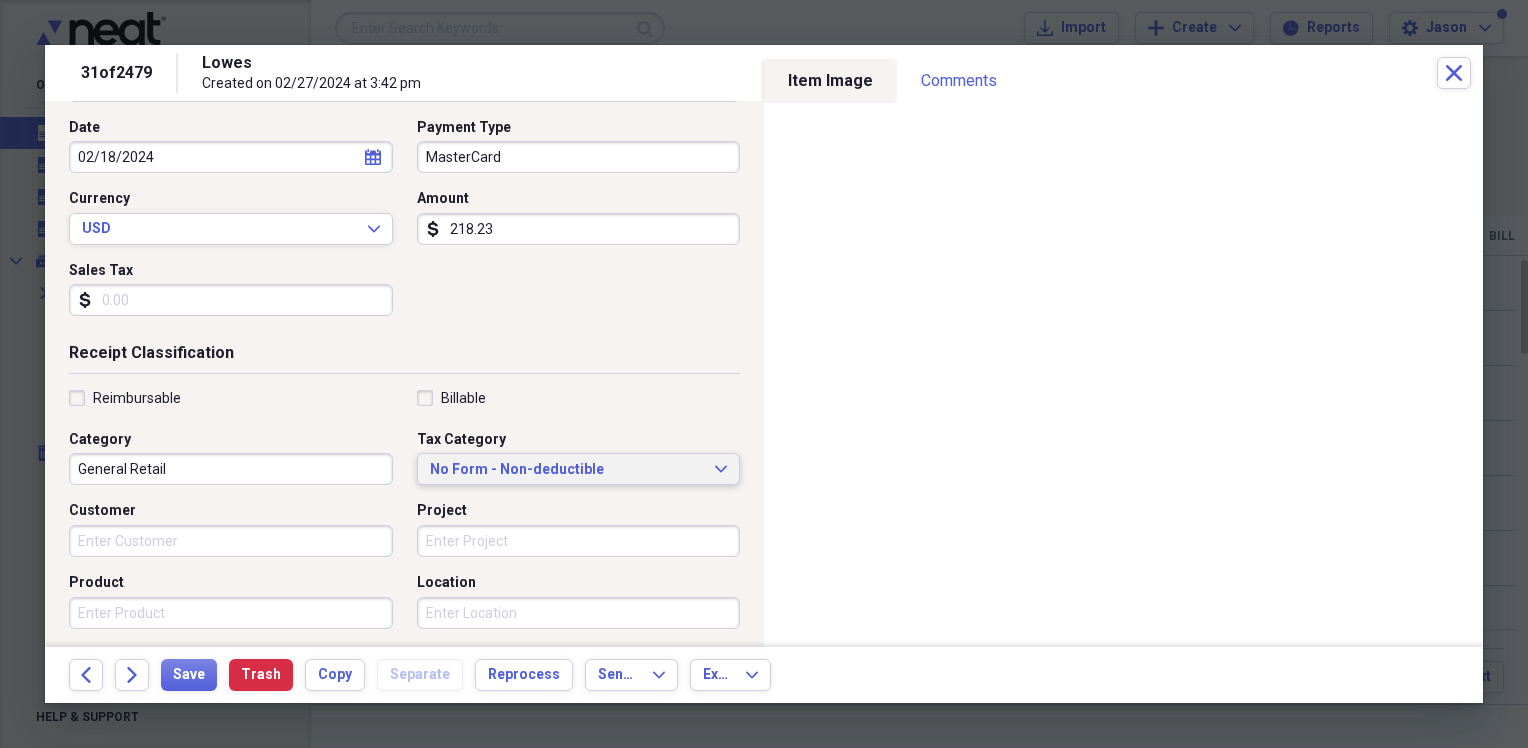 click on "No Form - Non-deductible" at bounding box center [567, 470] 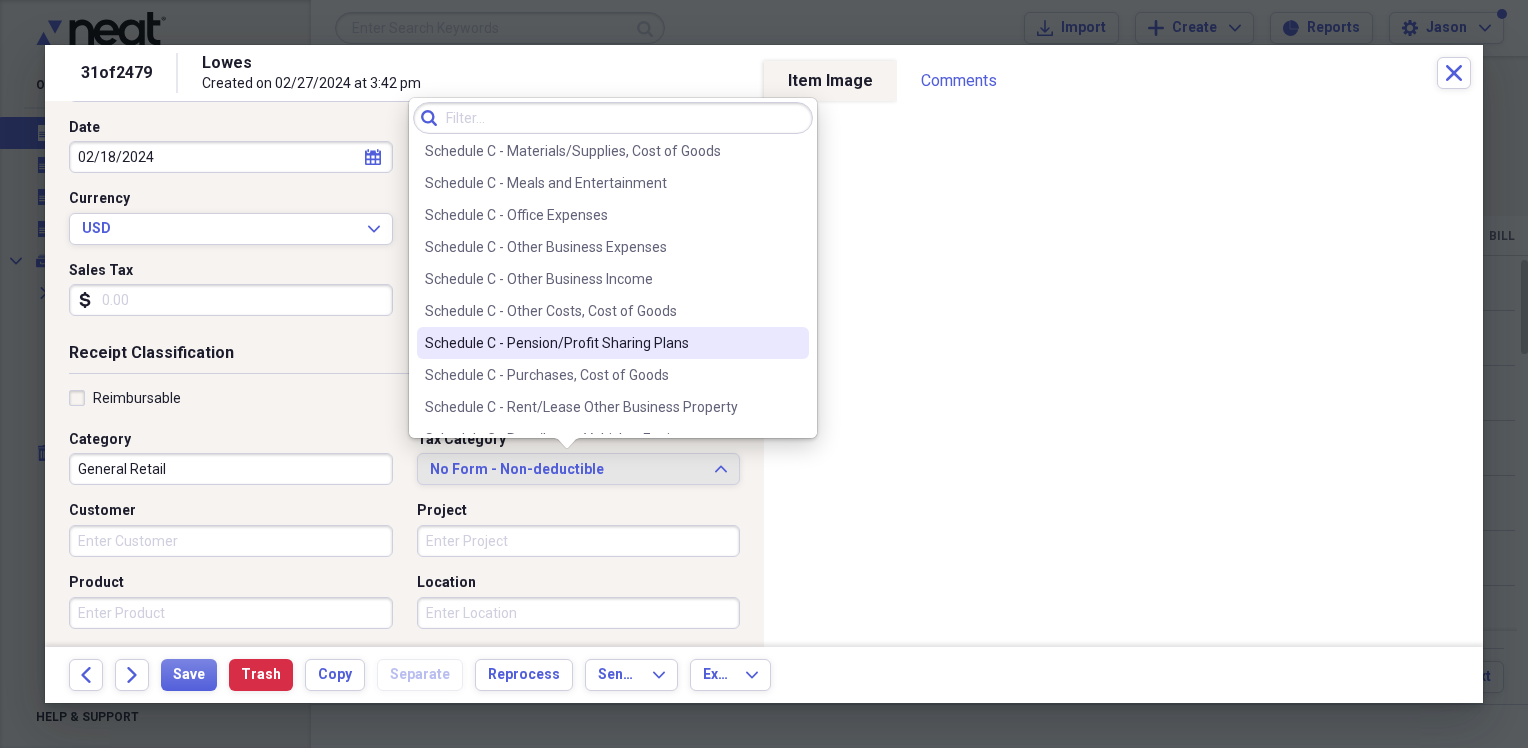 scroll, scrollTop: 4071, scrollLeft: 0, axis: vertical 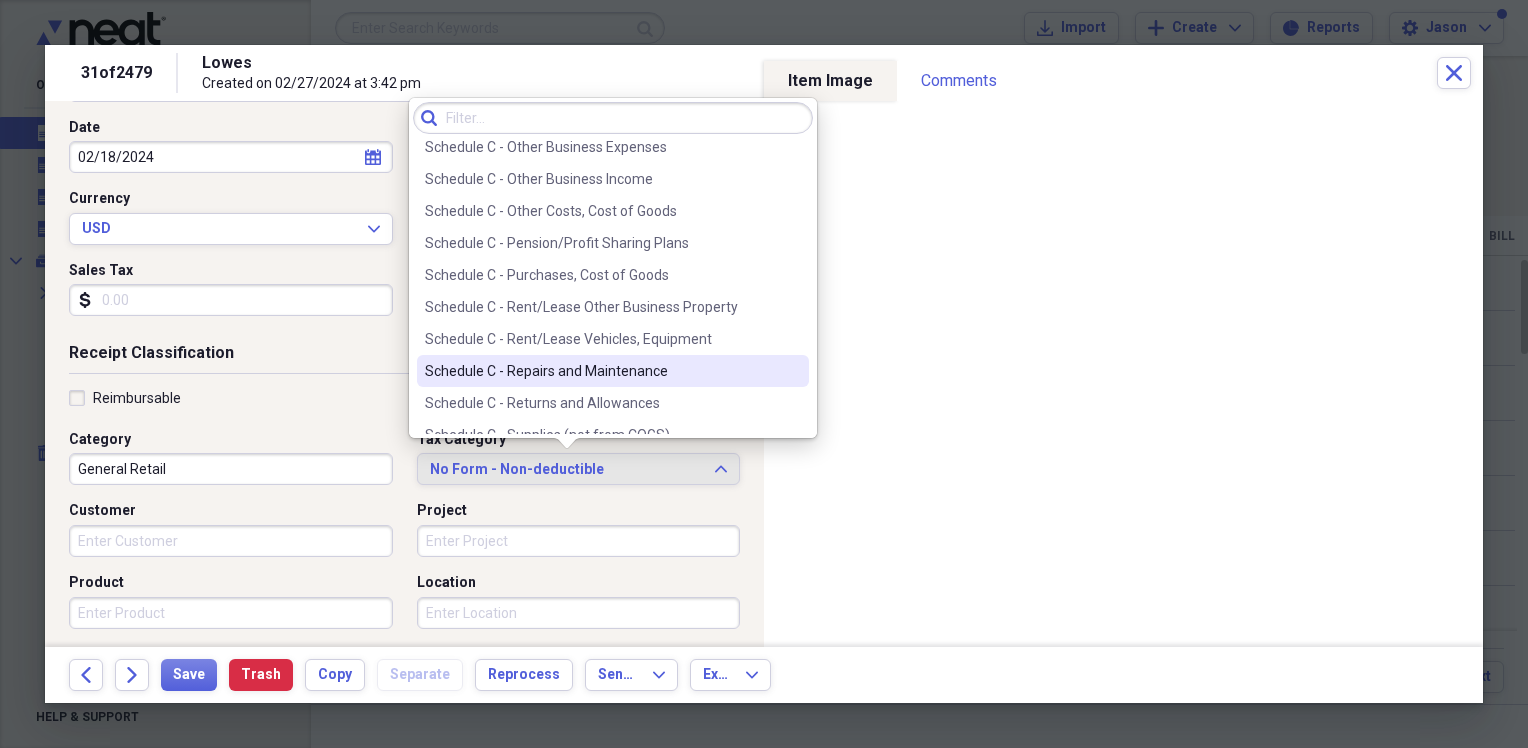 click on "Schedule C - Repairs and Maintenance" at bounding box center (601, 371) 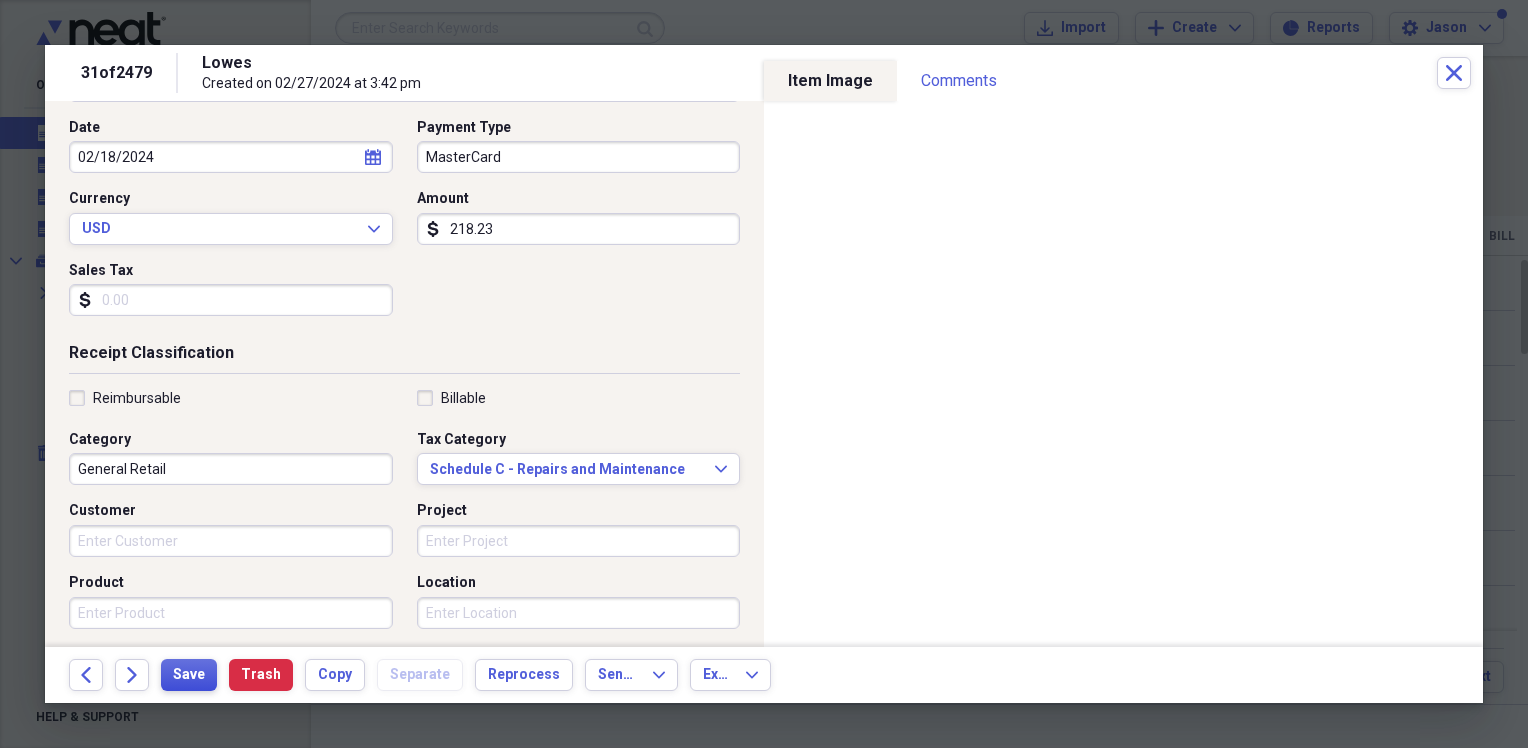 click on "Save" at bounding box center [189, 675] 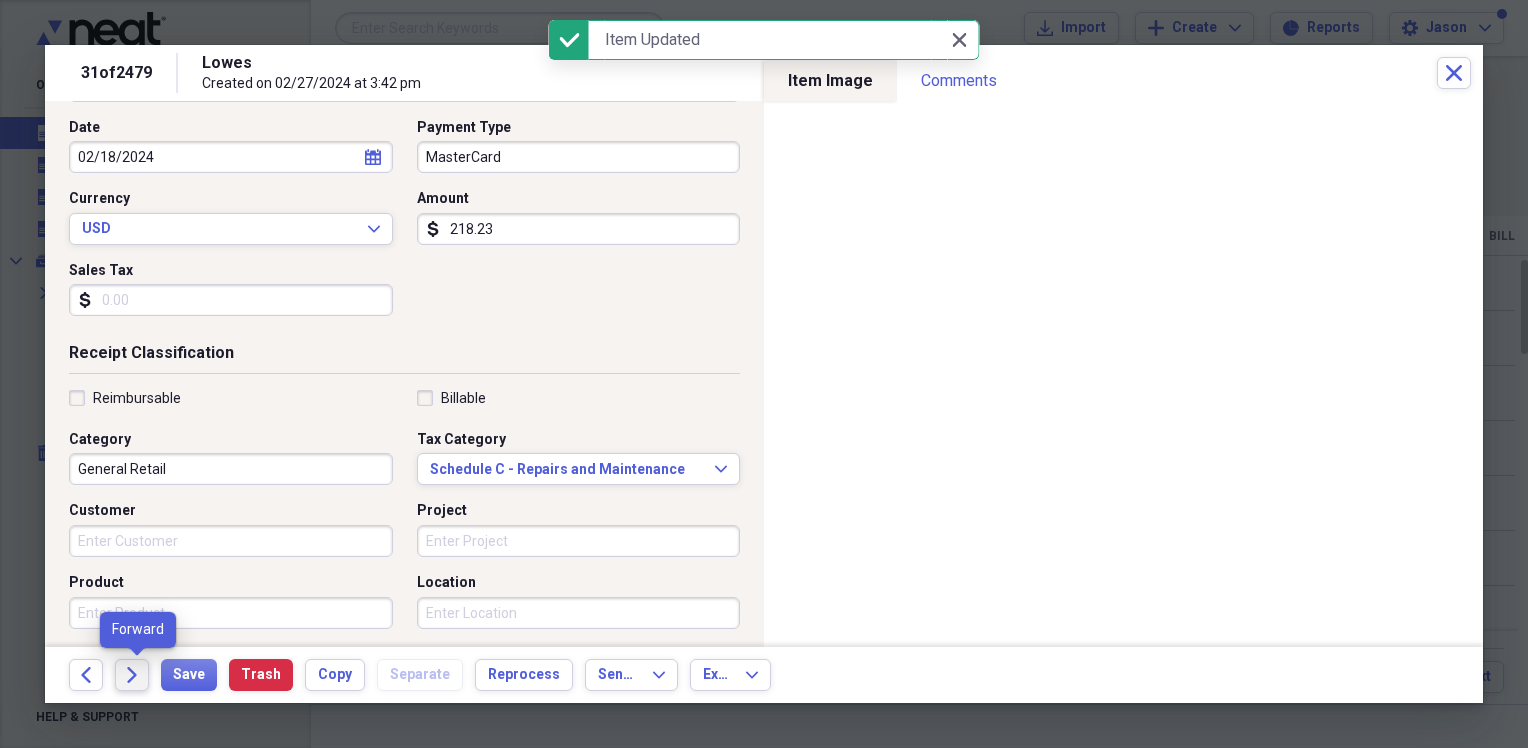 click 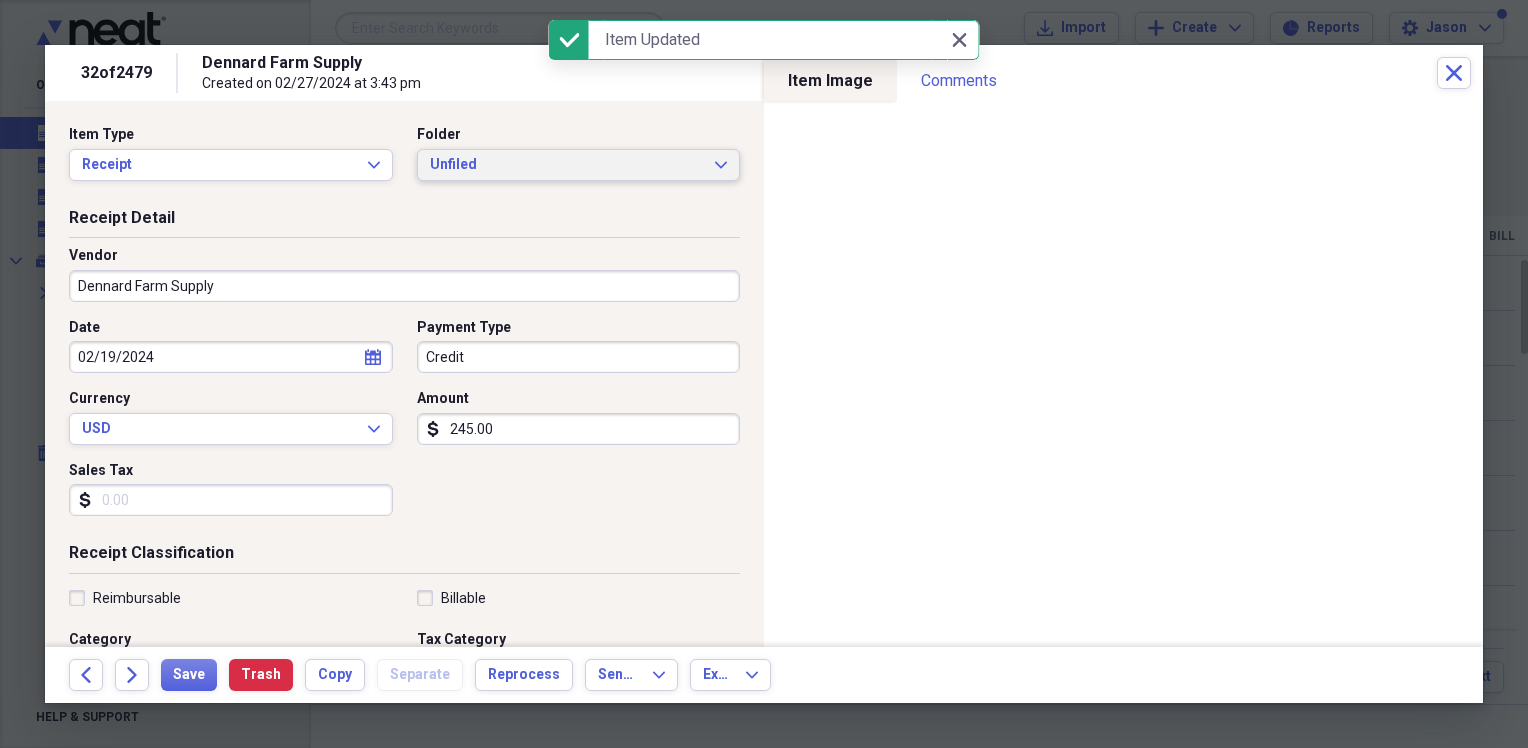 click on "Unfiled" at bounding box center (567, 165) 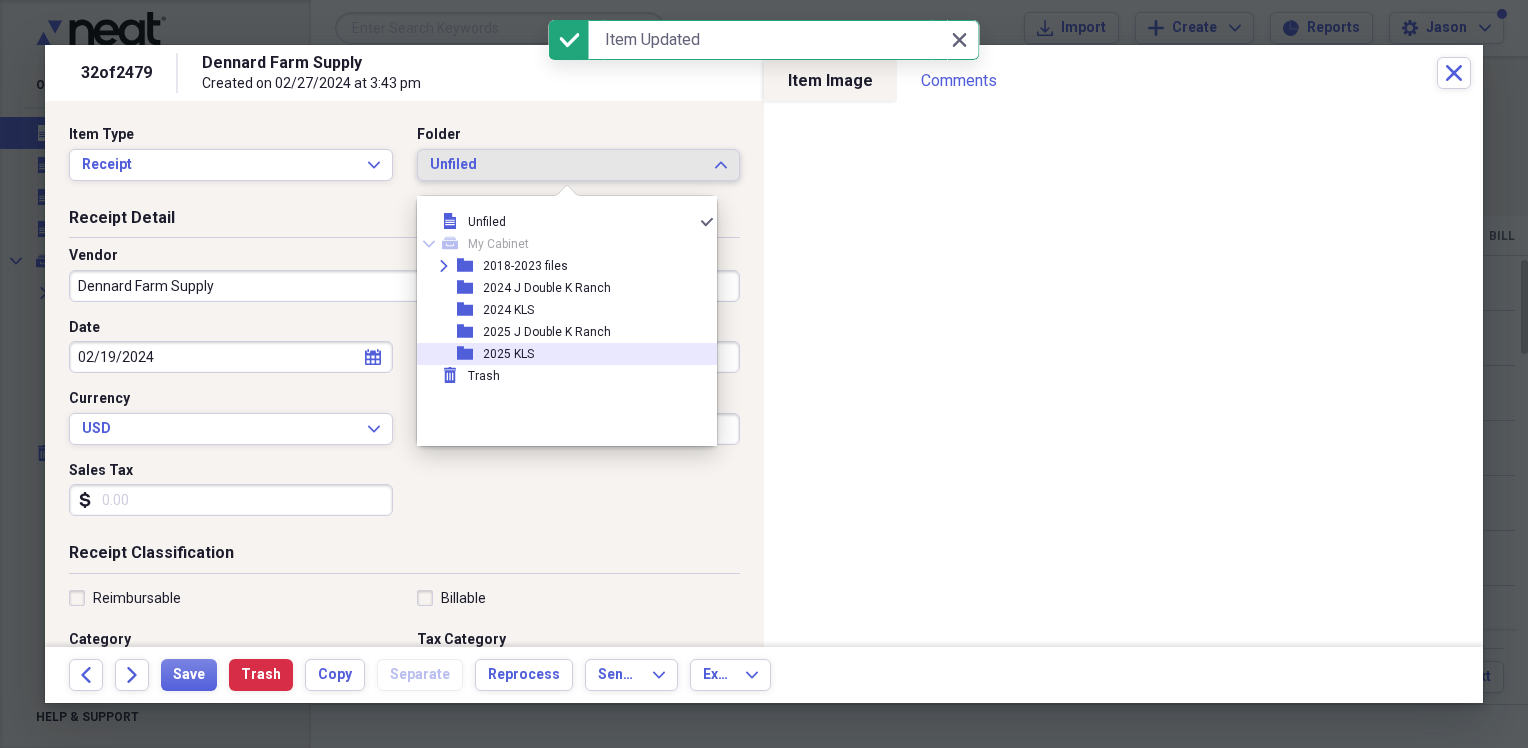 click on "2025 KLS" at bounding box center [508, 354] 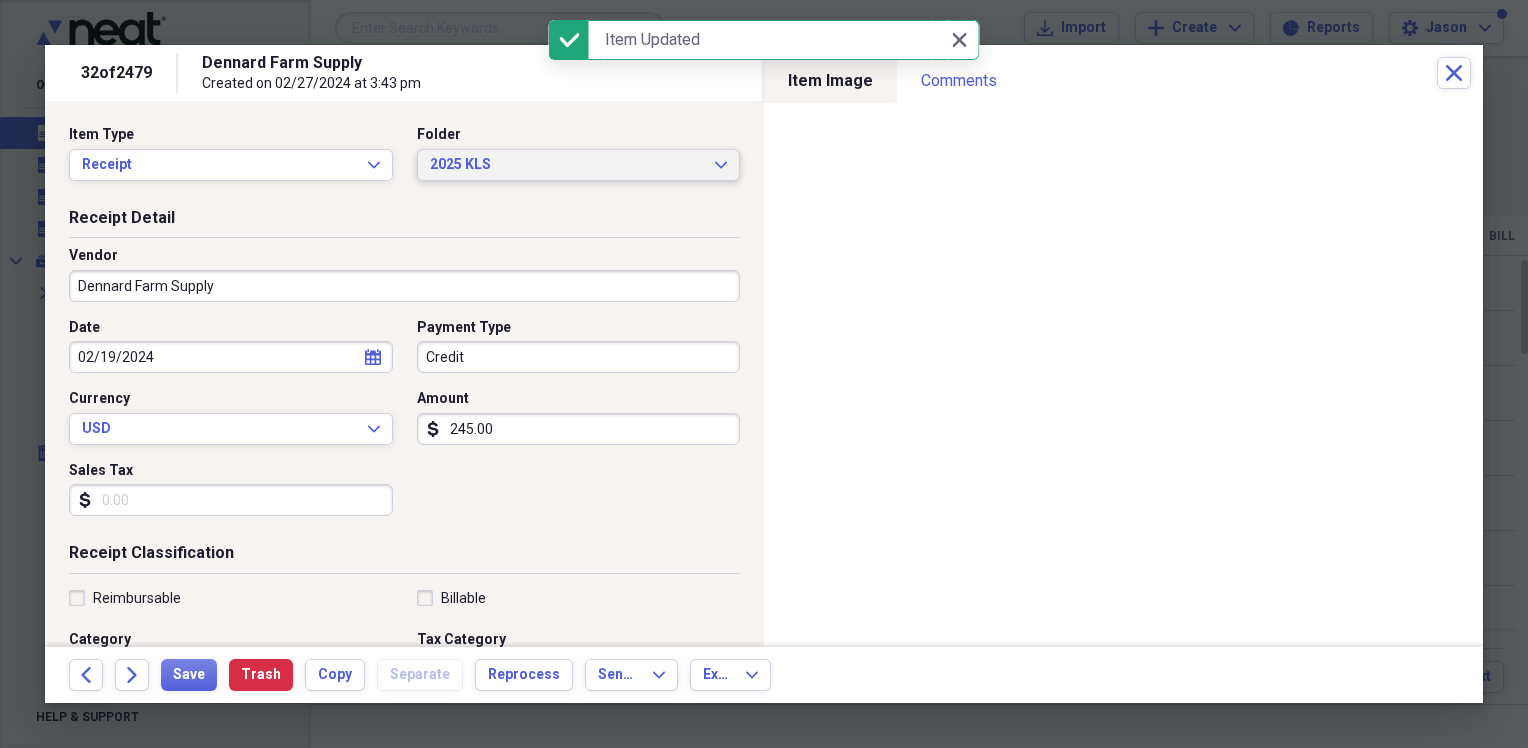 click on "2025 KLS" at bounding box center [567, 165] 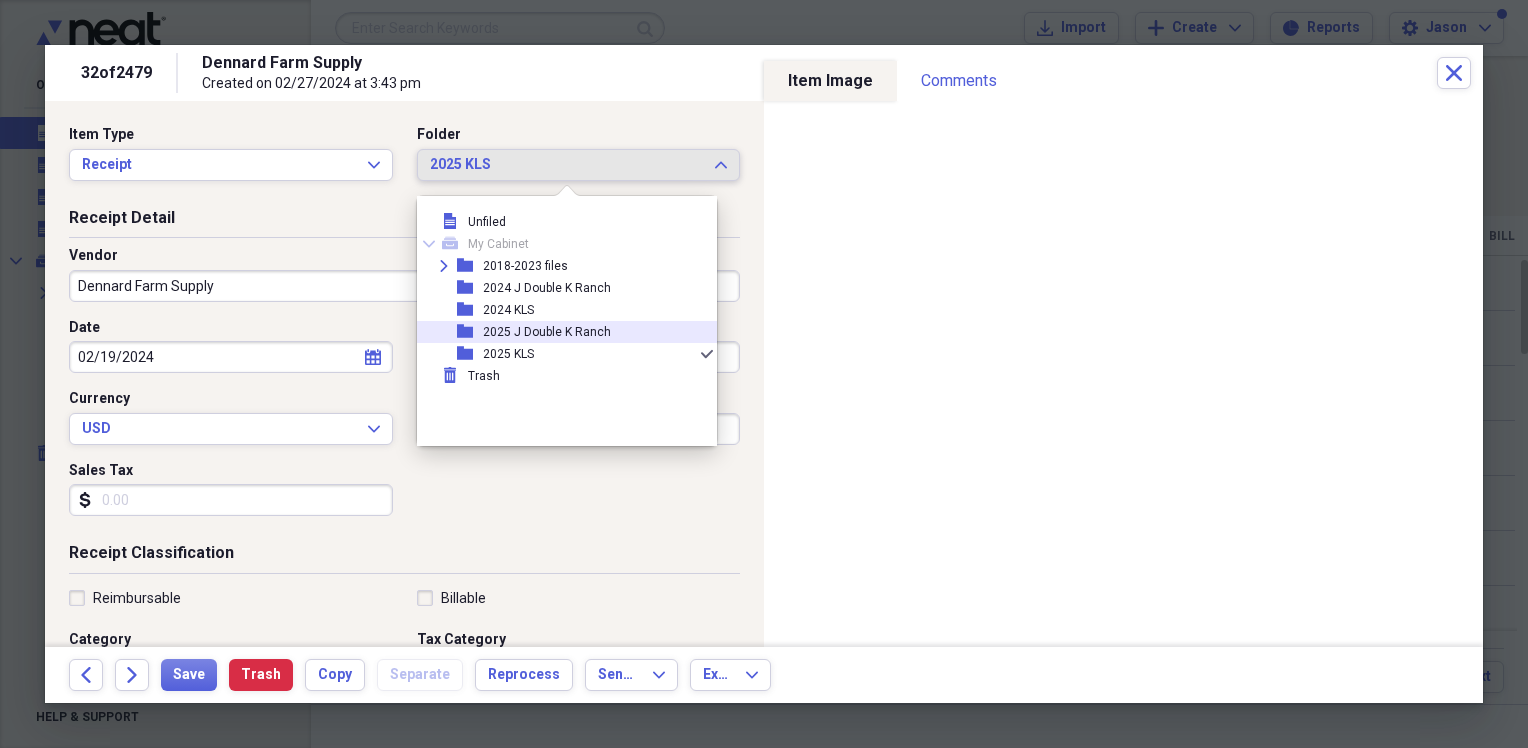 click on "2025 J Double K Ranch" at bounding box center (547, 332) 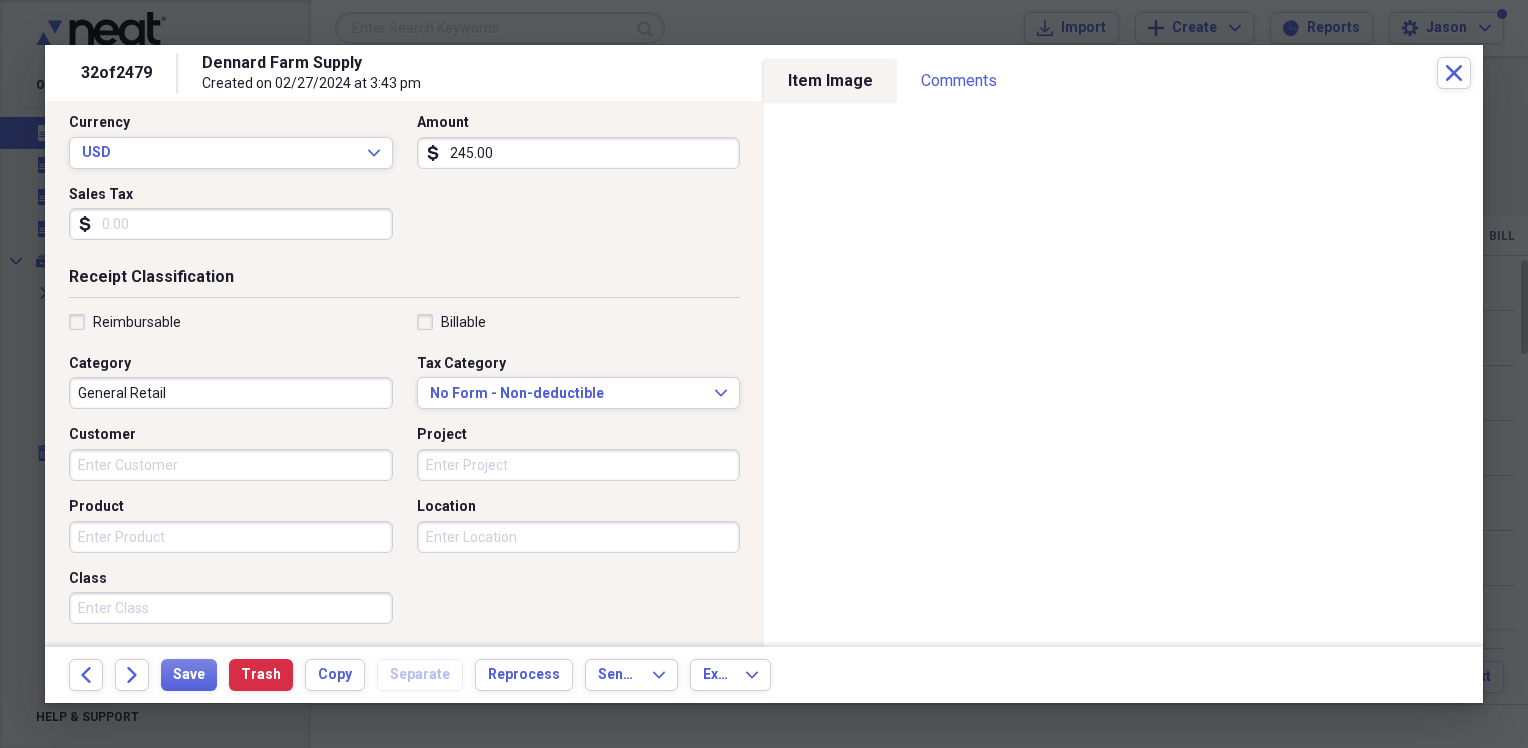 scroll, scrollTop: 300, scrollLeft: 0, axis: vertical 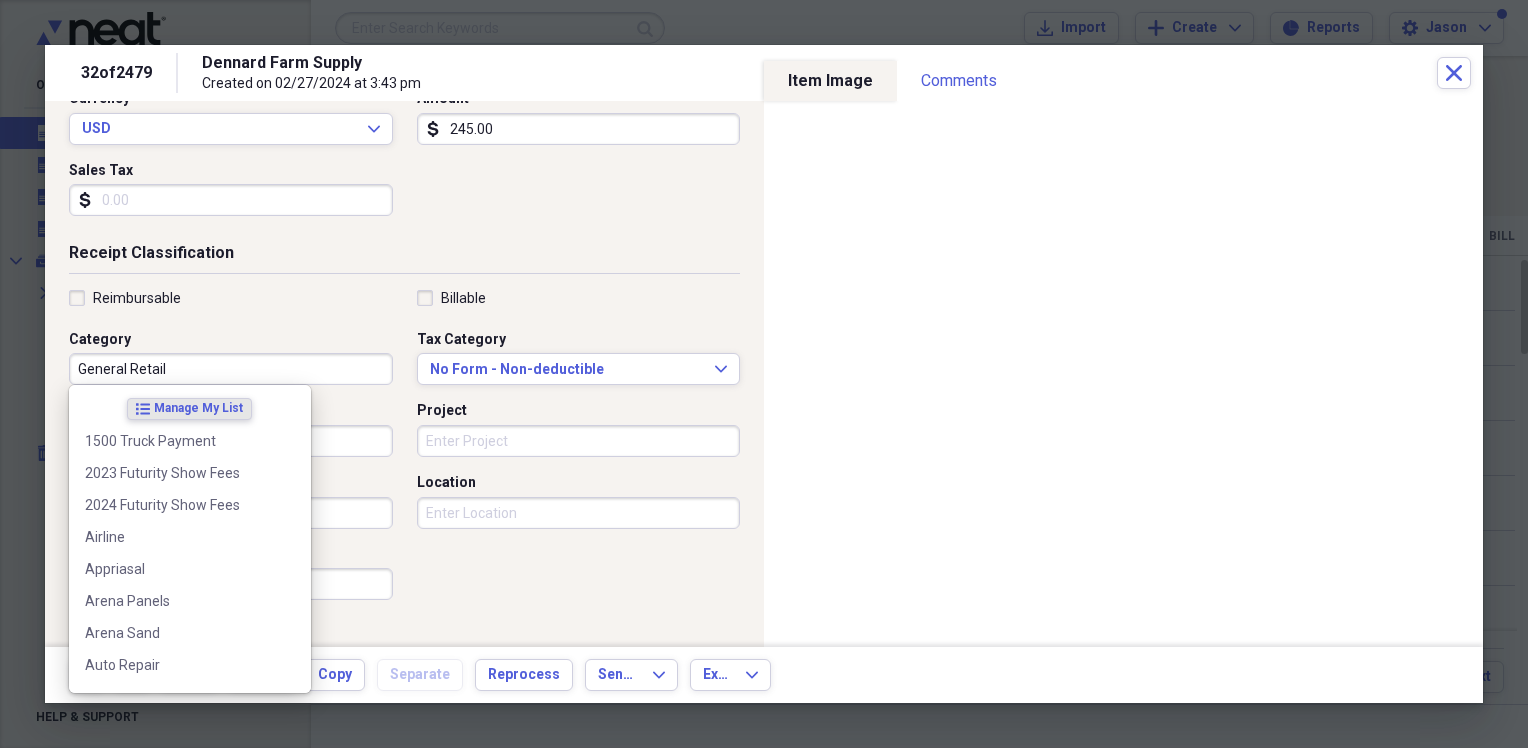 click on "General Retail" at bounding box center (231, 369) 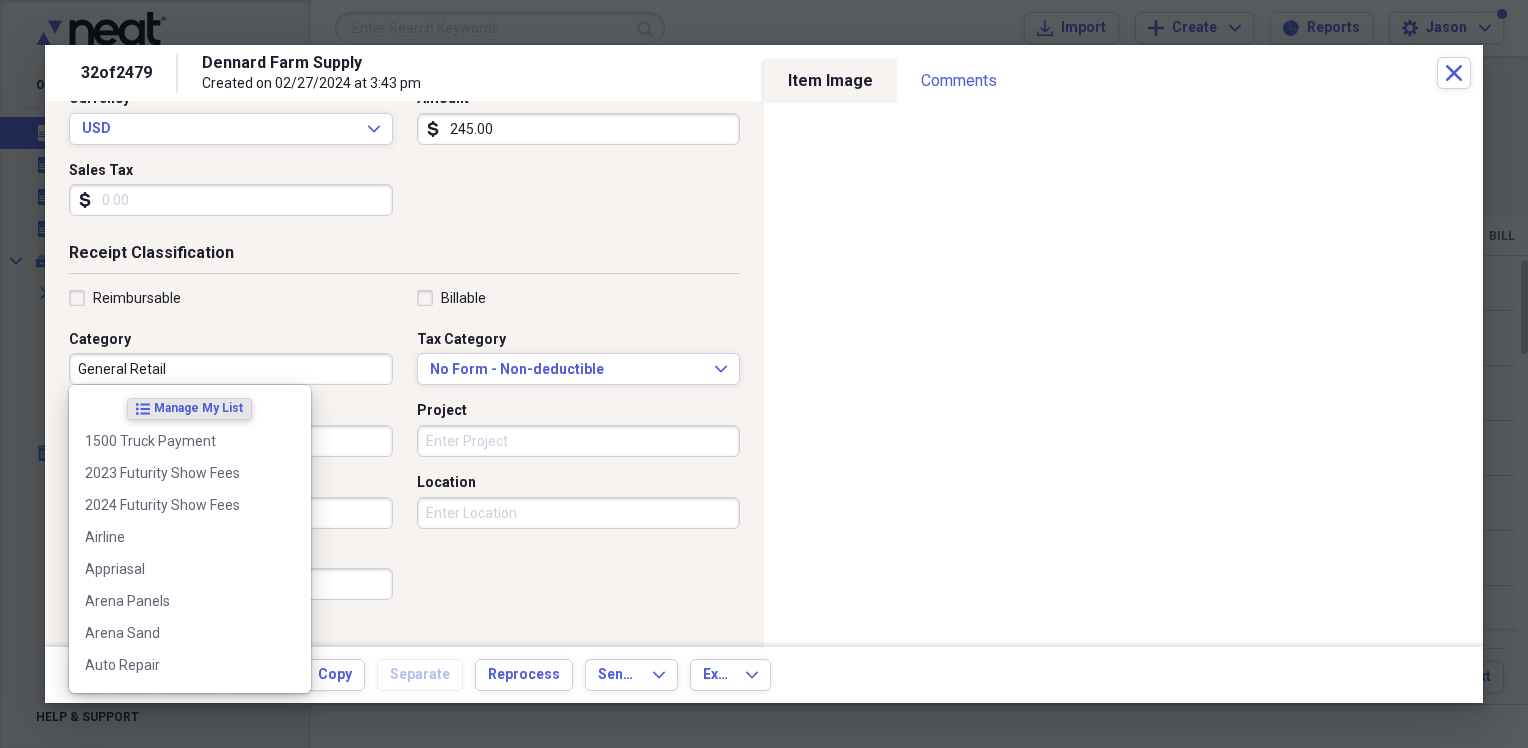 type on "g" 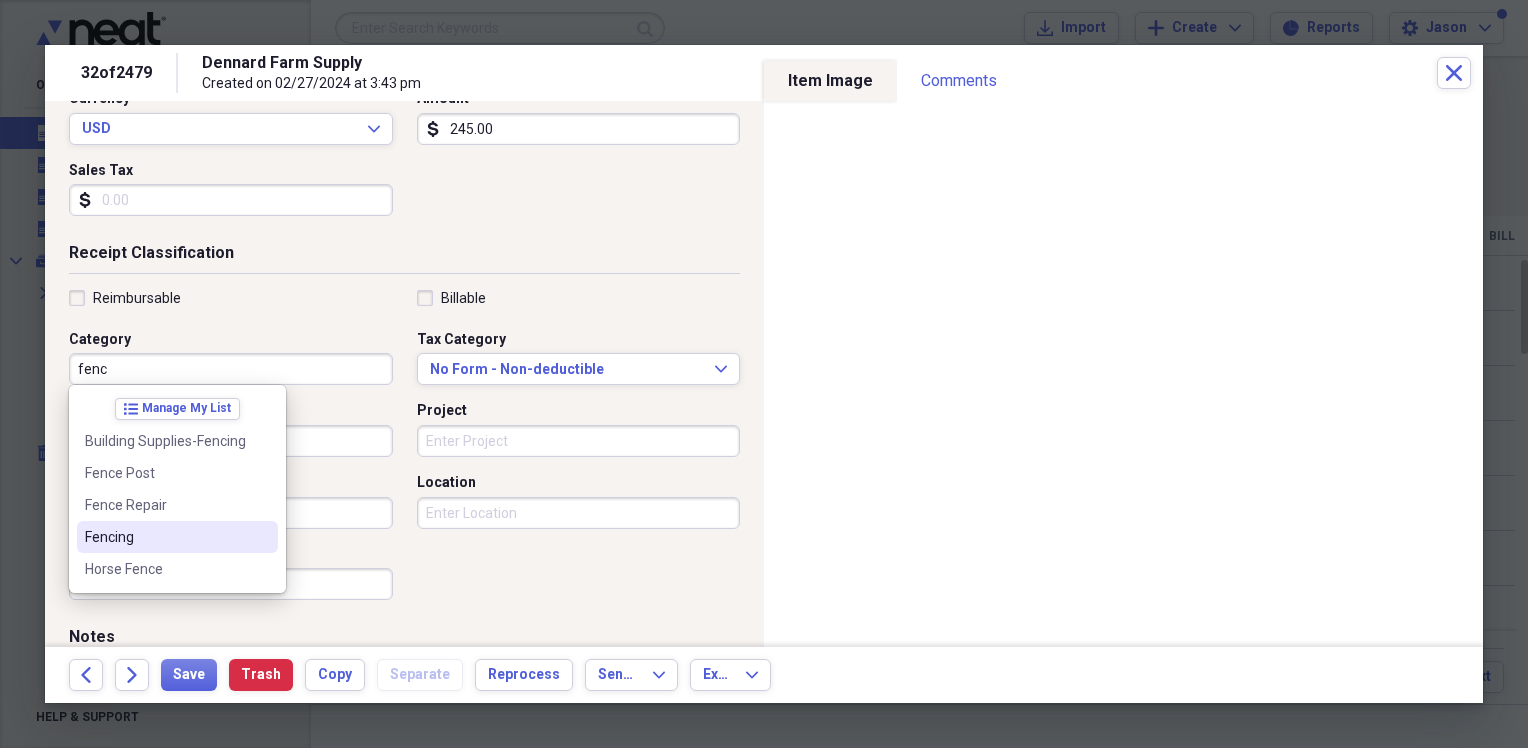 click on "Fencing" at bounding box center [165, 537] 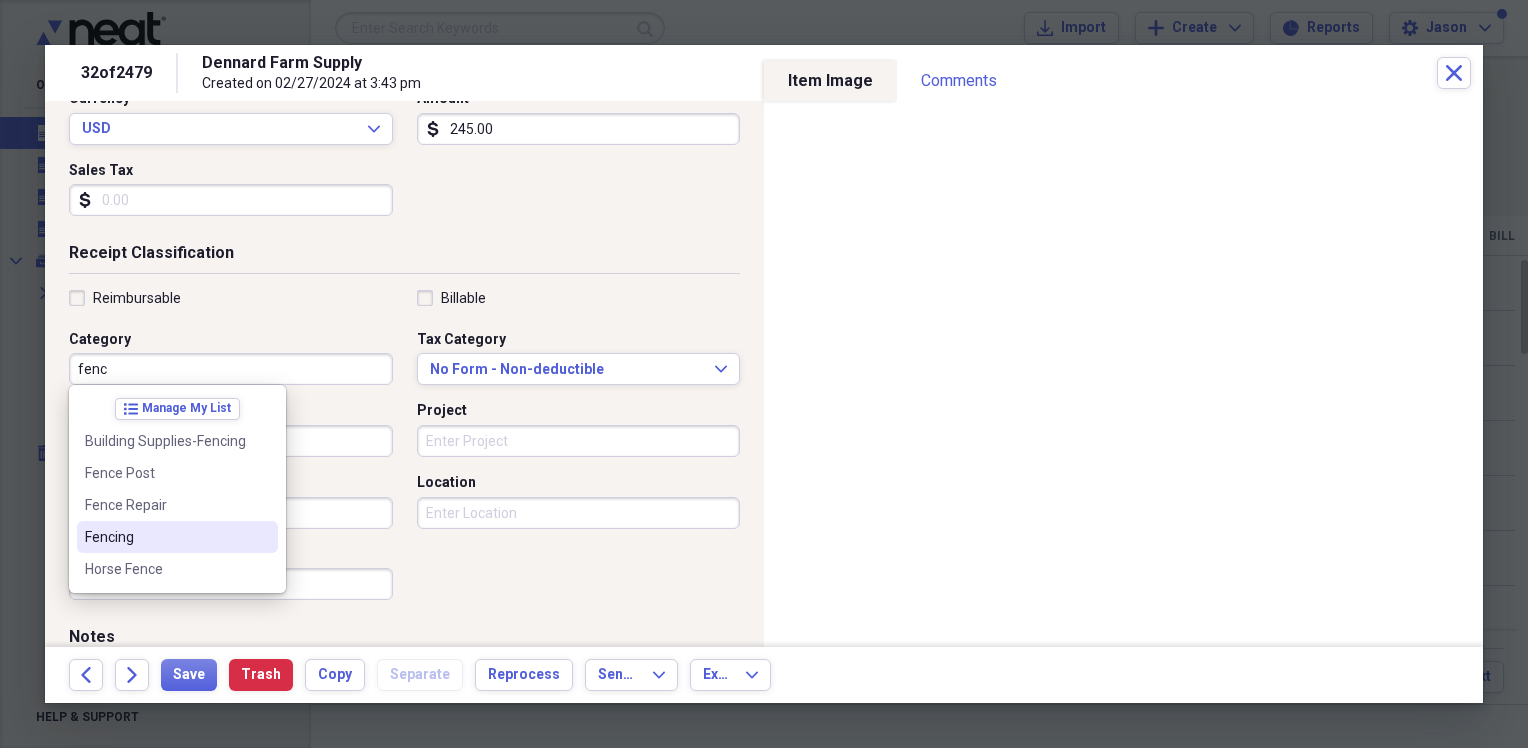 type on "Fencing" 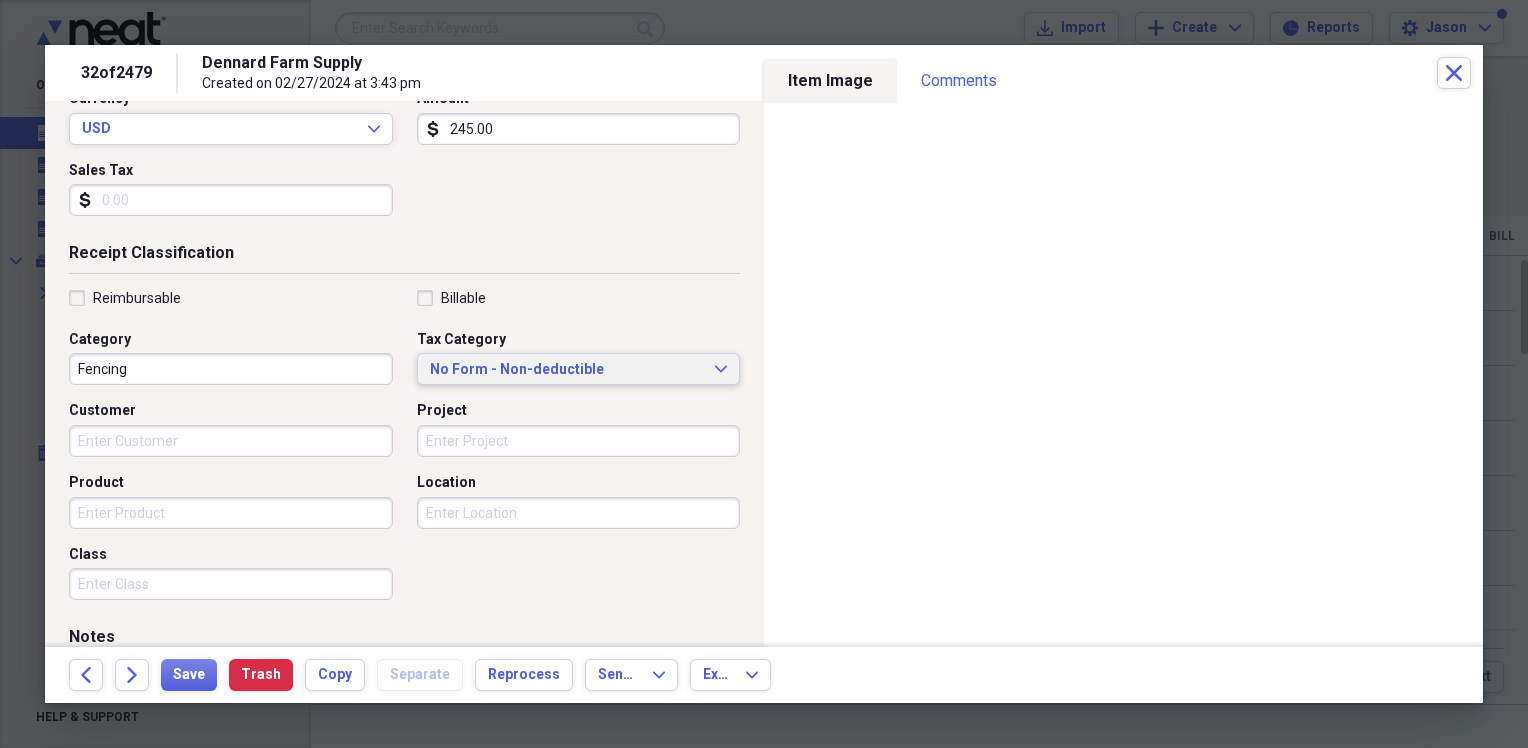 click on "No Form - Non-deductible" at bounding box center (567, 370) 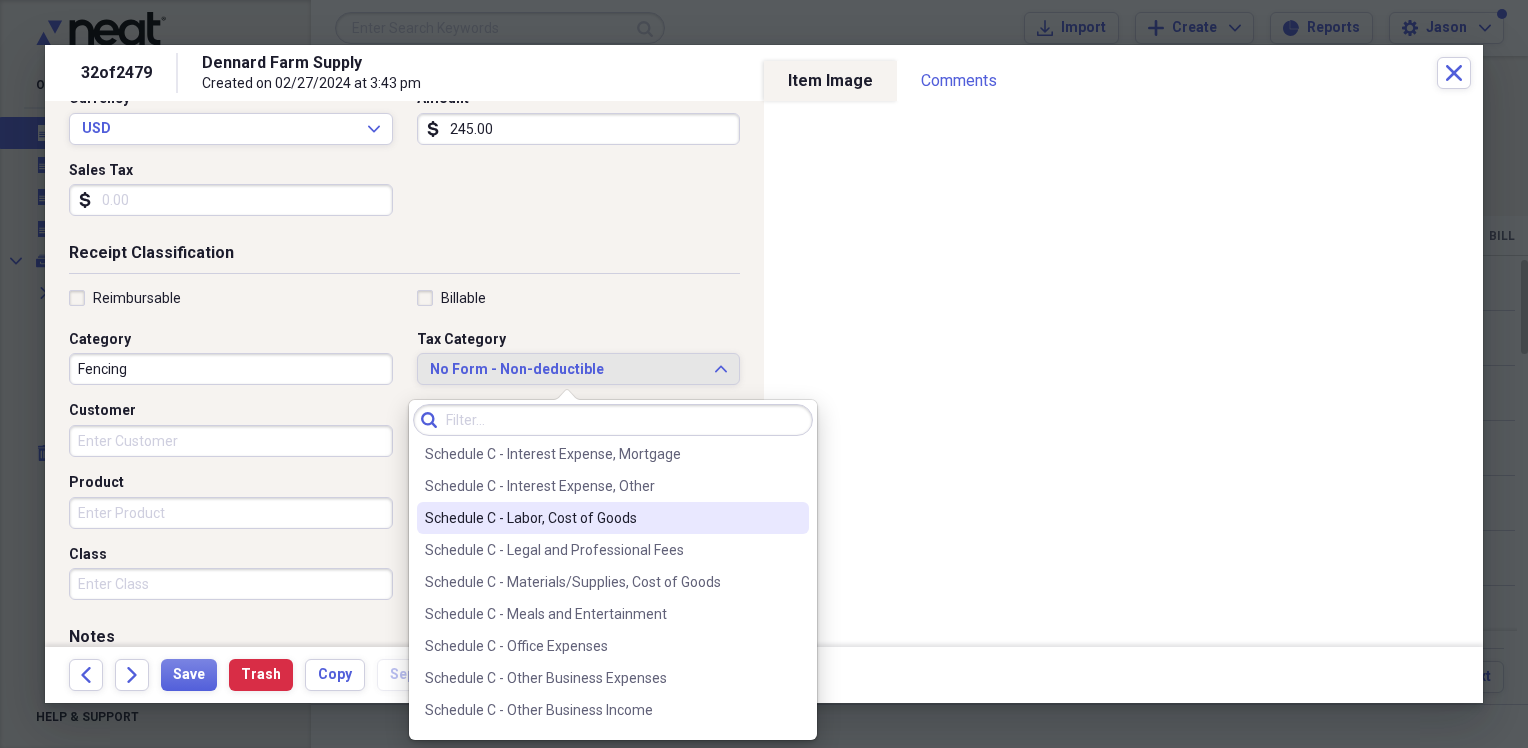 scroll, scrollTop: 3844, scrollLeft: 0, axis: vertical 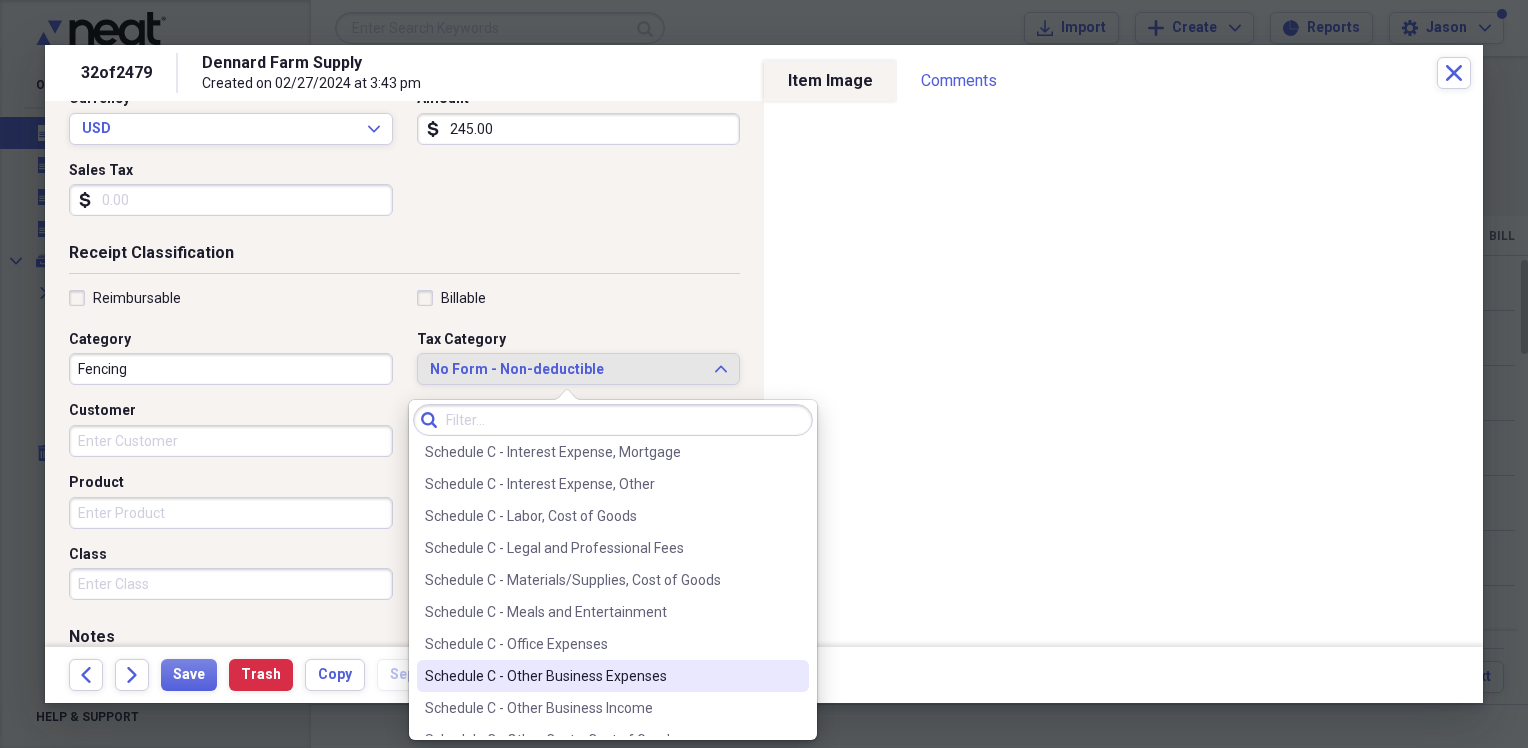 drag, startPoint x: 595, startPoint y: 643, endPoint x: 592, endPoint y: 660, distance: 17.262676 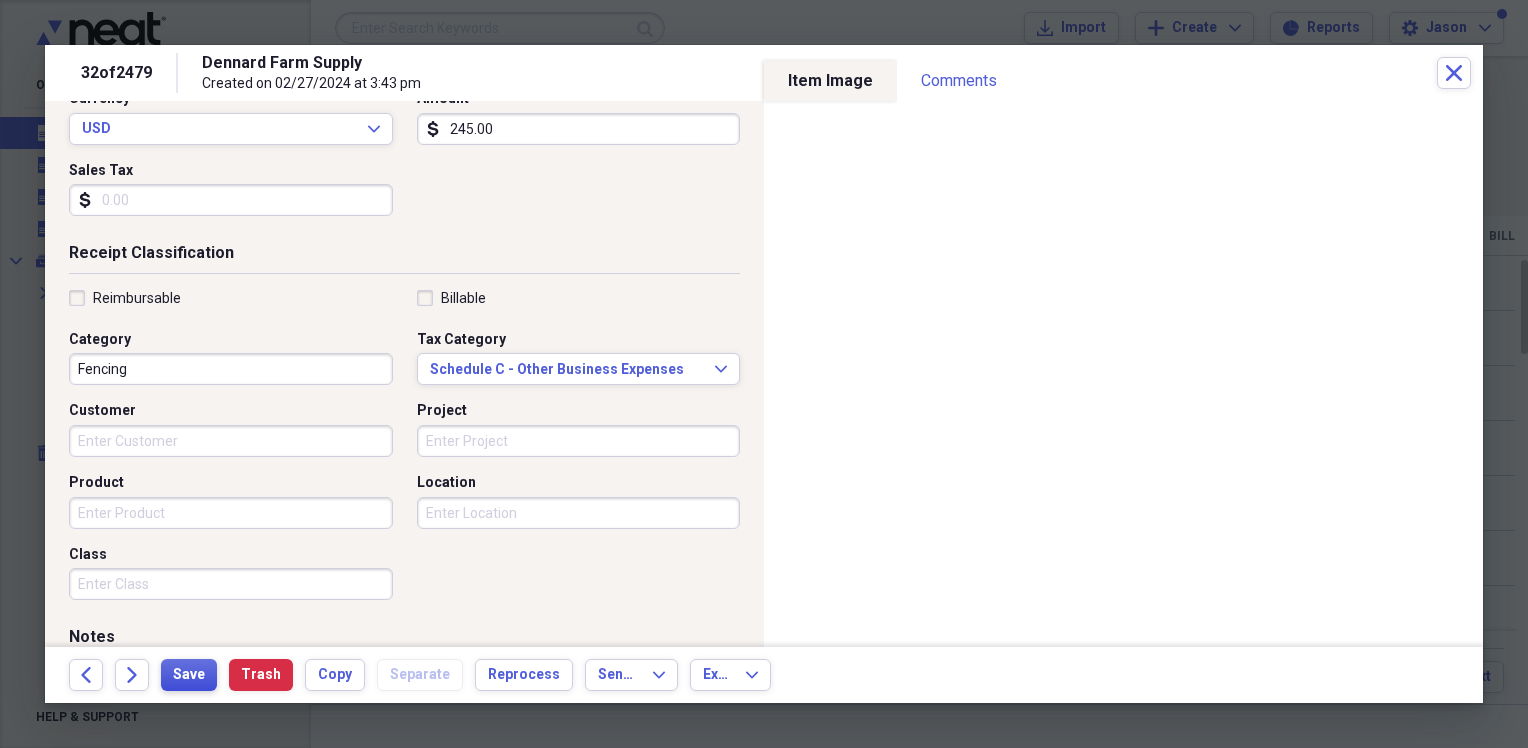 click on "Save" at bounding box center [189, 675] 